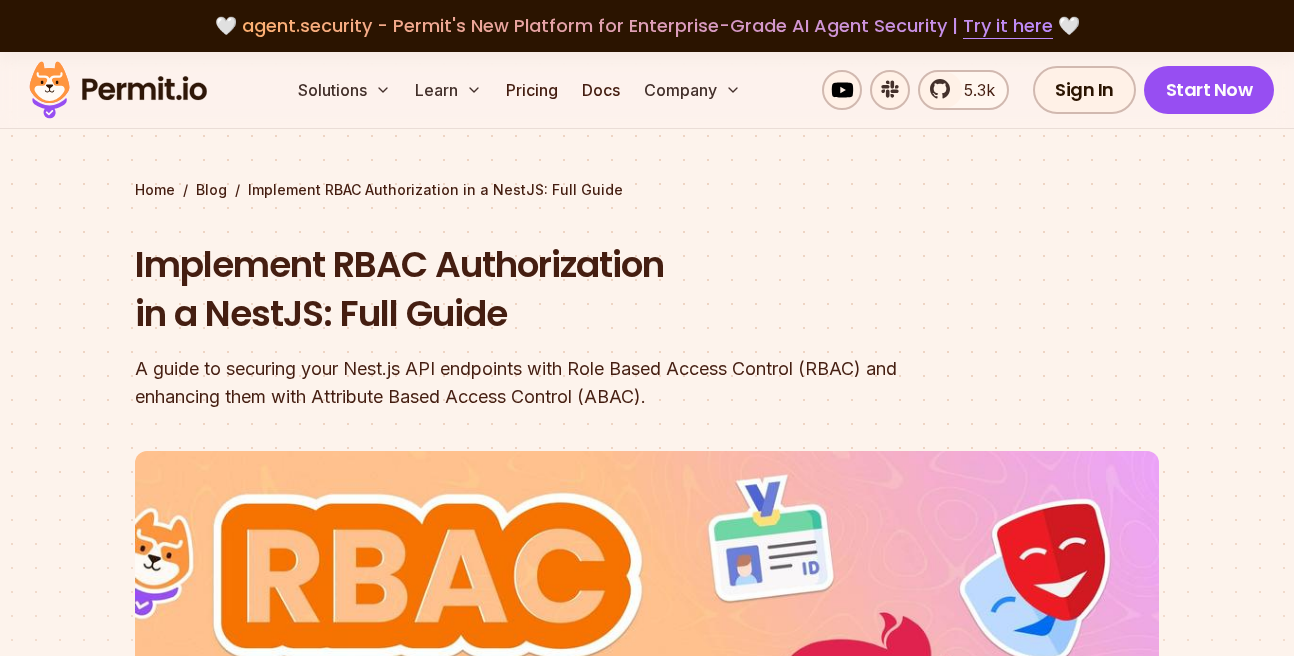 scroll, scrollTop: 5038, scrollLeft: 0, axis: vertical 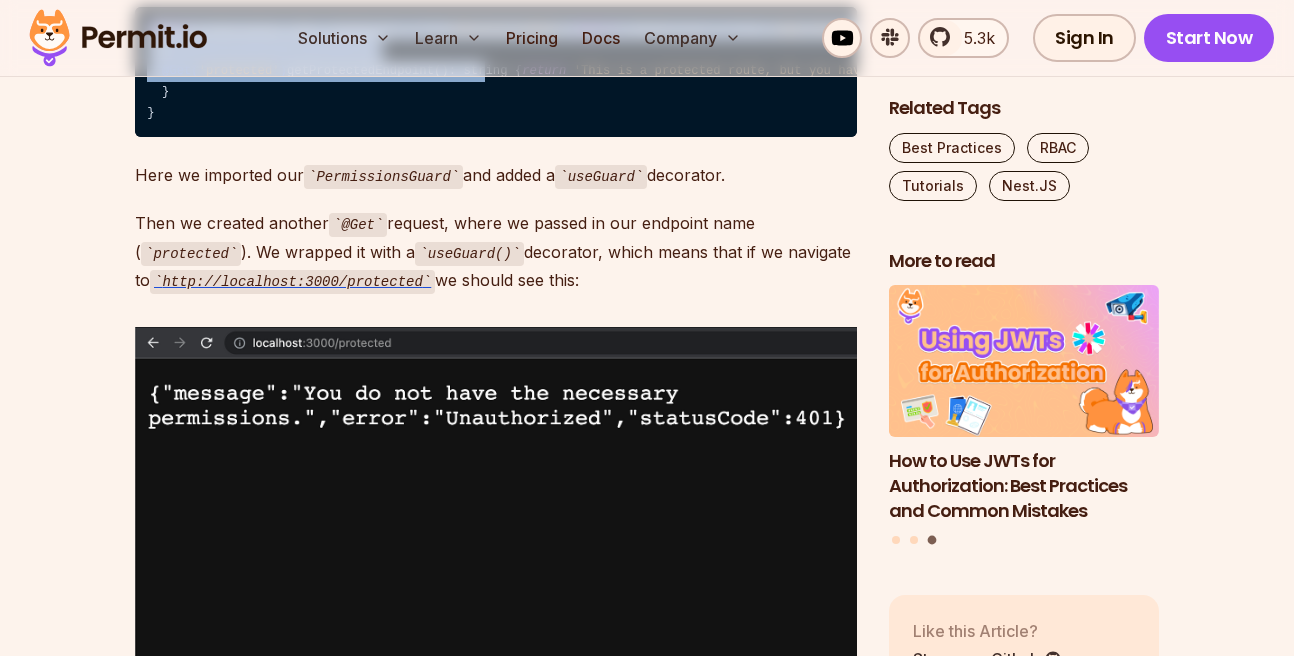 drag, startPoint x: 197, startPoint y: 255, endPoint x: 337, endPoint y: 606, distance: 377.8902 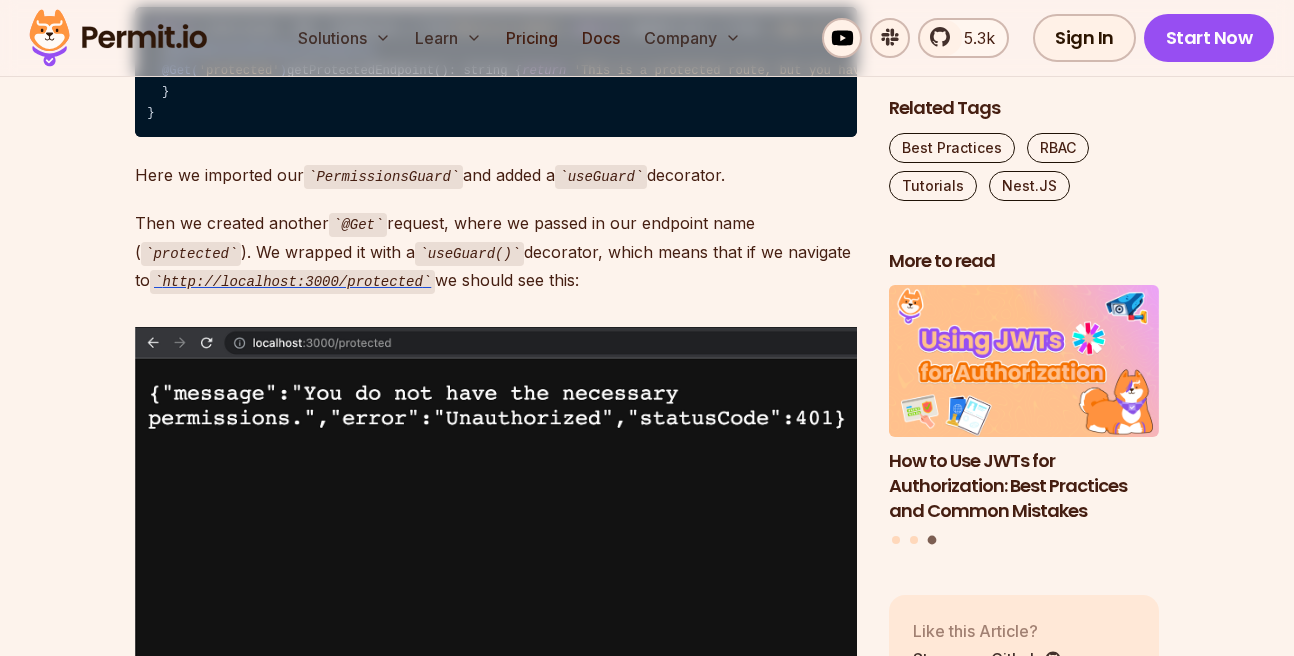 scroll, scrollTop: 5494, scrollLeft: 0, axis: vertical 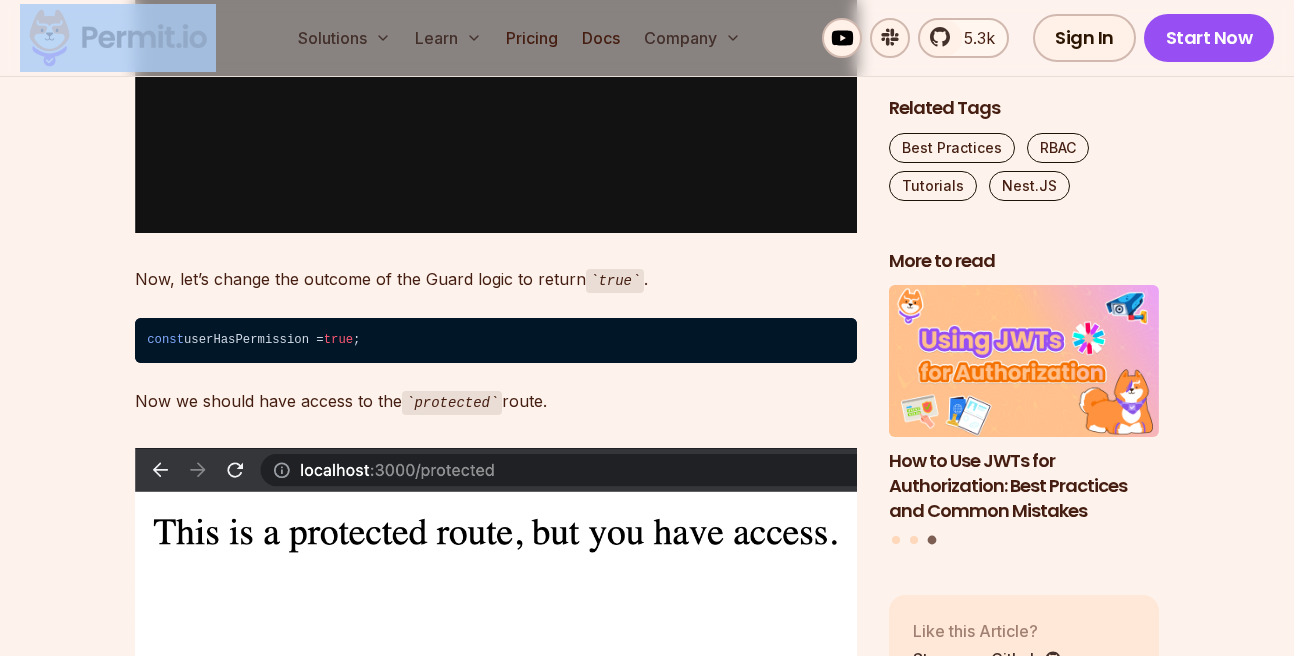 drag, startPoint x: 175, startPoint y: 199, endPoint x: 142, endPoint y: 44, distance: 158.47397 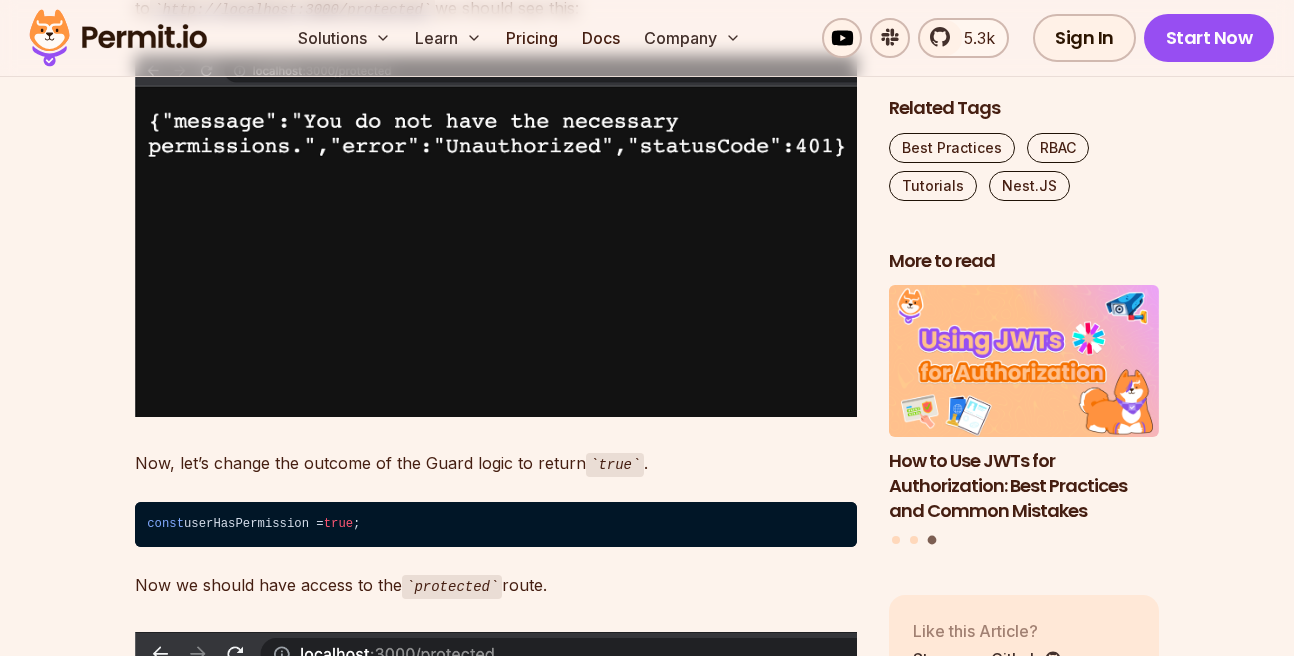 scroll, scrollTop: 5152, scrollLeft: 0, axis: vertical 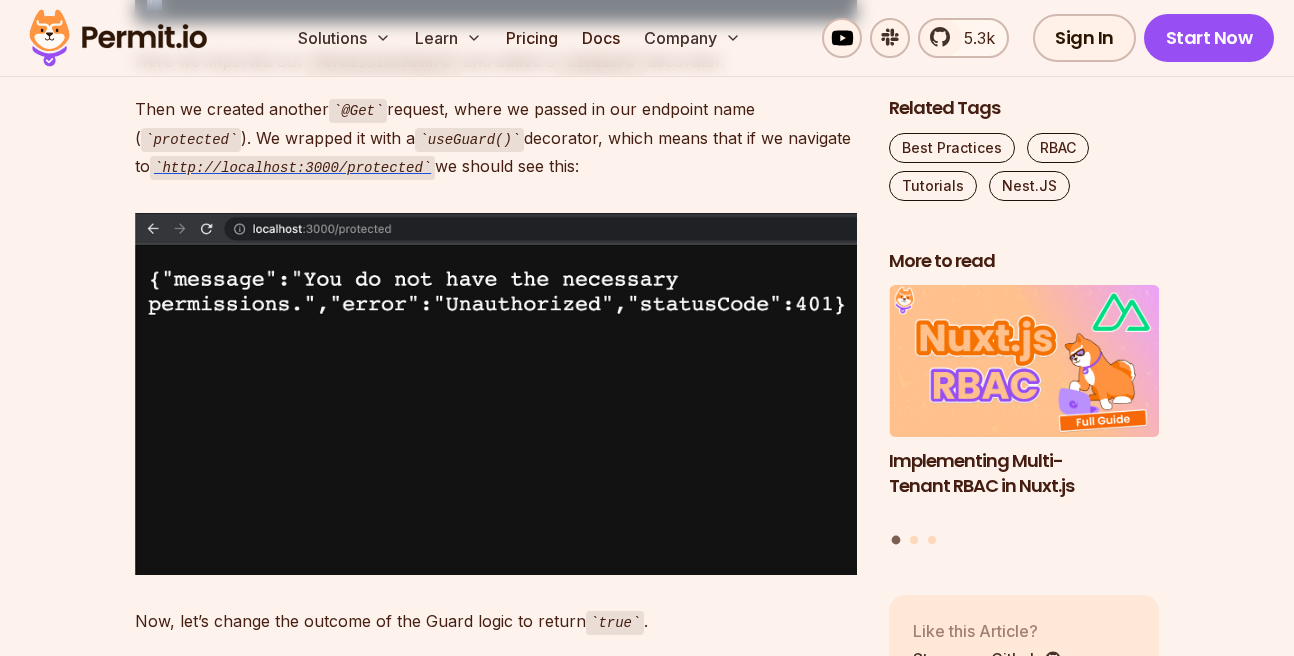 drag, startPoint x: 169, startPoint y: 133, endPoint x: 314, endPoint y: 584, distance: 473.7362 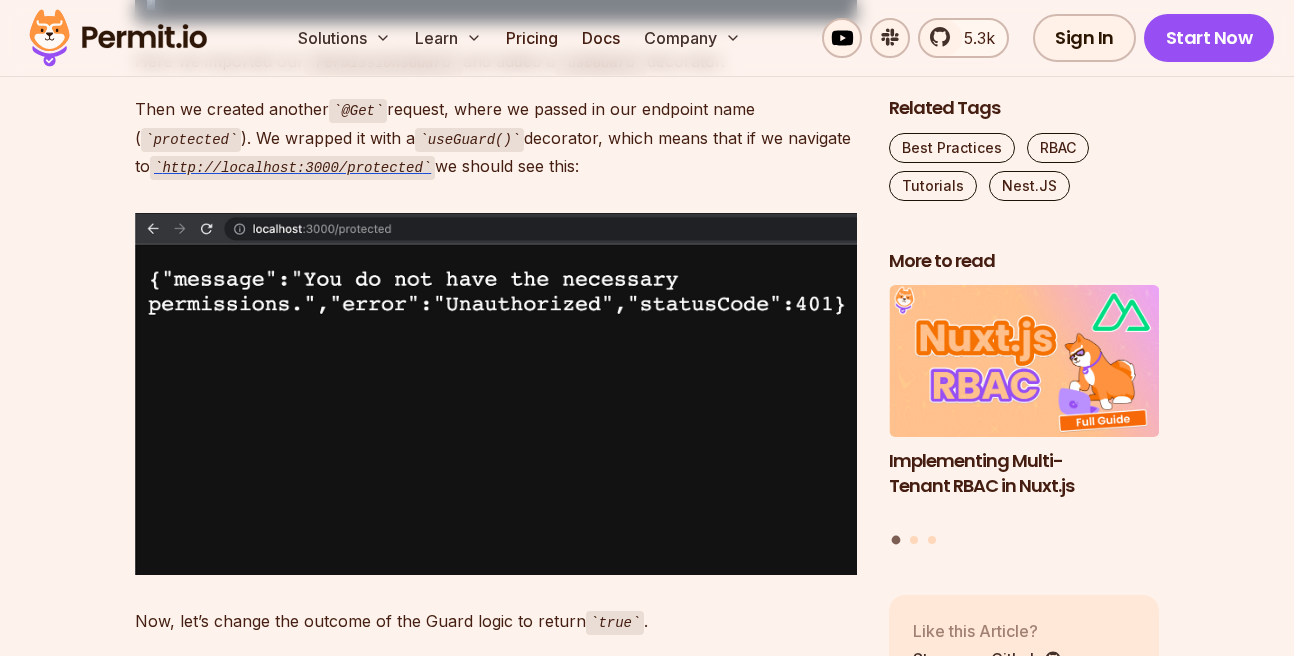 drag, startPoint x: 292, startPoint y: 565, endPoint x: 144, endPoint y: 152, distance: 438.71744 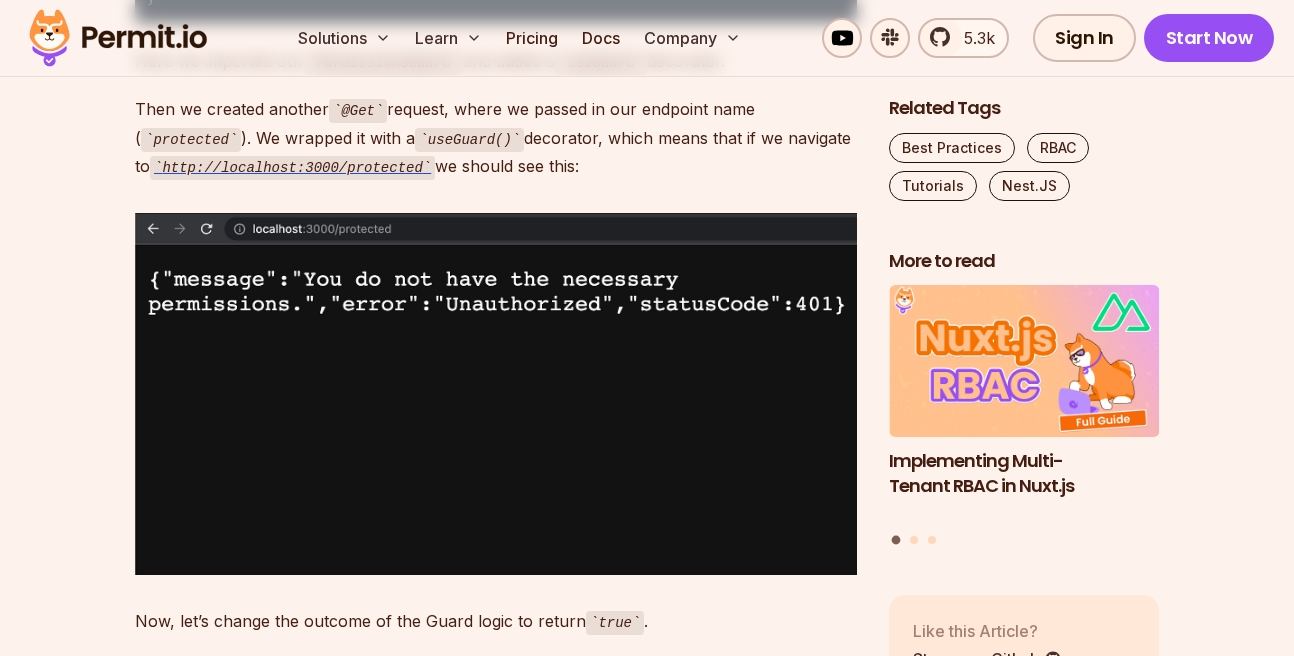 click on "import  { Controller, Get, UseGuards } from  '@nestjs/common' ;
import  { AppService } from  './app.service' ;
import  { PermissionsGuard } from  './auth/permissions.guard' ;
@Controller()
export  class   AppController  {
constructor ( private  readonly appService: AppService) {}
@Get()
getHello(): string {
return   this .appService.getHello();
}
@UseGuards(PermissionsGuard)
@Get( 'protected' )
getProtectedEndpoint(): string {
return   'This is a protected route, but you have access.' ;
}
}" at bounding box center (496, -42) 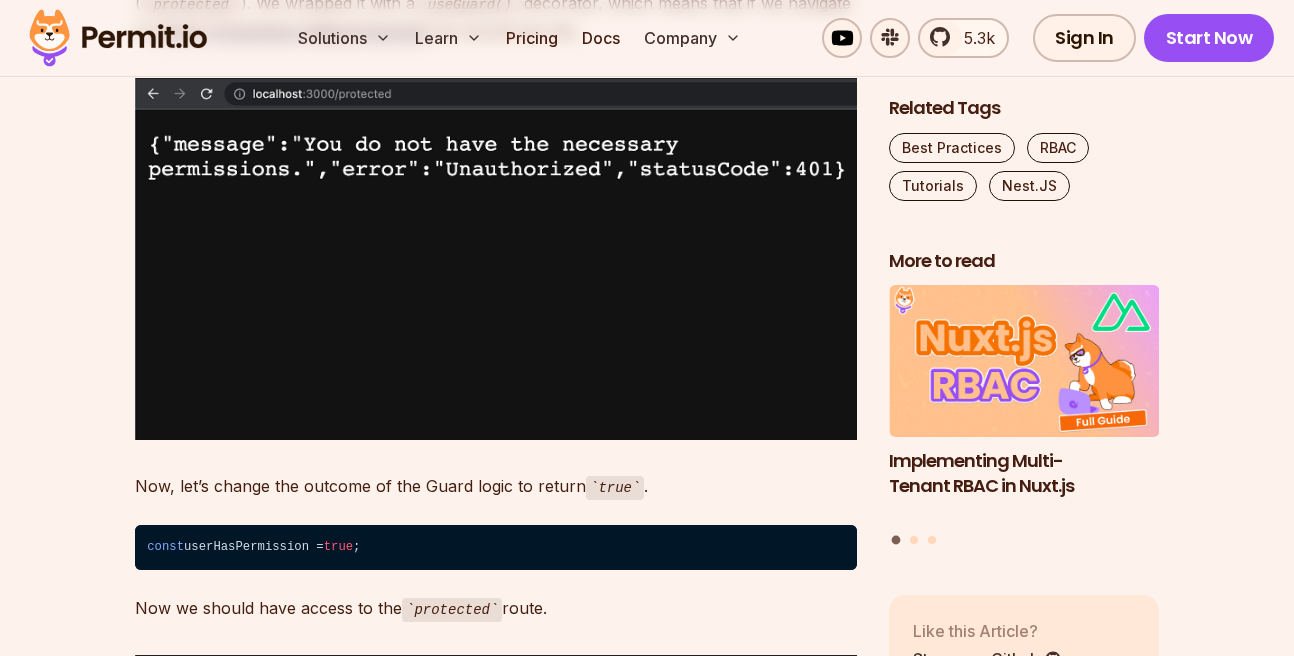 drag, startPoint x: 144, startPoint y: 152, endPoint x: 198, endPoint y: 332, distance: 187.92552 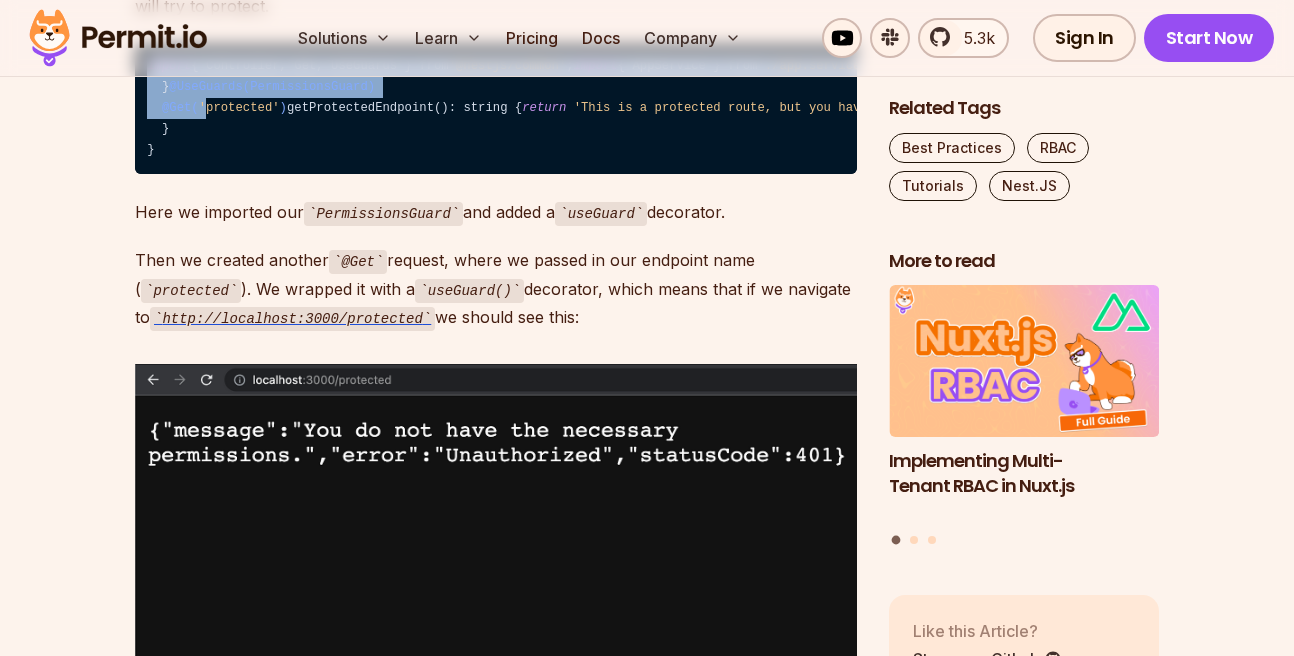 scroll, scrollTop: 5059, scrollLeft: 0, axis: vertical 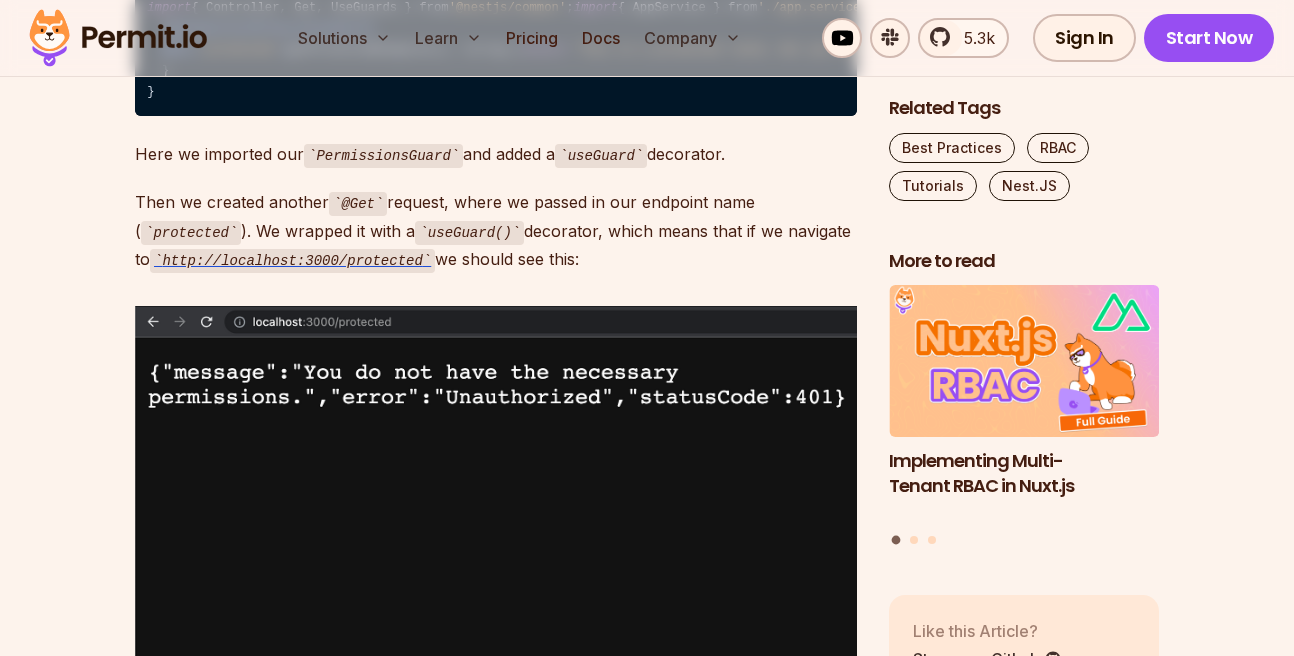 click on "import  { Controller, Get, UseGuards } from  '@nestjs/common' ;
import  { AppService } from  './app.service' ;
import  { PermissionsGuard } from  './auth/permissions.guard' ;
@Controller()
export  class   AppController  {
constructor ( private  readonly appService: AppService) {}
@Get()
getHello(): string {
return   this .appService.getHello();
}
@UseGuards(PermissionsGuard)
@Get( 'protected' )
getProtectedEndpoint(): string {
return   'This is a protected route, but you have access.' ;
}
}" at bounding box center (496, 51) 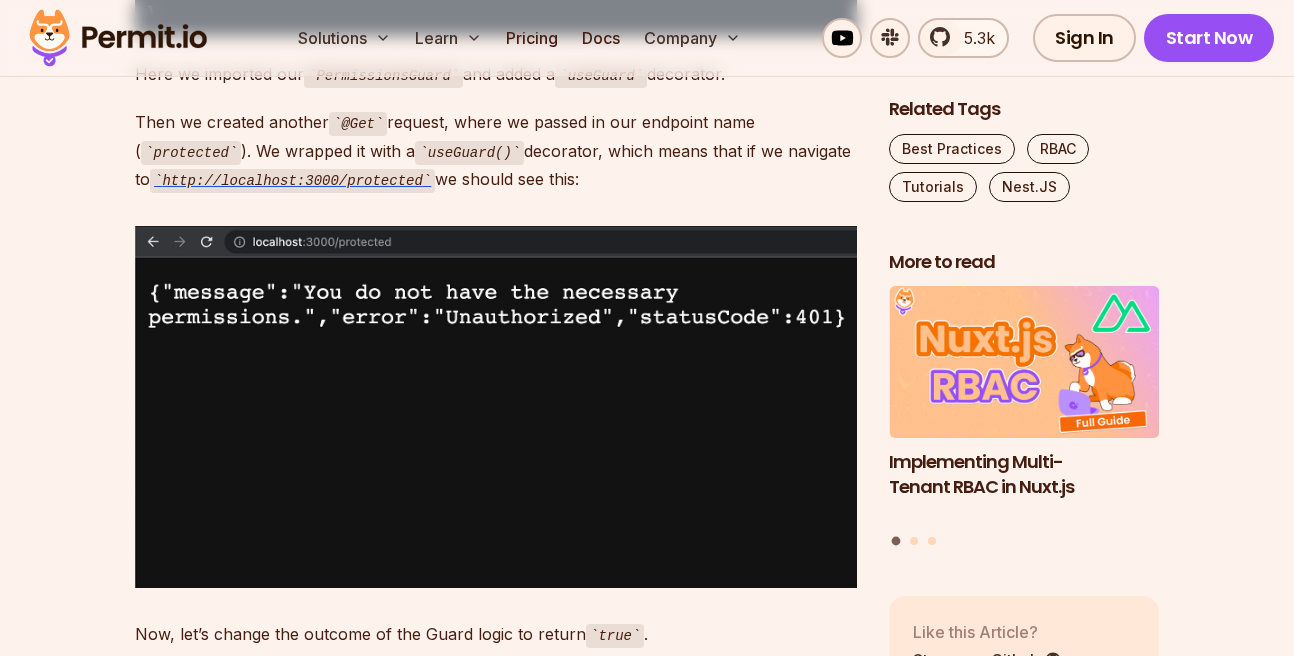 scroll, scrollTop: 5173, scrollLeft: 0, axis: vertical 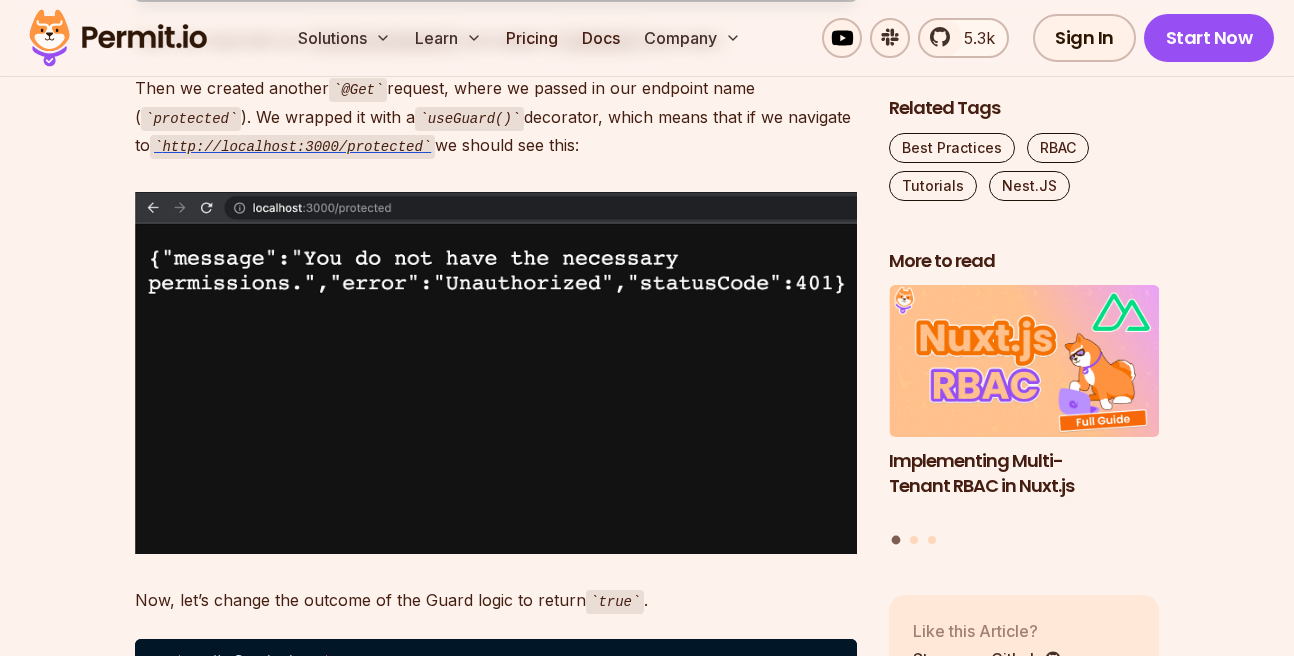 click on "Table of Contents Building secure and reliable API endpoints is crucial when developing applications with Nest.js. In this blog post, we will explore how you can do that with  Role Based Access Control (RBAC)  using Permit.io — an auhtorization-as-a-service provider. Integrating RBAC into your Nest.js project can help you ensure that only authorized users can access your API endpoints, protecting sensitive data and preventing unauthorized actions. What we will cover: Setting up a Nest.js Project Working with Nest.js Passport library Writing a decorator guard Setting up our first policy with Permit.io Installing and Initializing Permit Writing the enforcement code What you’ll need:  ⁠The latest Node.js version installed Basic understanding of Express Familiarity with Typescript Setting up a Nest.js Project To start, we need to install the Nest.js CLI globally. Open your terminal or command prompt and run the following command: npm install -g @nestjs/cli nestjs-authz-guard nest  new cd npm run  :dev" at bounding box center (647, 4405) 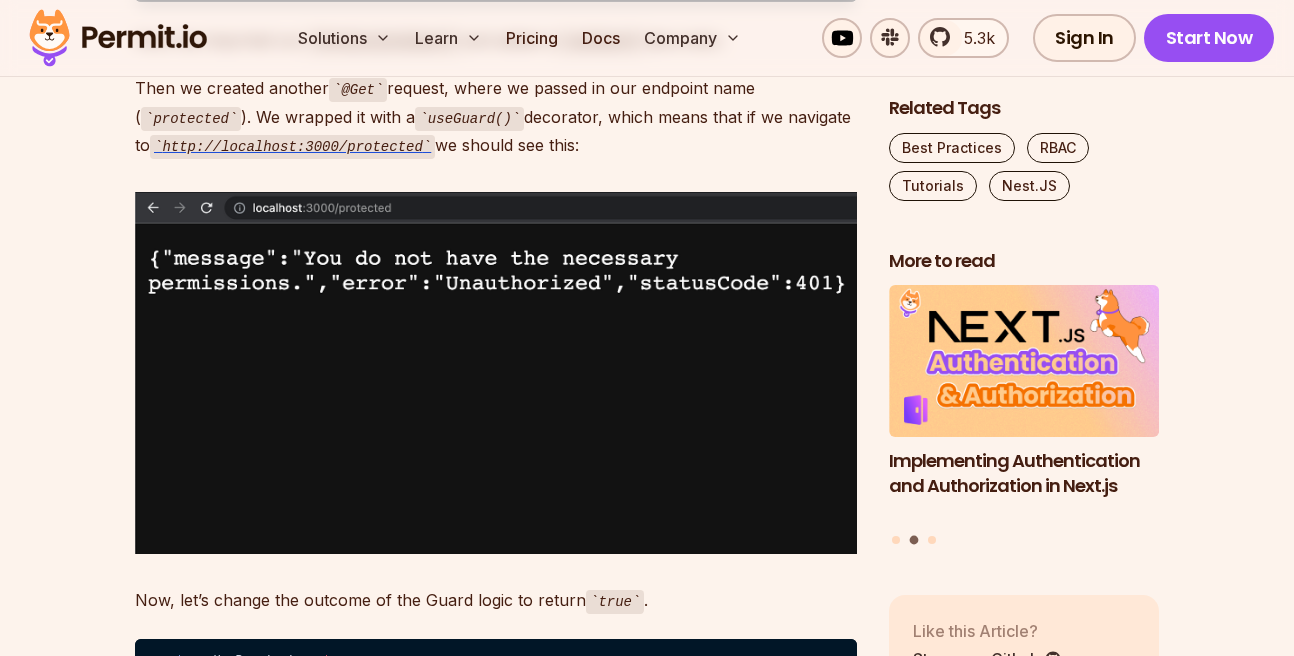 drag, startPoint x: 205, startPoint y: 536, endPoint x: 119, endPoint y: 126, distance: 418.92242 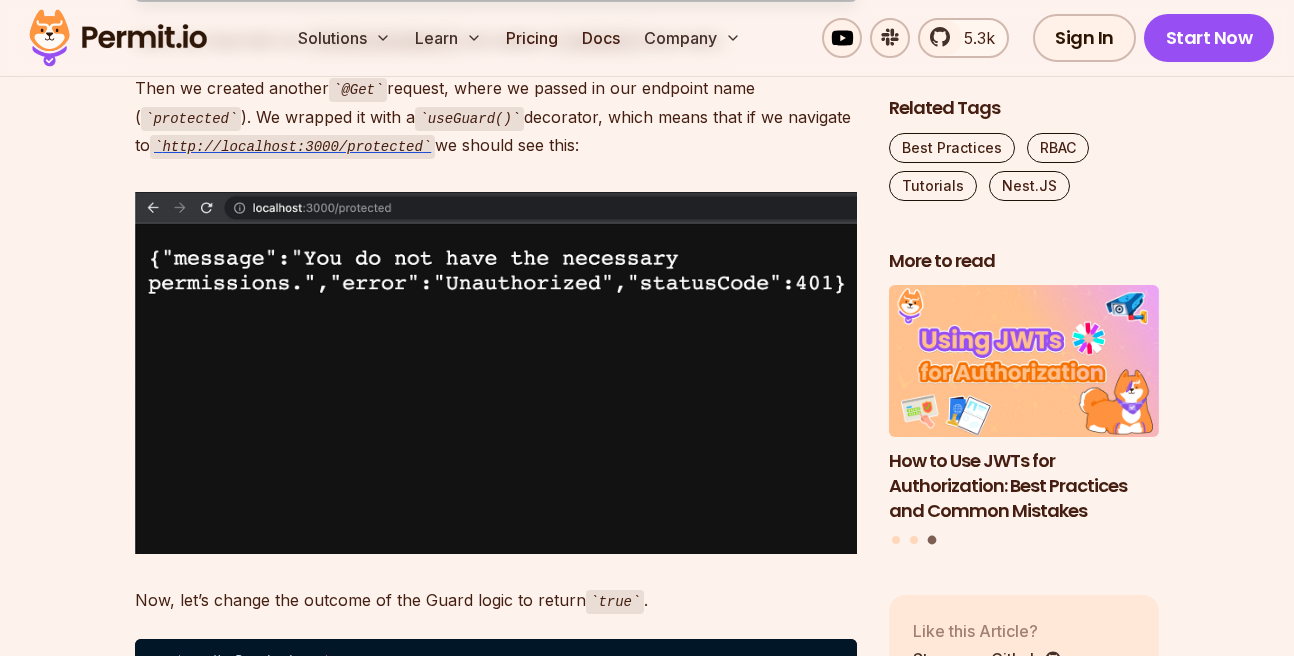 drag, startPoint x: 157, startPoint y: 123, endPoint x: 296, endPoint y: 569, distance: 467.15842 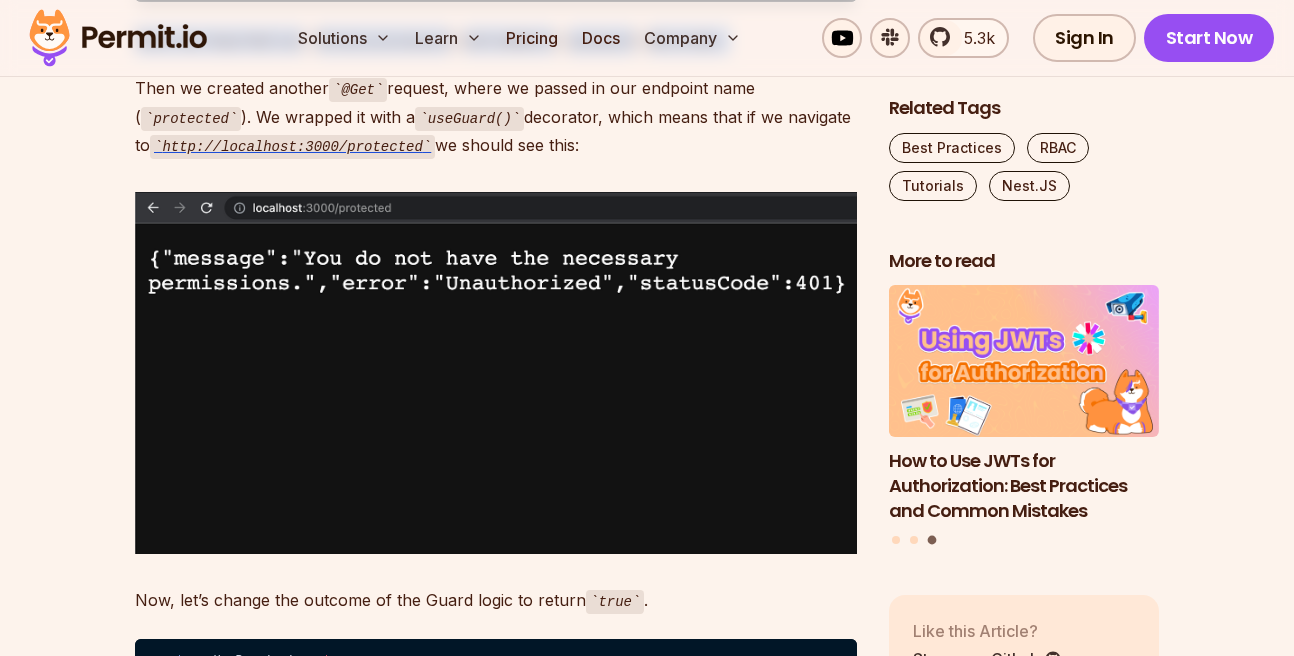 drag, startPoint x: 166, startPoint y: 455, endPoint x: 184, endPoint y: 559, distance: 105.546196 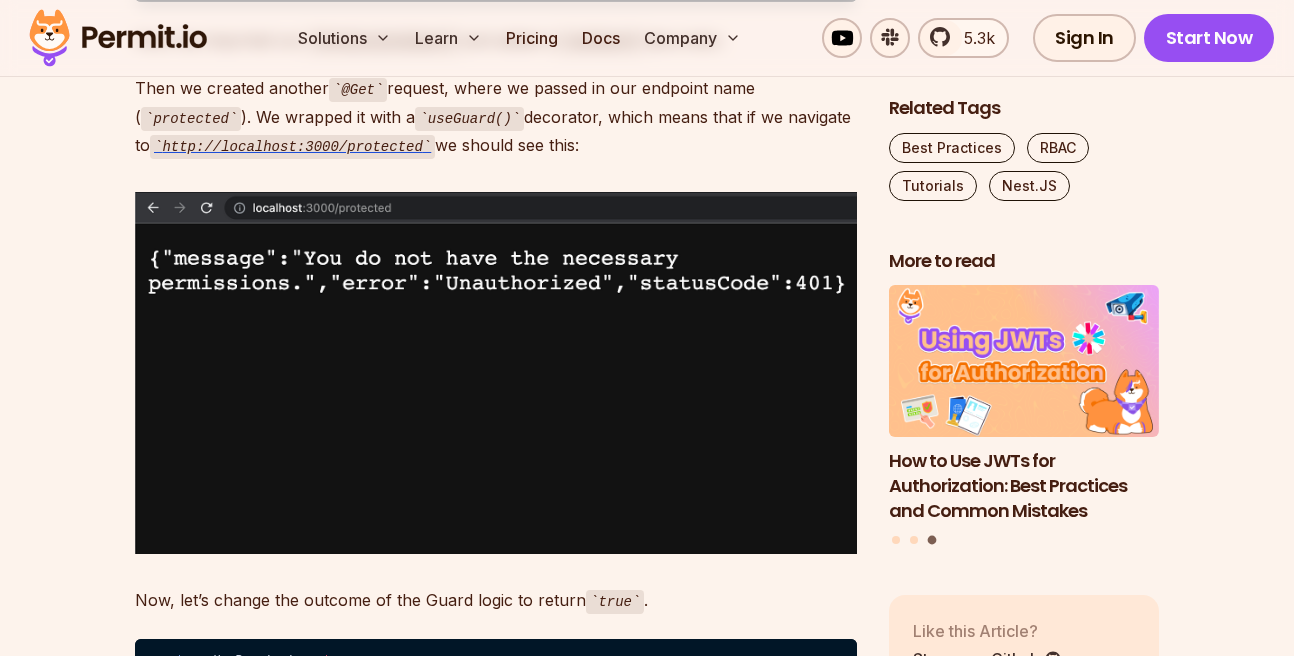 drag, startPoint x: 184, startPoint y: 537, endPoint x: 124, endPoint y: 122, distance: 419.3149 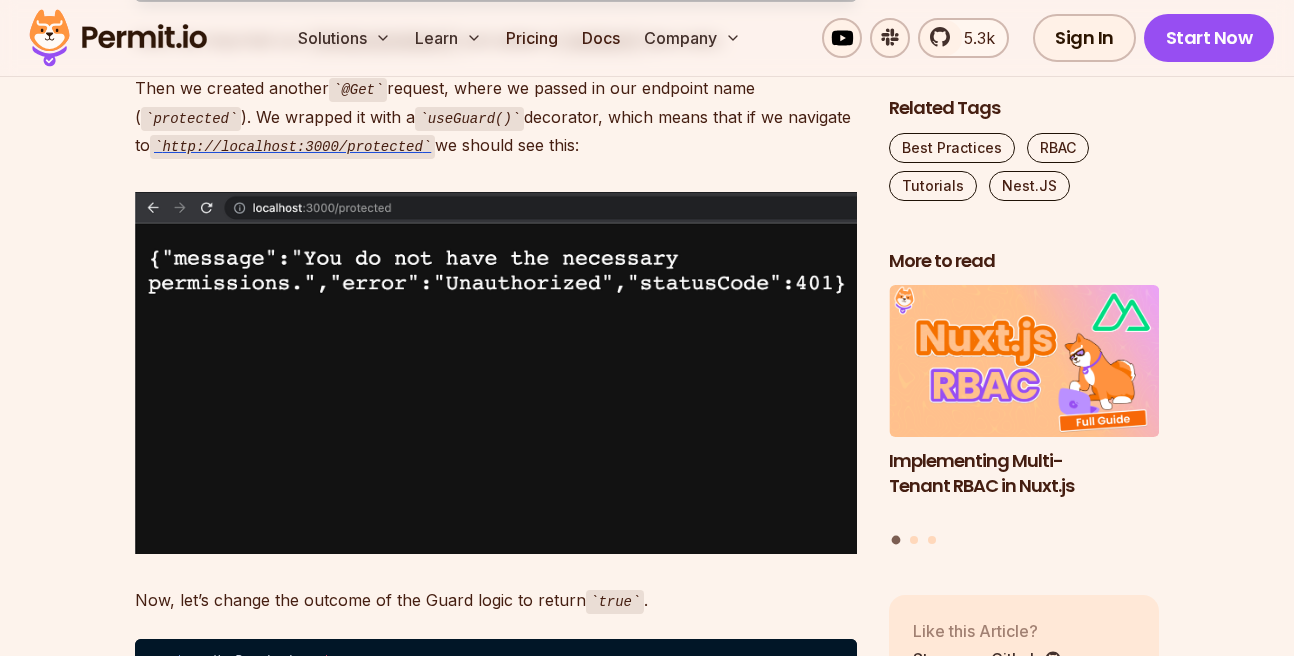drag, startPoint x: 164, startPoint y: 548, endPoint x: 140, endPoint y: 124, distance: 424.6787 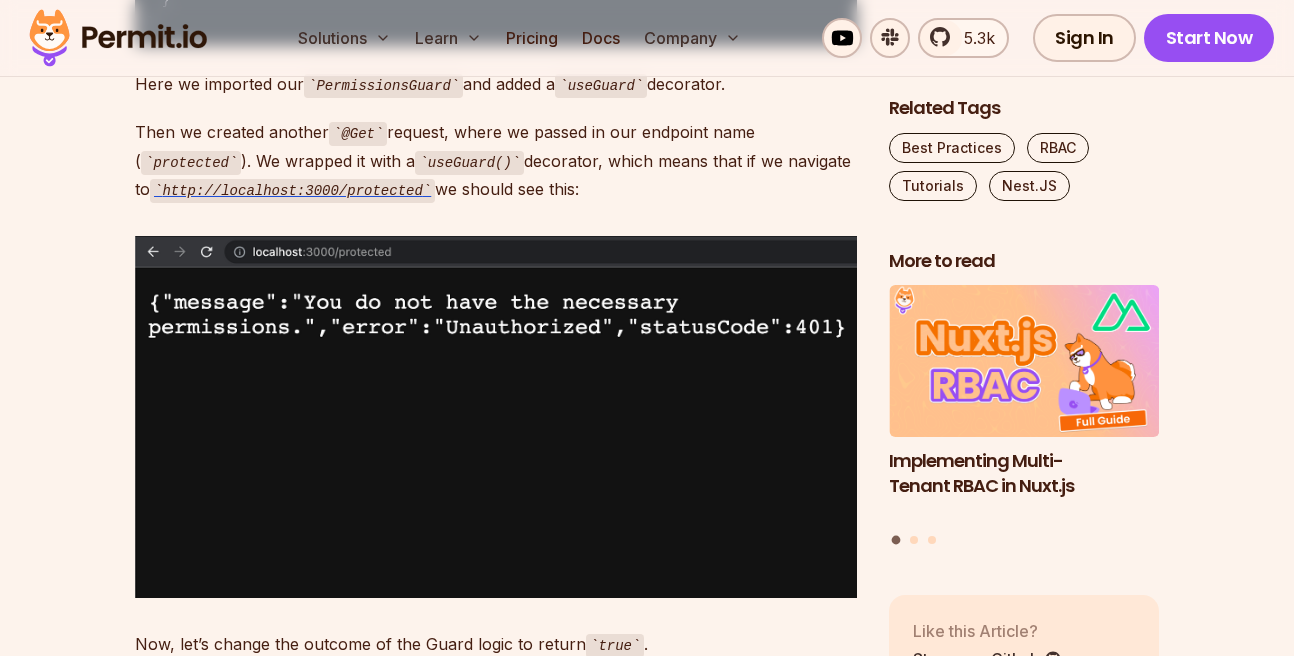 scroll, scrollTop: 5029, scrollLeft: 0, axis: vertical 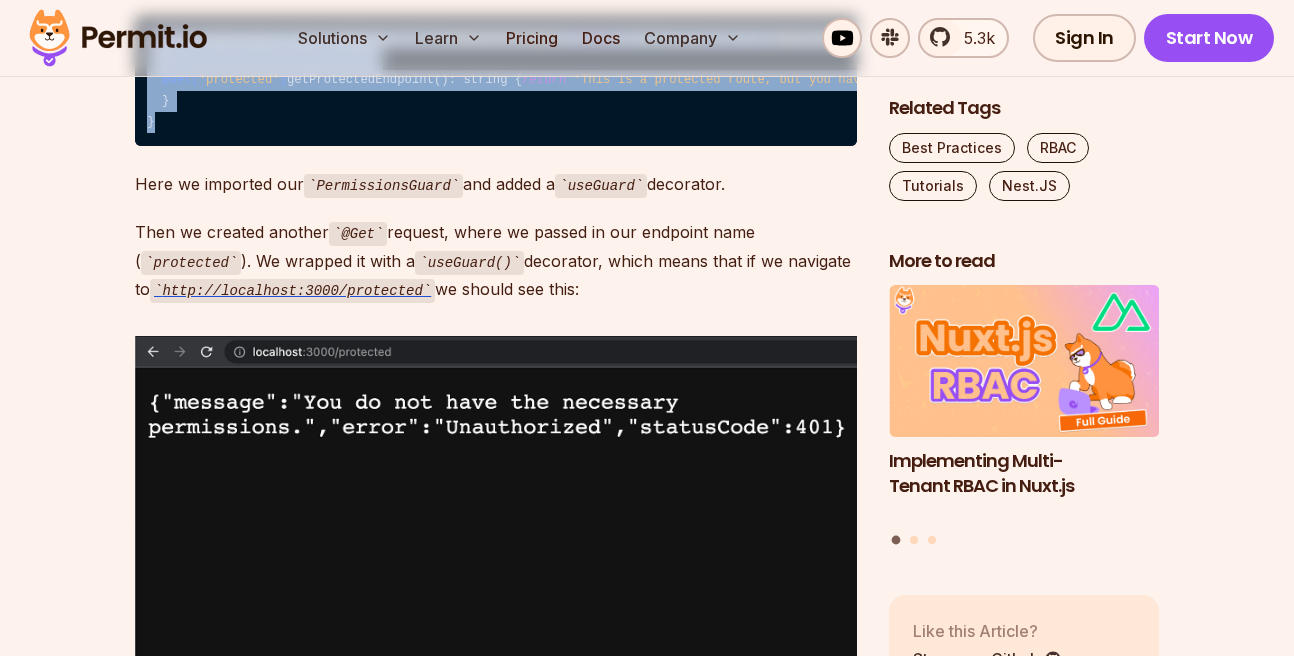 drag, startPoint x: 184, startPoint y: 527, endPoint x: 168, endPoint y: 238, distance: 289.44257 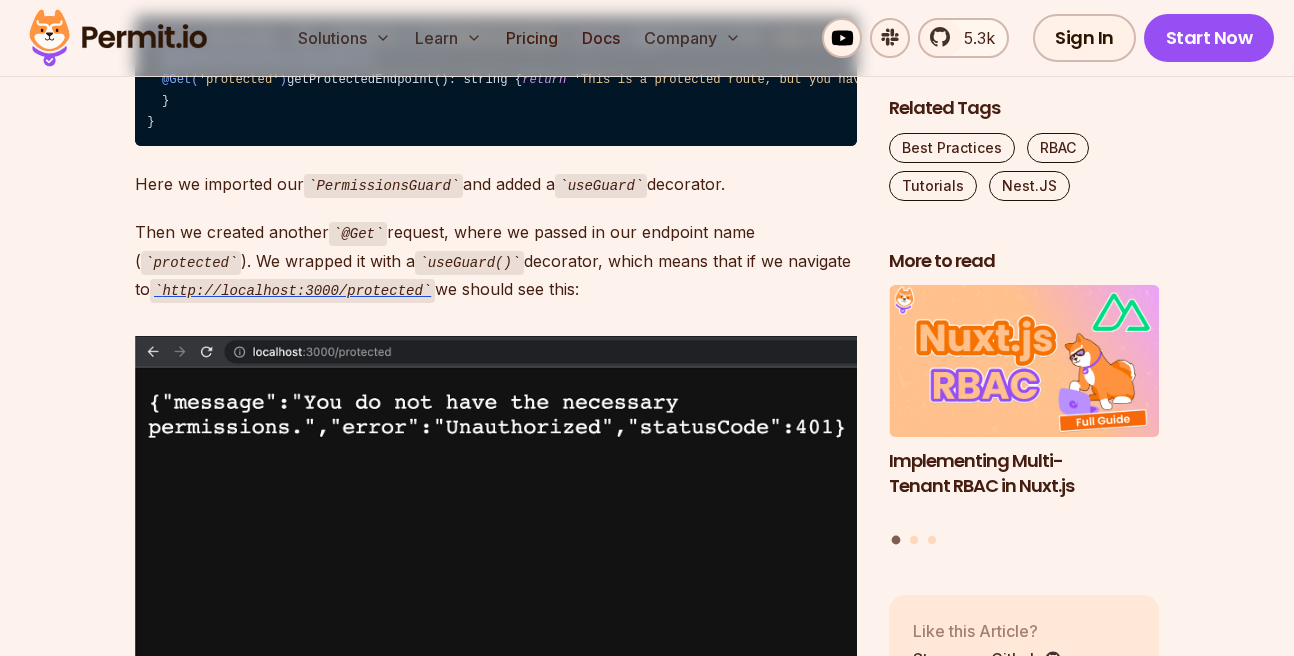 click on "Building secure and reliable API endpoints is crucial when developing applications with Nest.js. In this blog post, we will explore how you can do that with  Role Based Access Control (RBAC)  using Permit.io — an auhtorization-as-a-service provider. Integrating RBAC into your Nest.js project can help you ensure that only authorized users can access your API endpoints, protecting sensitive data and preventing unauthorized actions. What we will cover: Setting up a Nest.js Project Working with Nest.js Passport library Writing a decorator guard Setting up our first policy with Permit.io Installing and Initializing Permit Writing the enforcement code What you’ll need:  ⁠The latest Node.js version installed Basic understanding of Express Familiarity with Typescript Setting up a Nest.js Project To start, we need to install the Nest.js CLI globally. Open your terminal or command prompt and run the following command: npm install -g @nestjs/cli nestjs-authz-guard nest  new  nestjs-authz-guard cd npm run  )" at bounding box center [496, 4395] 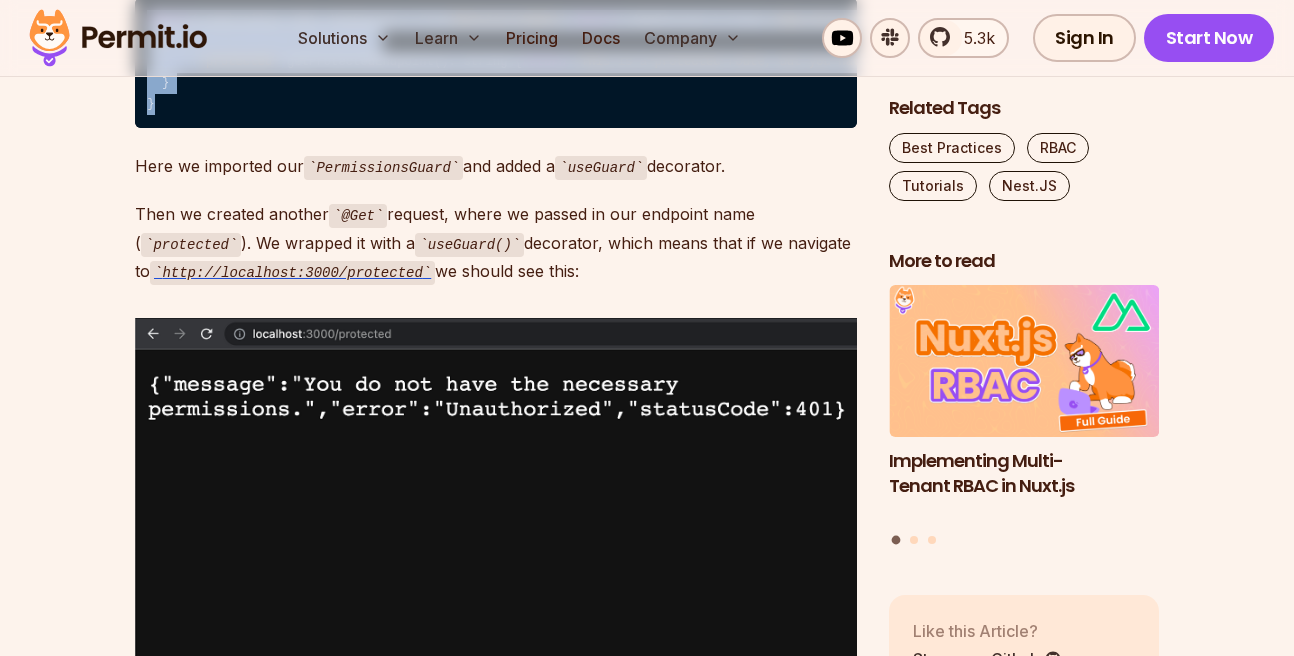 scroll, scrollTop: 5074, scrollLeft: 0, axis: vertical 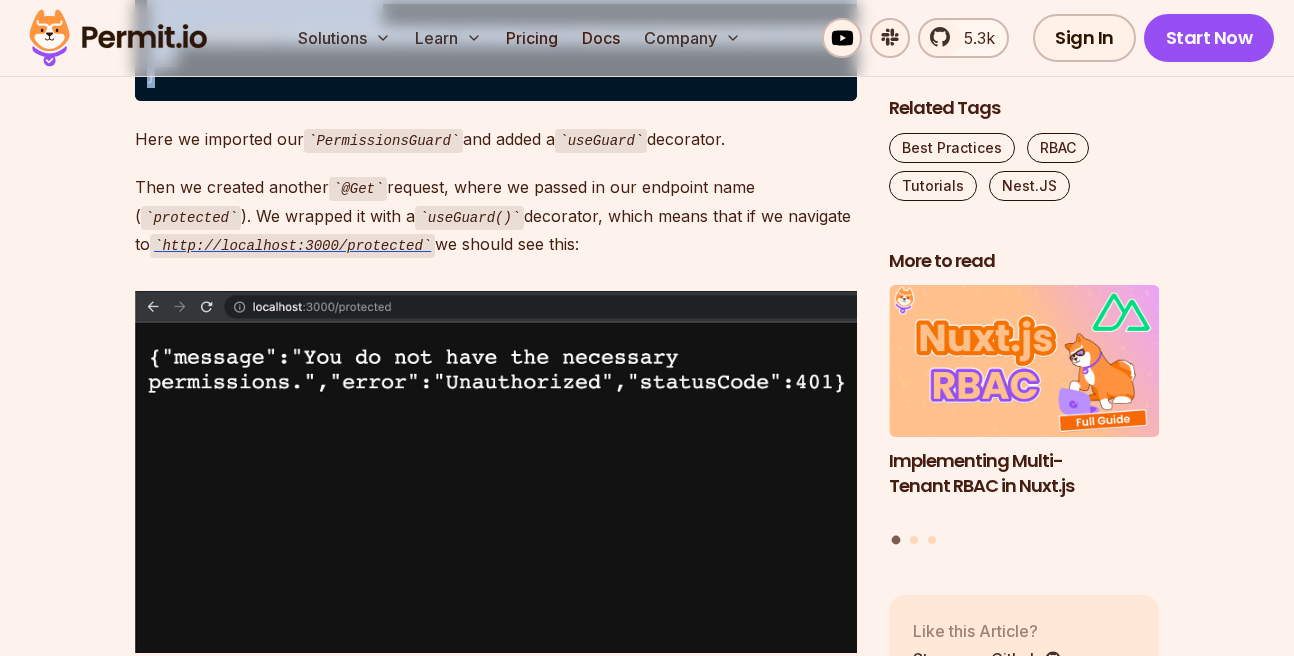 drag, startPoint x: 196, startPoint y: 391, endPoint x: 248, endPoint y: 633, distance: 247.52374 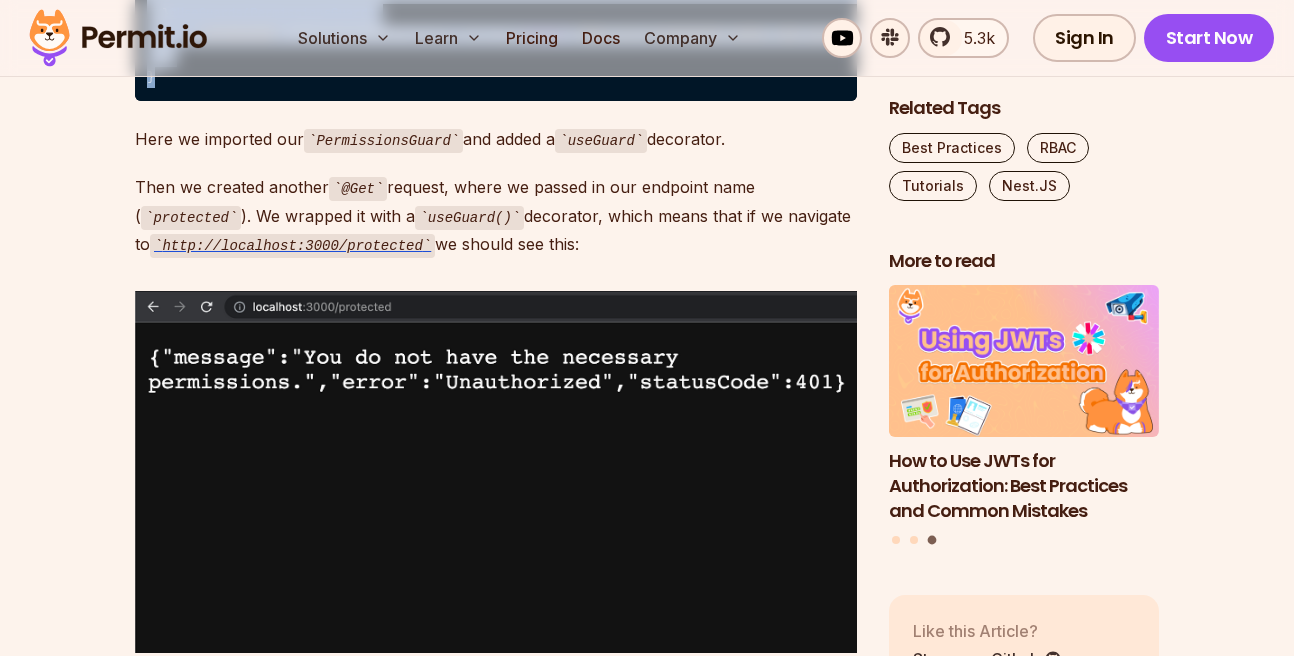click on "import  { Controller, Get, UseGuards } from  '@nestjs/common' ;
import  { AppService } from  './app.service' ;
import  { PermissionsGuard } from  './auth/permissions.guard' ;
@Controller()
export  class   AppController  {
constructor ( private  readonly appService: AppService) {}
@Get()
getHello(): string {
return   this .appService.getHello();
}
@UseGuards(PermissionsGuard)
@Get( 'protected' )
getProtectedEndpoint(): string {
return   'This is a protected route, but you have access.' ;
}
}" at bounding box center [496, 36] 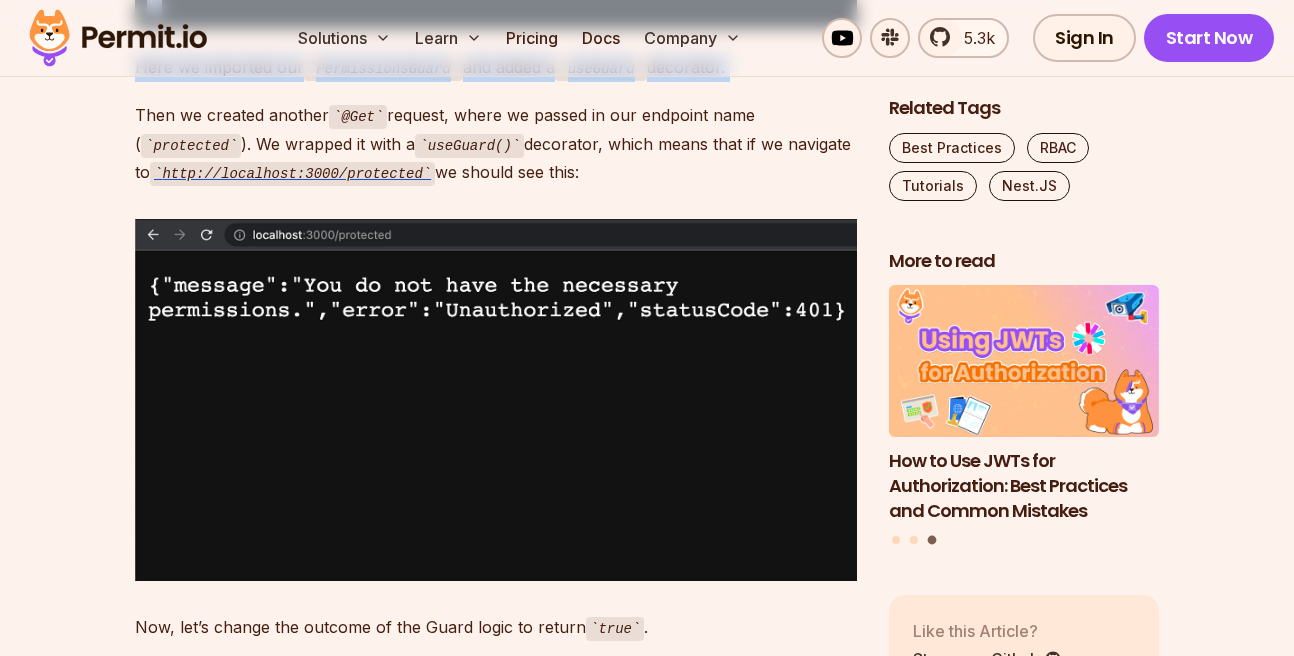 scroll, scrollTop: 5164, scrollLeft: 0, axis: vertical 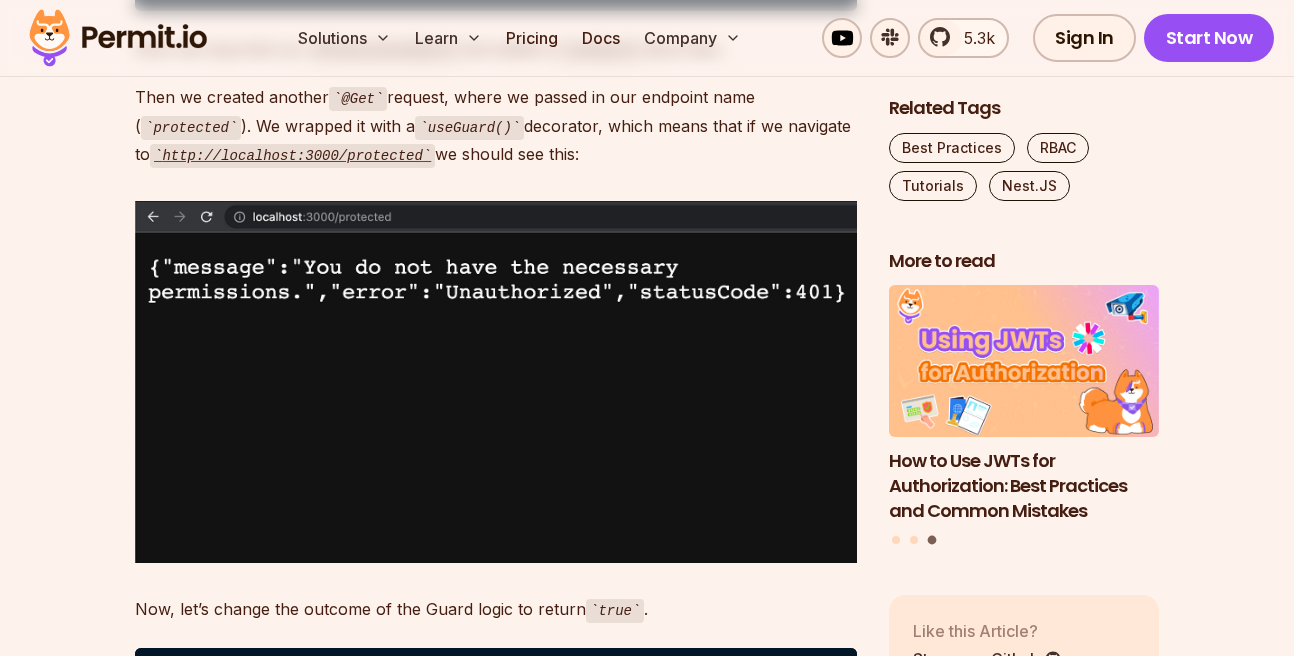 drag, startPoint x: 138, startPoint y: 213, endPoint x: 234, endPoint y: 558, distance: 358.1075 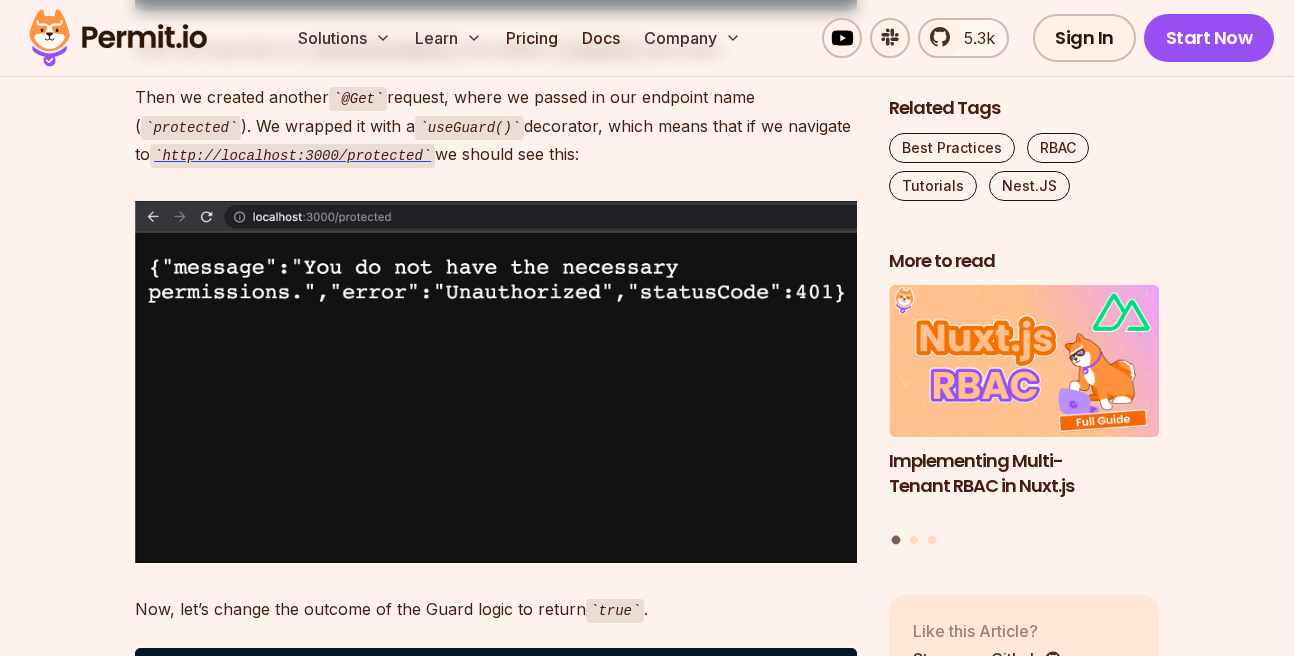 click on "import  { Controller, Get, UseGuards } from  '@nestjs/common' ;
import  { AppService } from  './app.service' ;
import  { PermissionsGuard } from  './auth/permissions.guard' ;
@Controller()
export  class   AppController  {
constructor ( private  readonly appService: AppService) {}
@Get()
getHello(): string {
return   this .appService.getHello();
}
@UseGuards(PermissionsGuard)
@Get( 'protected' )
getProtectedEndpoint(): string {
return   'This is a protected route, but you have access.' ;
}
}" at bounding box center (496, -54) 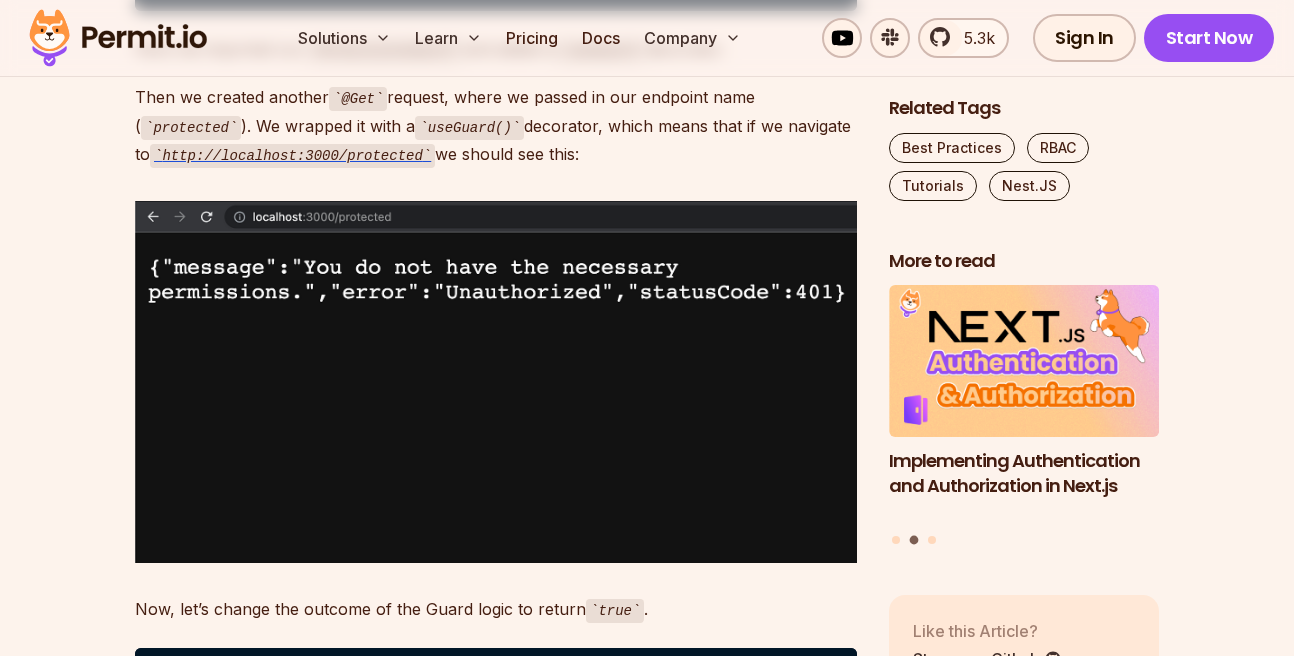 drag, startPoint x: 144, startPoint y: 124, endPoint x: 172, endPoint y: 557, distance: 433.90436 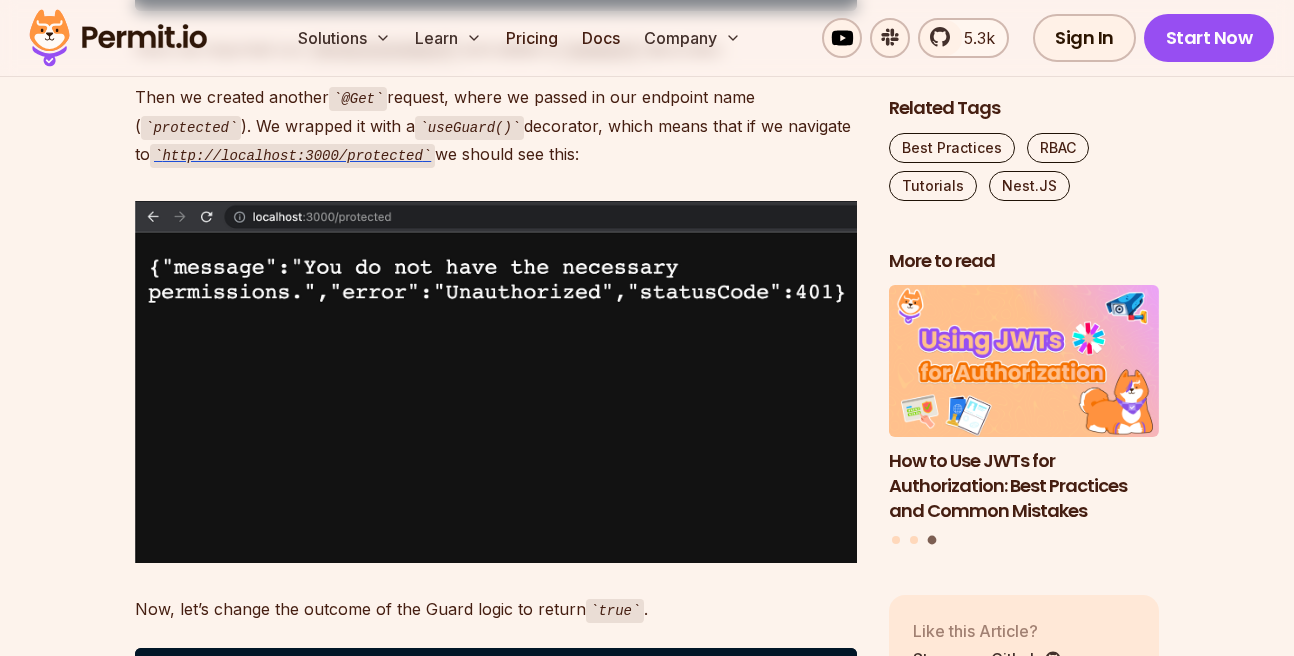 drag, startPoint x: 162, startPoint y: 107, endPoint x: 233, endPoint y: 562, distance: 460.50626 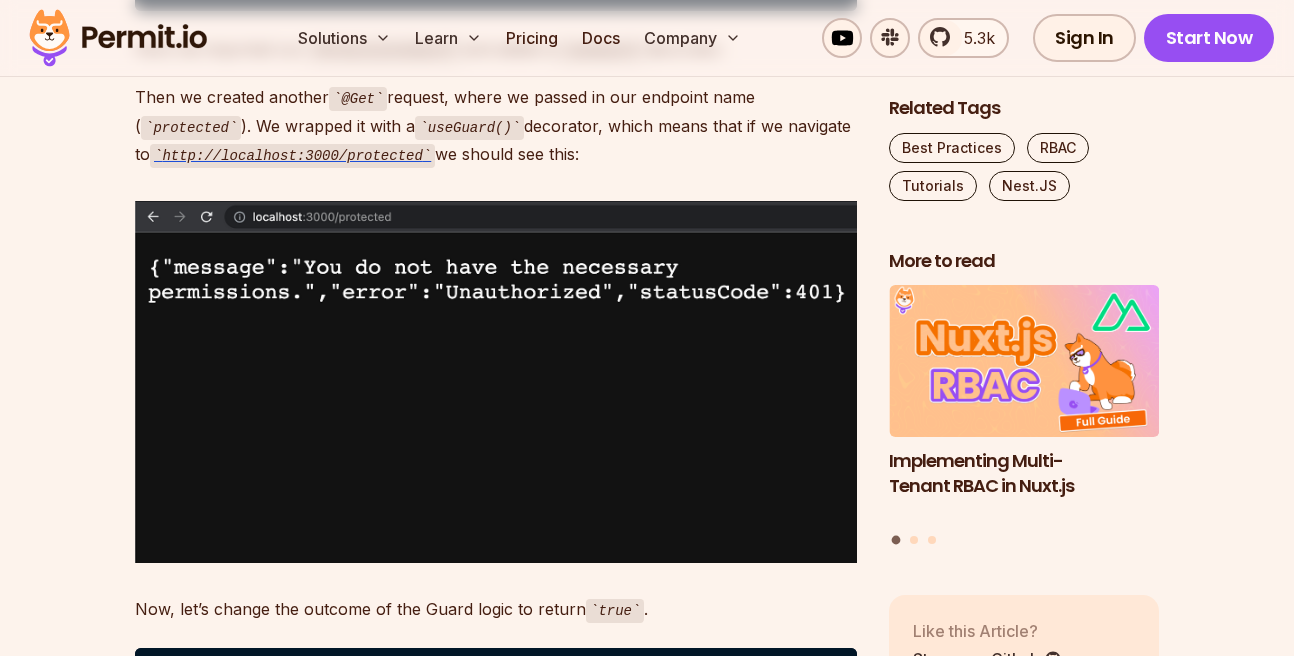 click on "import  { Controller, Get, UseGuards } from  '@nestjs/common' ;
import  { AppService } from  './app.service' ;
import  { PermissionsGuard } from  './auth/permissions.guard' ;
@Controller()
export  class   AppController  {
constructor ( private  readonly appService: AppService) {}
@Get()
getHello(): string {
return   this .appService.getHello();
}
@UseGuards(PermissionsGuard)
@Get( 'protected' )
getProtectedEndpoint(): string {
return   'This is a protected route, but you have access.' ;
}
}" at bounding box center (496, -54) 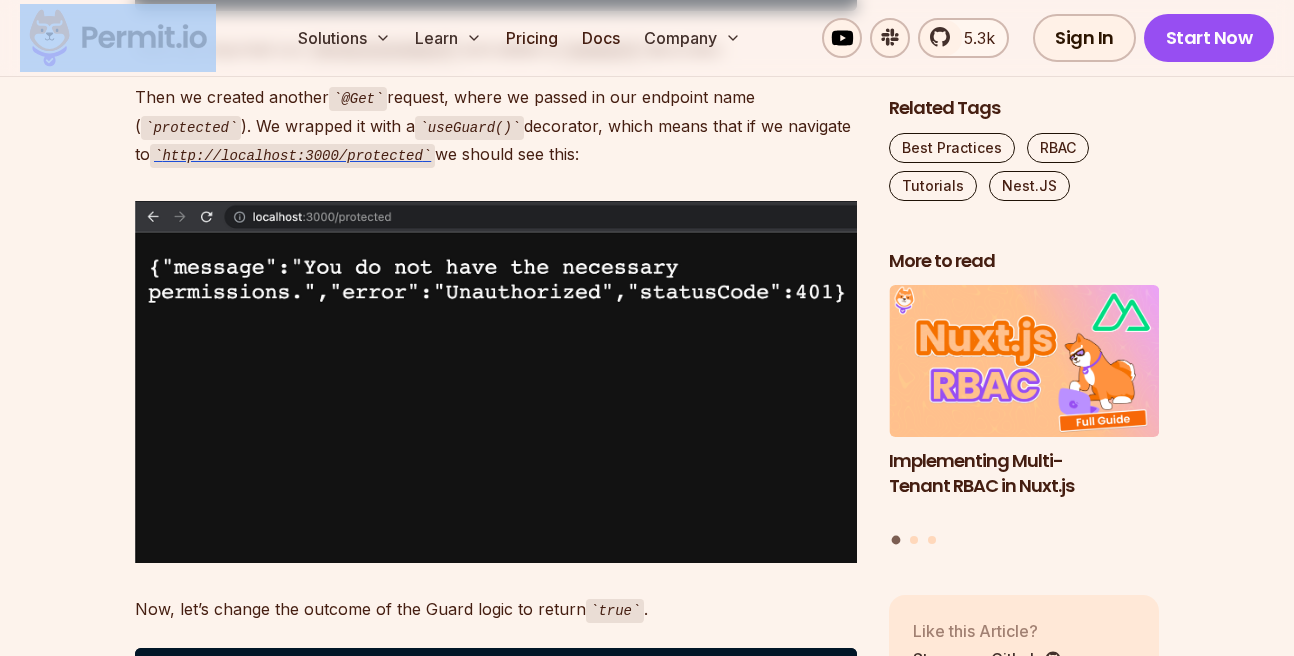 drag, startPoint x: 227, startPoint y: 557, endPoint x: 127, endPoint y: 120, distance: 448.29565 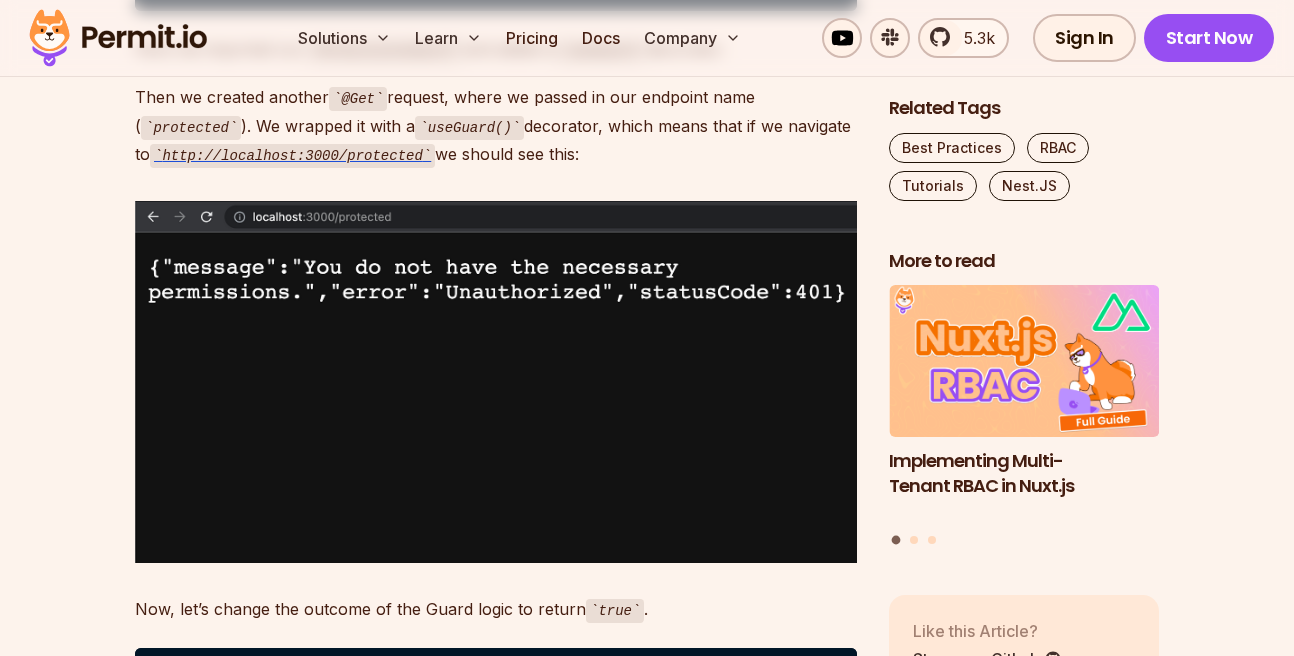 drag, startPoint x: 114, startPoint y: 120, endPoint x: 197, endPoint y: 541, distance: 429.10373 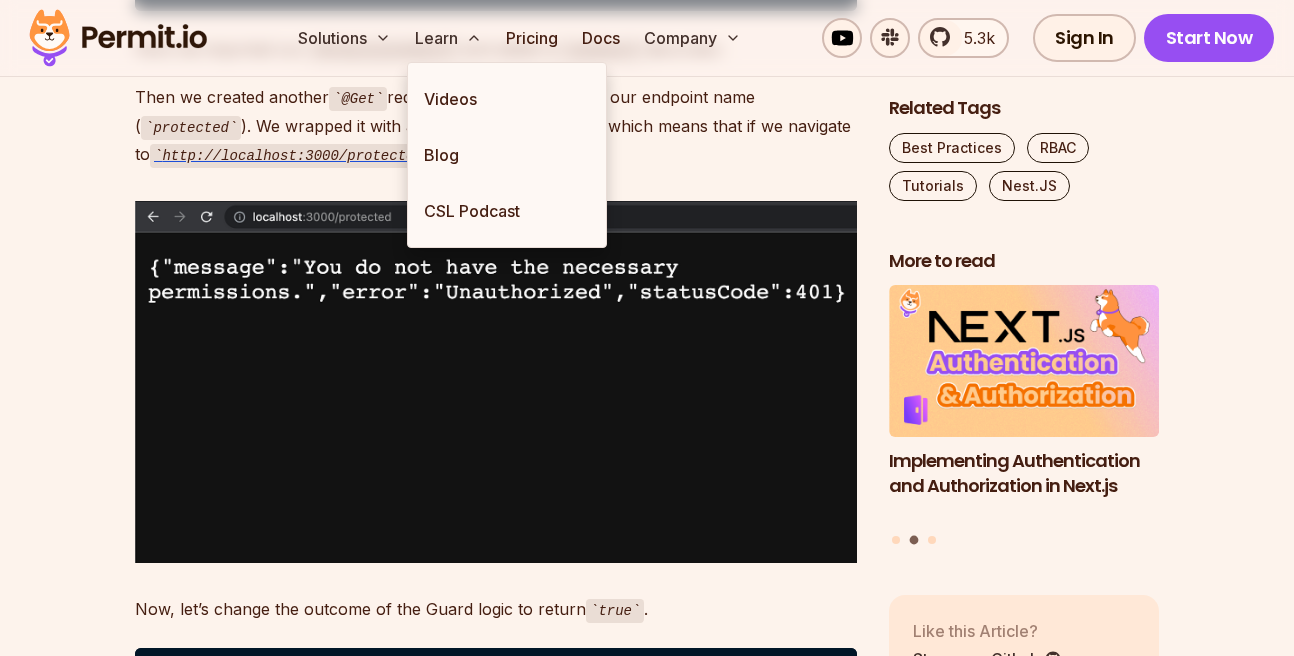 click on "Videos Blog CSL Podcast" at bounding box center [507, 153] 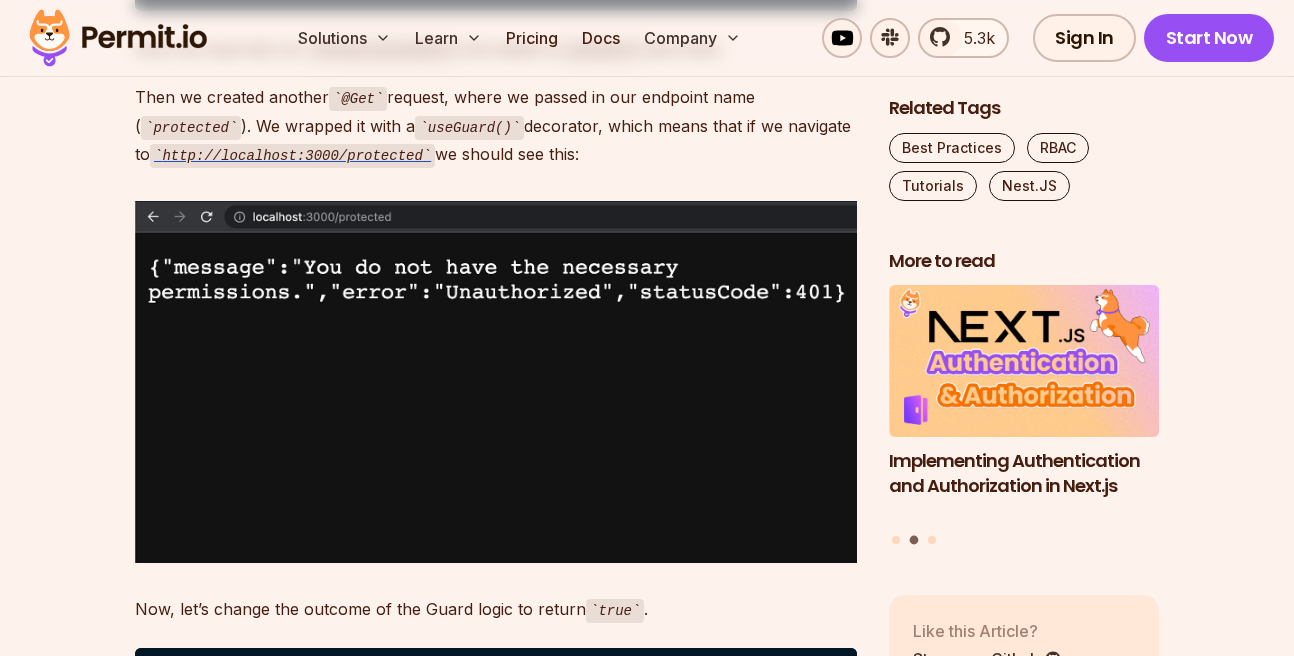 drag, startPoint x: 150, startPoint y: 192, endPoint x: 143, endPoint y: 166, distance: 26.925823 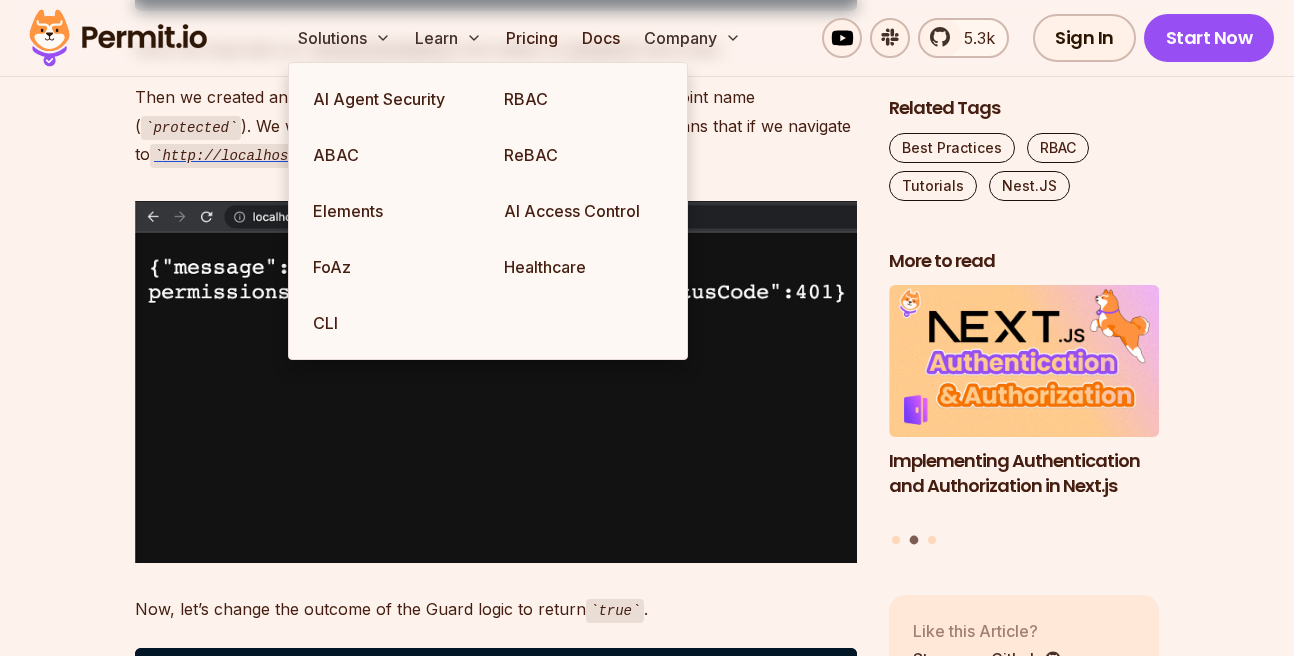 click on "import  { Controller, Get, UseGuards } from  '@nestjs/common' ;
import  { AppService } from  './app.service' ;
import  { PermissionsGuard } from  './auth/permissions.guard' ;
@Controller()
export  class   AppController  {
constructor ( private  readonly appService: AppService) {}
@Get()
getHello(): string {
return   this .appService.getHello();
}
@UseGuards(PermissionsGuard)
@Get( 'protected' )
getProtectedEndpoint(): string {
return   'This is a protected route, but you have access.' ;
}
}" at bounding box center [496, -54] 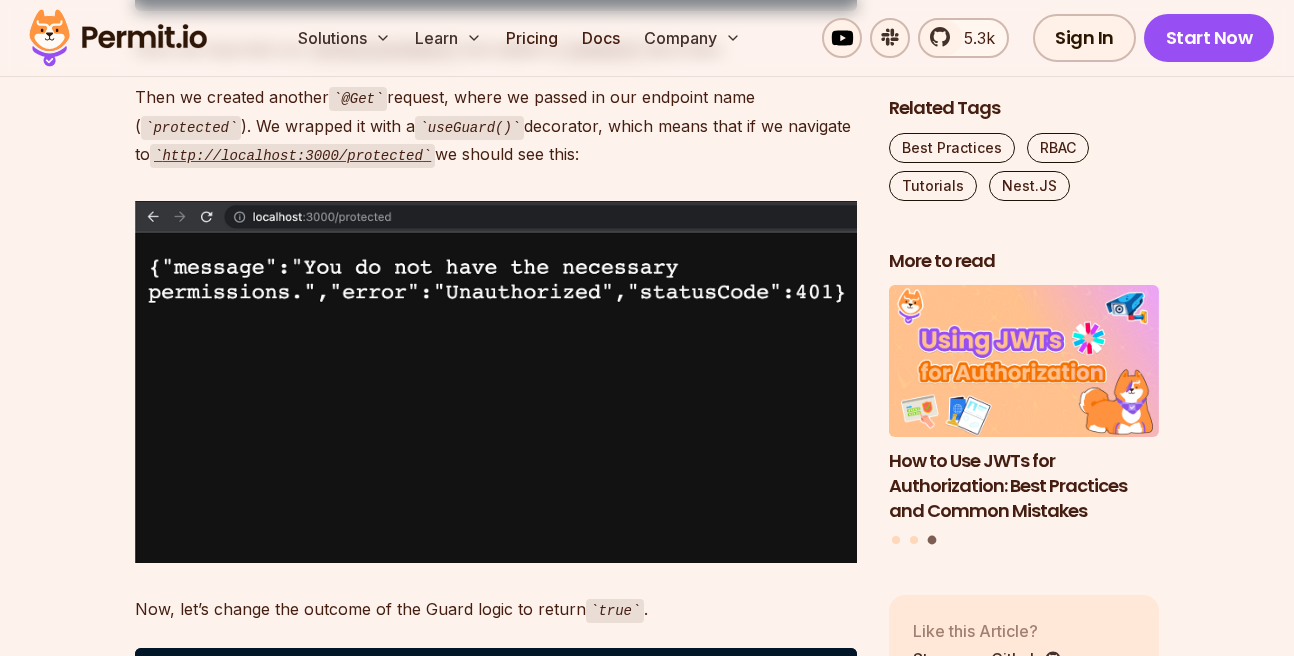 drag, startPoint x: 143, startPoint y: 120, endPoint x: 323, endPoint y: 532, distance: 449.60428 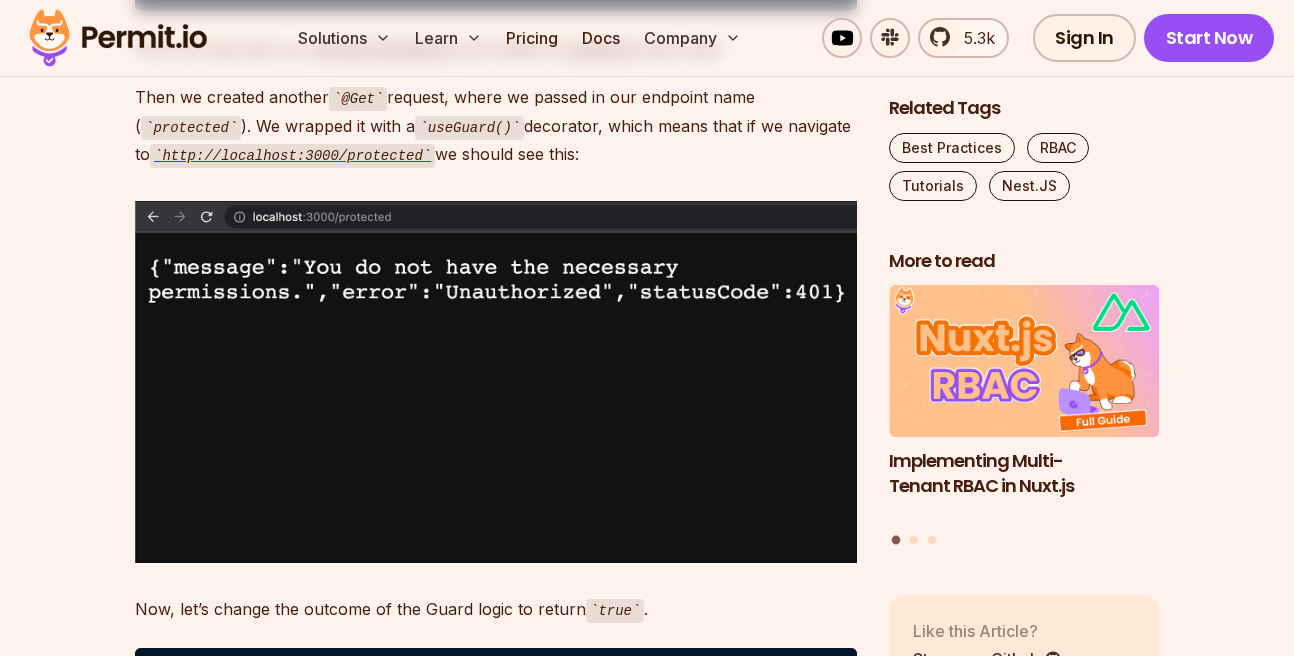 drag, startPoint x: 173, startPoint y: 233, endPoint x: 229, endPoint y: 549, distance: 320.92368 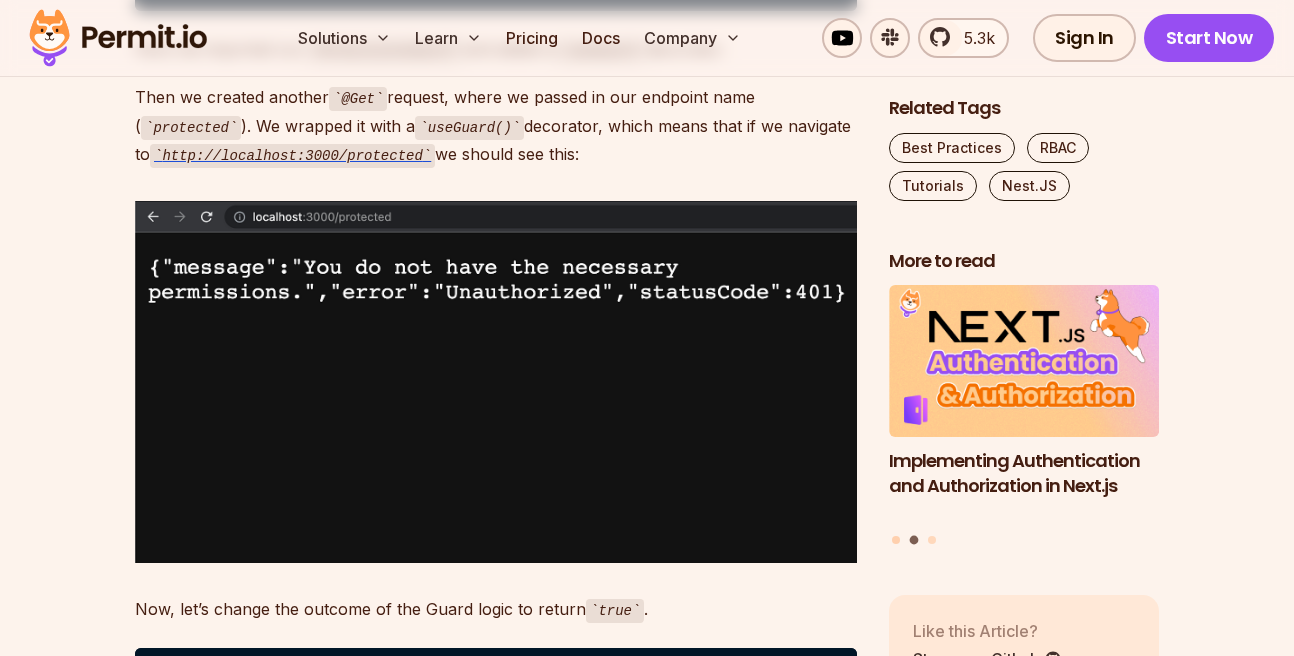 click at bounding box center (896, 540) 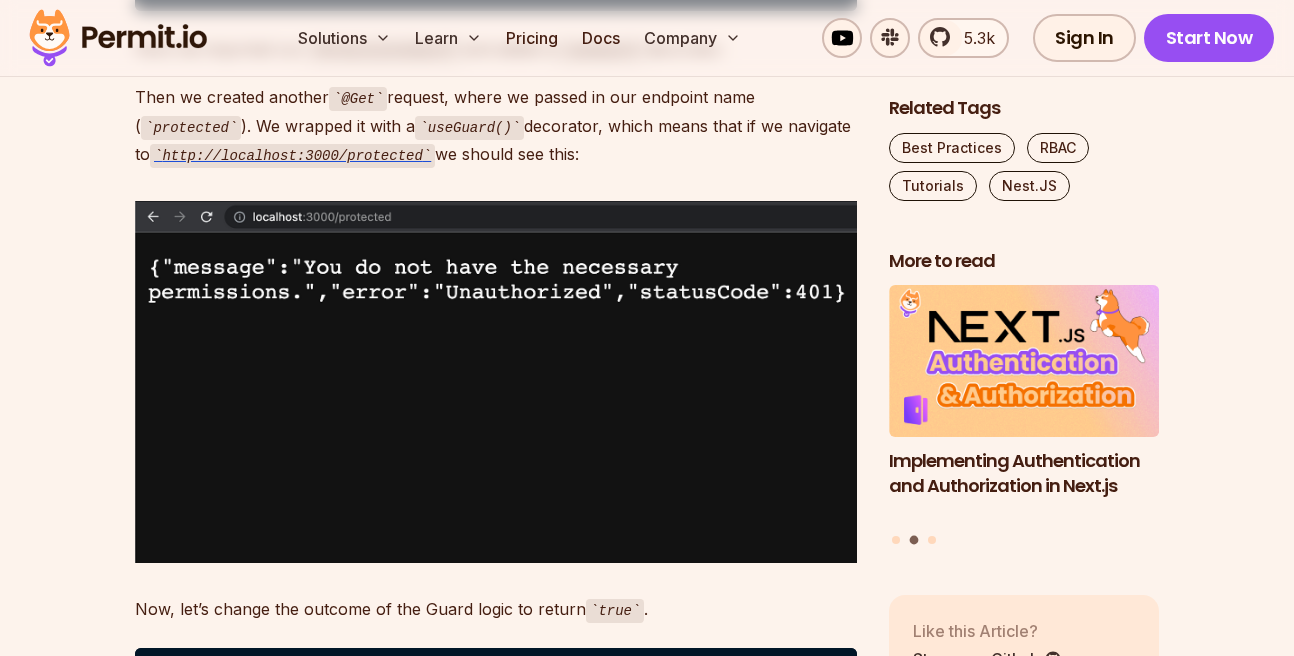 click at bounding box center (896, 540) 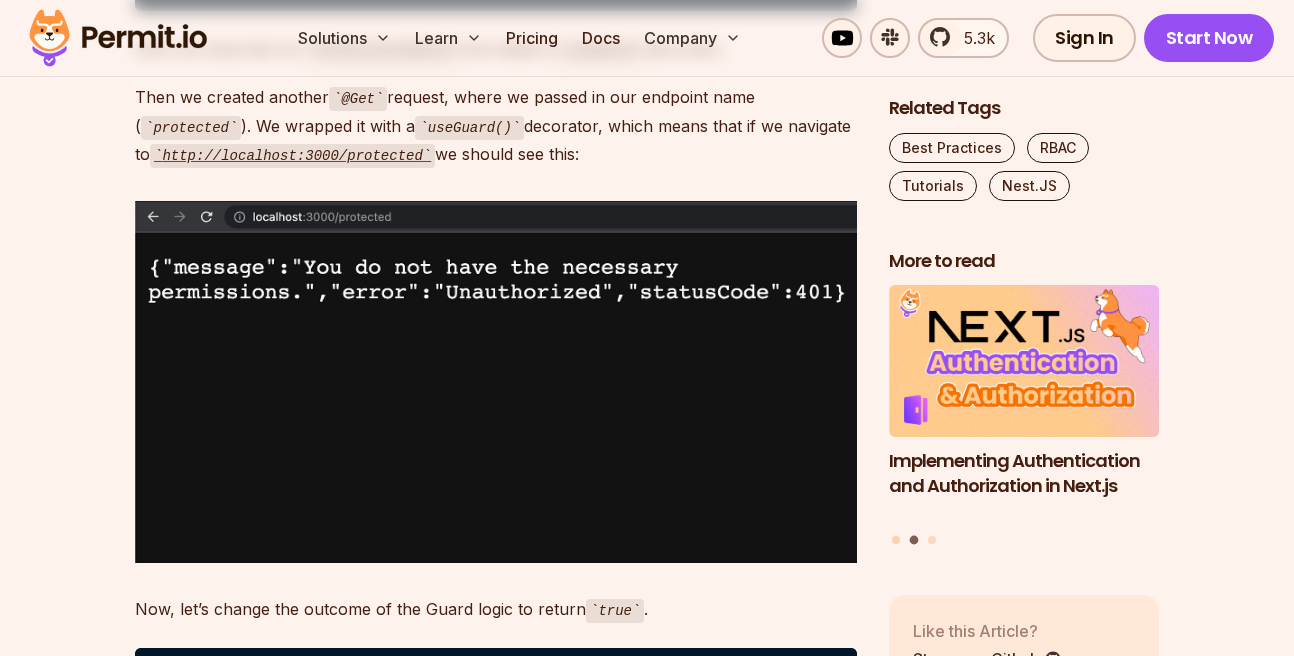click at bounding box center [896, 540] 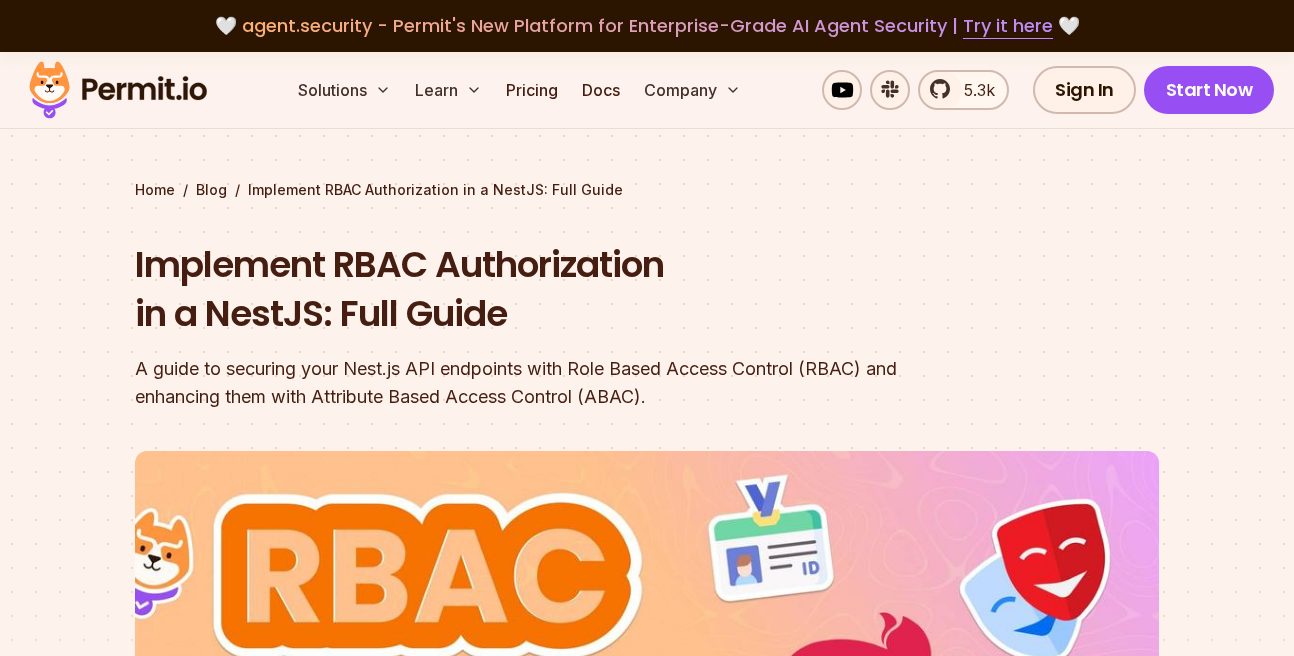 scroll, scrollTop: 5164, scrollLeft: 0, axis: vertical 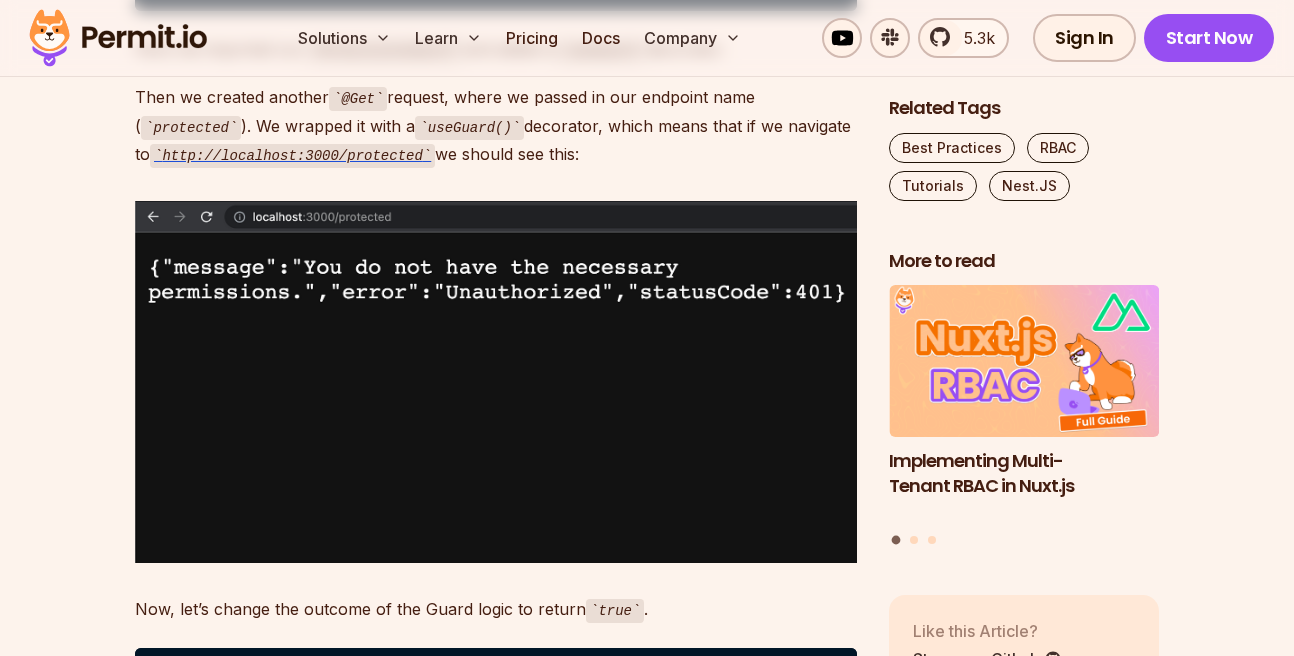 drag, startPoint x: 197, startPoint y: 120, endPoint x: 329, endPoint y: 552, distance: 451.71674 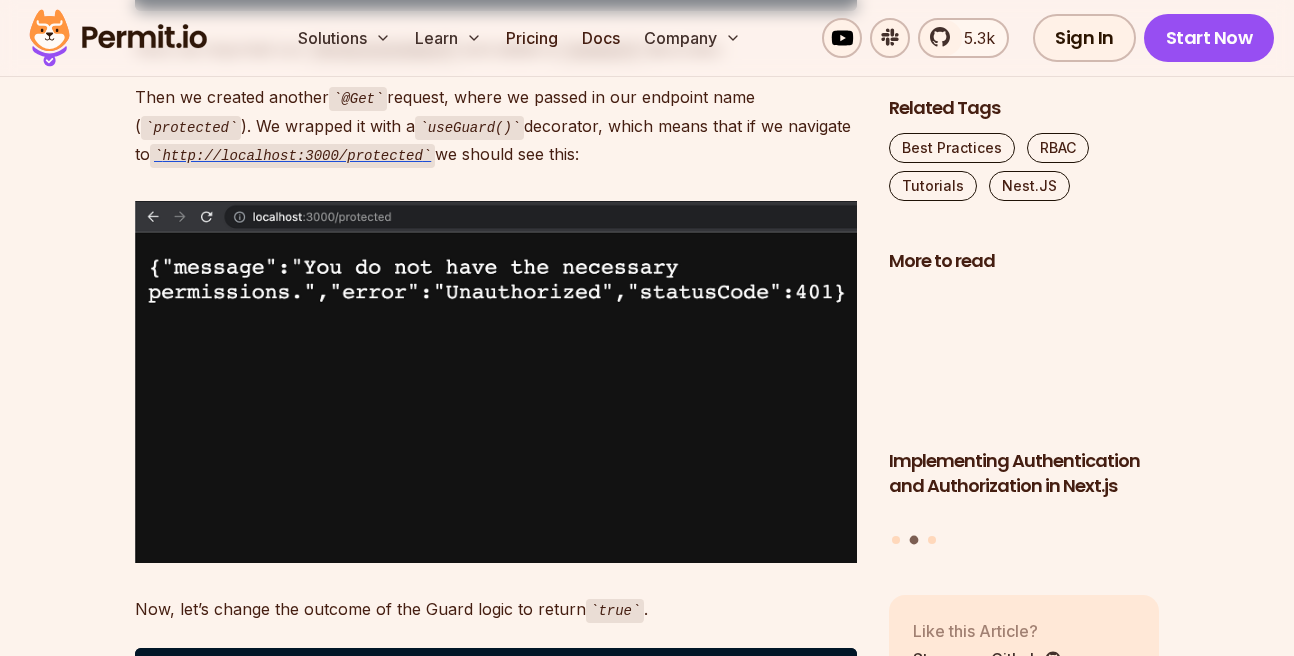 drag, startPoint x: 144, startPoint y: 124, endPoint x: 220, endPoint y: 541, distance: 423.86908 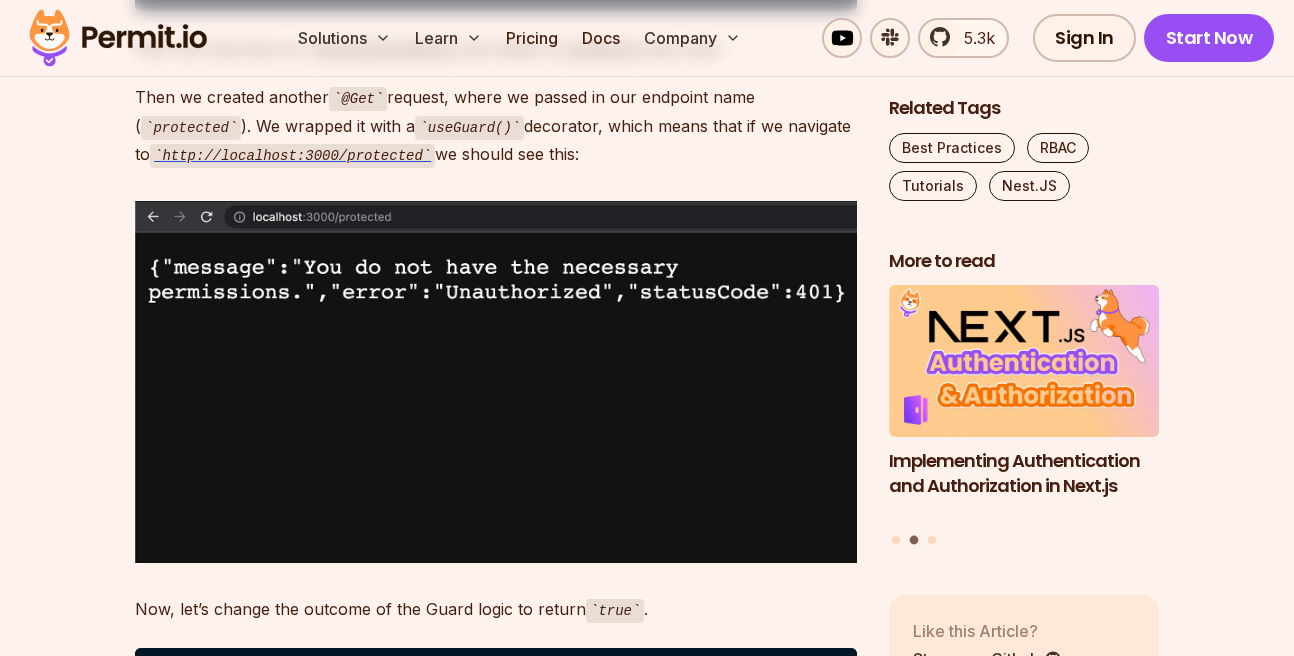click on "import  { Controller, Get, UseGuards } from  '@nestjs/common' ;
import  { AppService } from  './app.service' ;
import  { PermissionsGuard } from  './auth/permissions.guard' ;
@Controller()
export  class   AppController  {
constructor ( private  readonly appService: AppService) {}
@Get()
getHello(): string {
return   this .appService.getHello();
}
@UseGuards(PermissionsGuard)
@Get( 'protected' )
getProtectedEndpoint(): string {
return   'This is a protected route, but you have access.' ;
}
}" at bounding box center [496, -54] 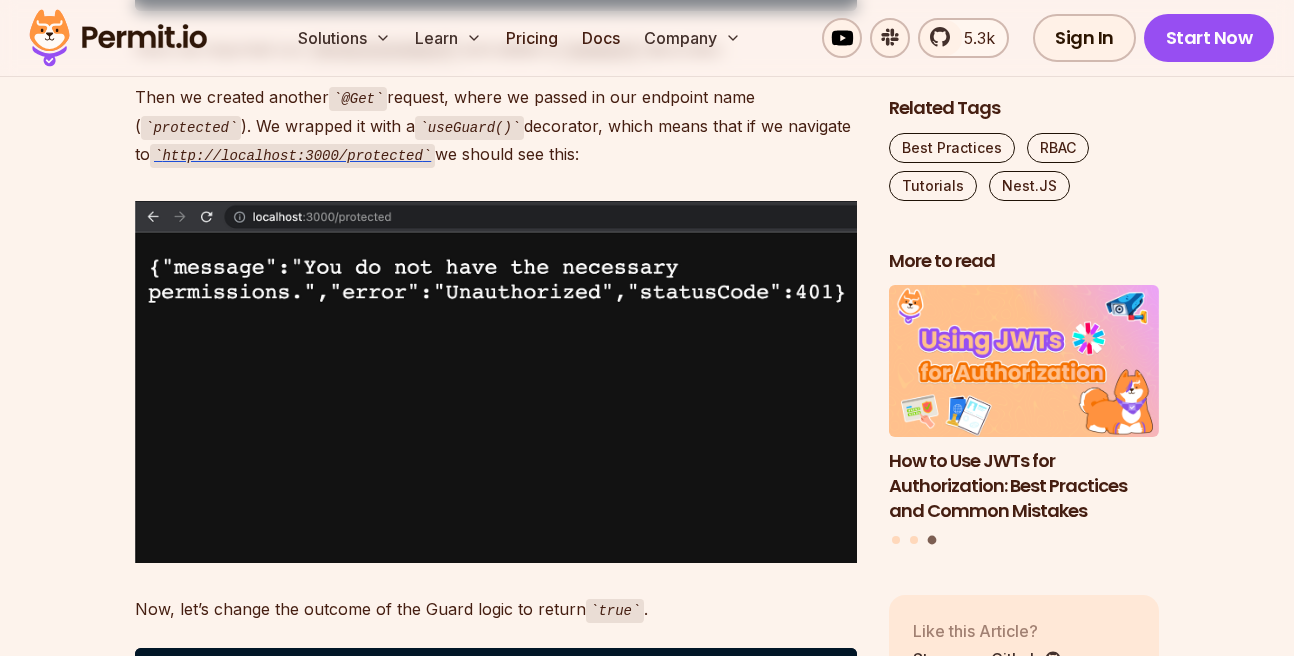 click on "import  { Controller, Get, UseGuards } from  '@nestjs/common' ;
import  { AppService } from  './app.service' ;
import  { PermissionsGuard } from  './auth/permissions.guard' ;
@Controller()
export  class   AppController  {
constructor ( private  readonly appService: AppService) {}
@Get()
getHello(): string {
return   this .appService.getHello();
}
@UseGuards(PermissionsGuard)
@Get( 'protected' )
getProtectedEndpoint(): string {
return   'This is a protected route, but you have access.' ;
}
}" at bounding box center [496, -54] 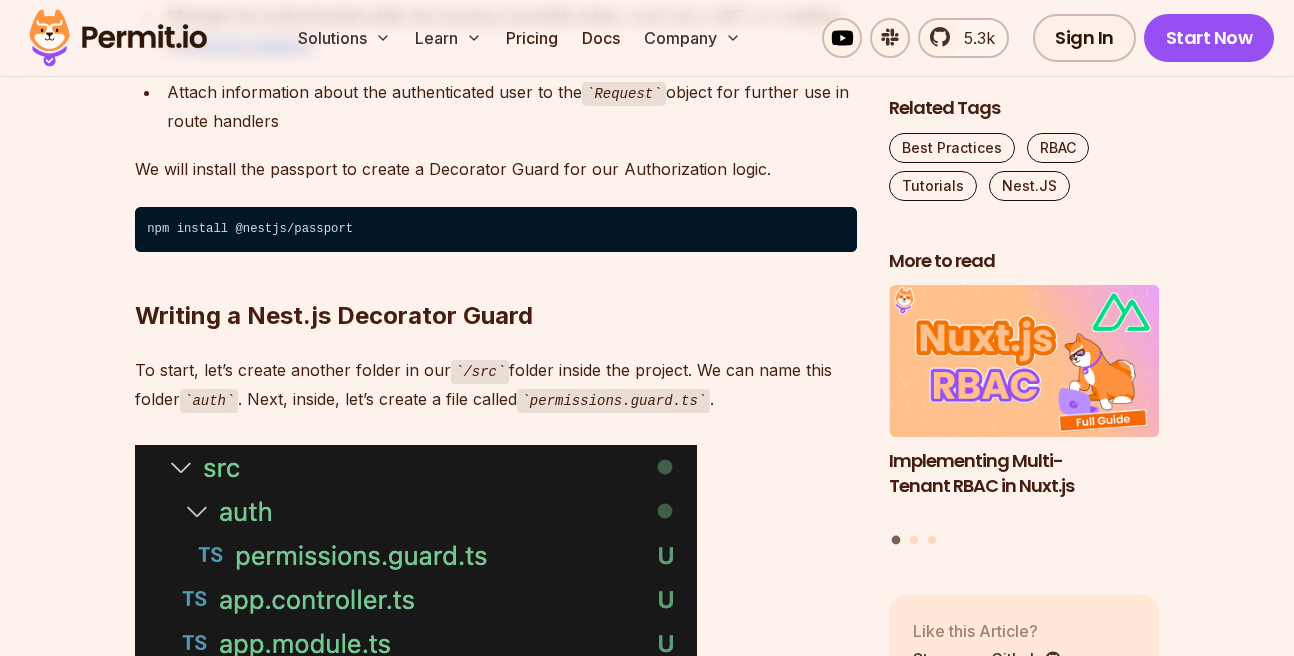 scroll, scrollTop: 3568, scrollLeft: 0, axis: vertical 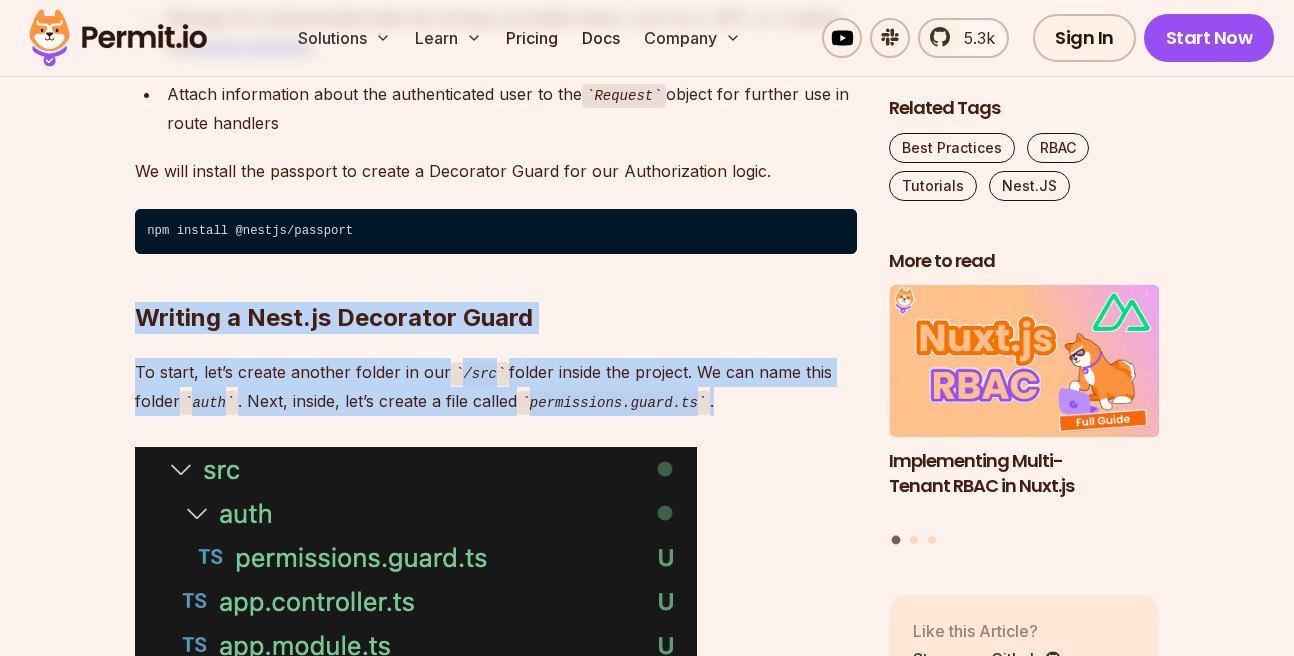 drag, startPoint x: 127, startPoint y: 308, endPoint x: 711, endPoint y: 419, distance: 594.4552 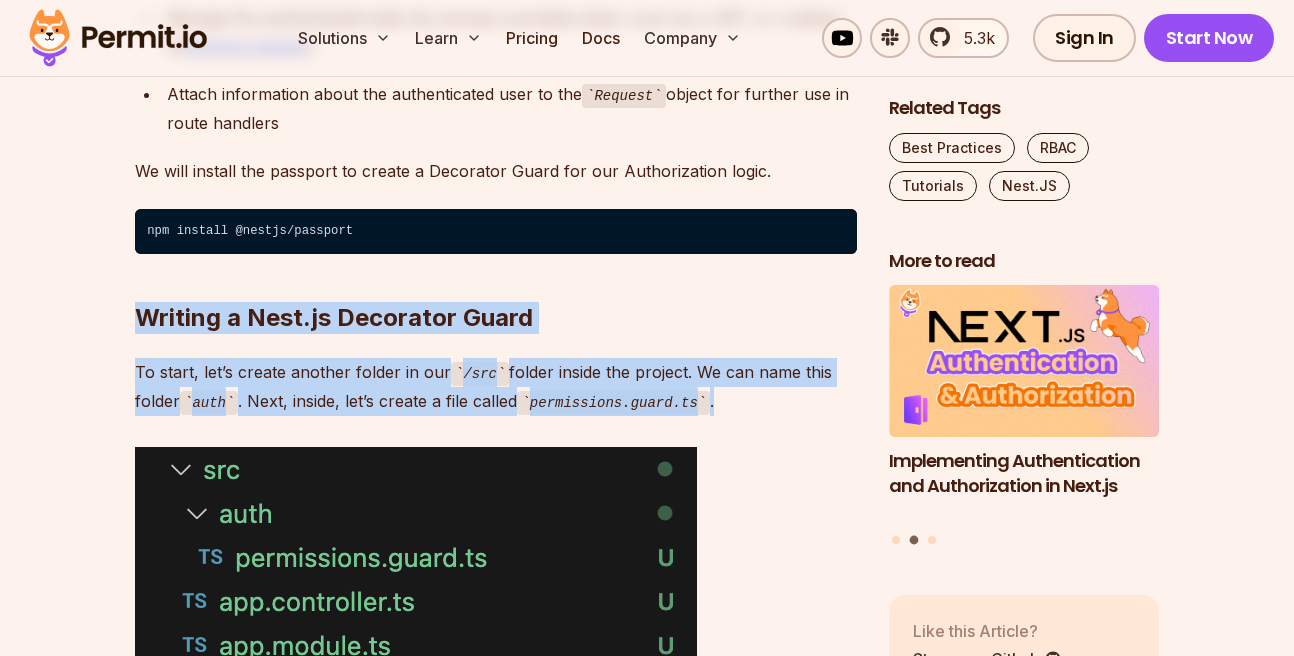 click on "Building secure and reliable API endpoints is crucial when developing applications with Nest.js. In this blog post, we will explore how you can do that with  Role Based Access Control (RBAC)  using Permit.io — an auhtorization-as-a-service provider. Integrating RBAC into your Nest.js project can help you ensure that only authorized users can access your API endpoints, protecting sensitive data and preventing unauthorized actions. What we will cover: Setting up a Nest.js Project Working with Nest.js Passport library Writing a decorator guard Setting up our first policy with Permit.io Installing and Initializing Permit Writing the enforcement code What you’ll need:  ⁠The latest Node.js version installed Basic understanding of Express Familiarity with Typescript Setting up a Nest.js Project To start, we need to install the Nest.js CLI globally. Open your terminal or command prompt and run the following command: npm install -g @nestjs/cli nestjs-authz-guard nest  new  nestjs-authz-guard cd npm run  )" at bounding box center [496, 5856] 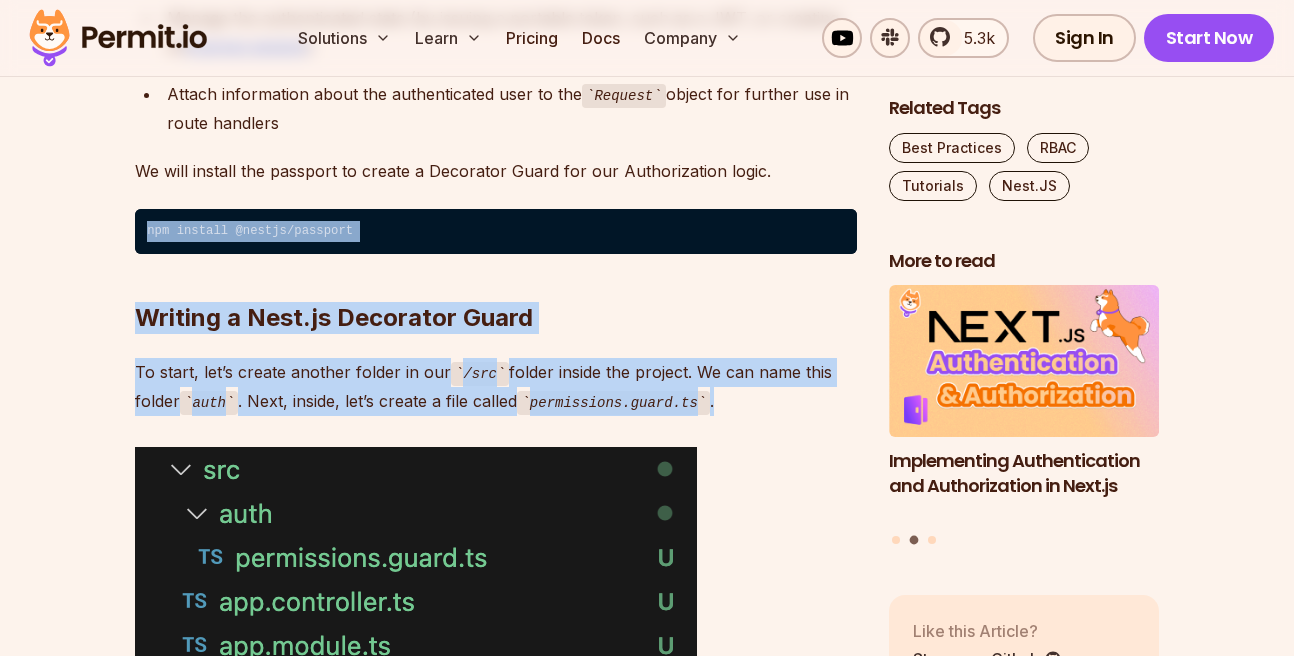 drag, startPoint x: 759, startPoint y: 421, endPoint x: 81, endPoint y: 242, distance: 701.2311 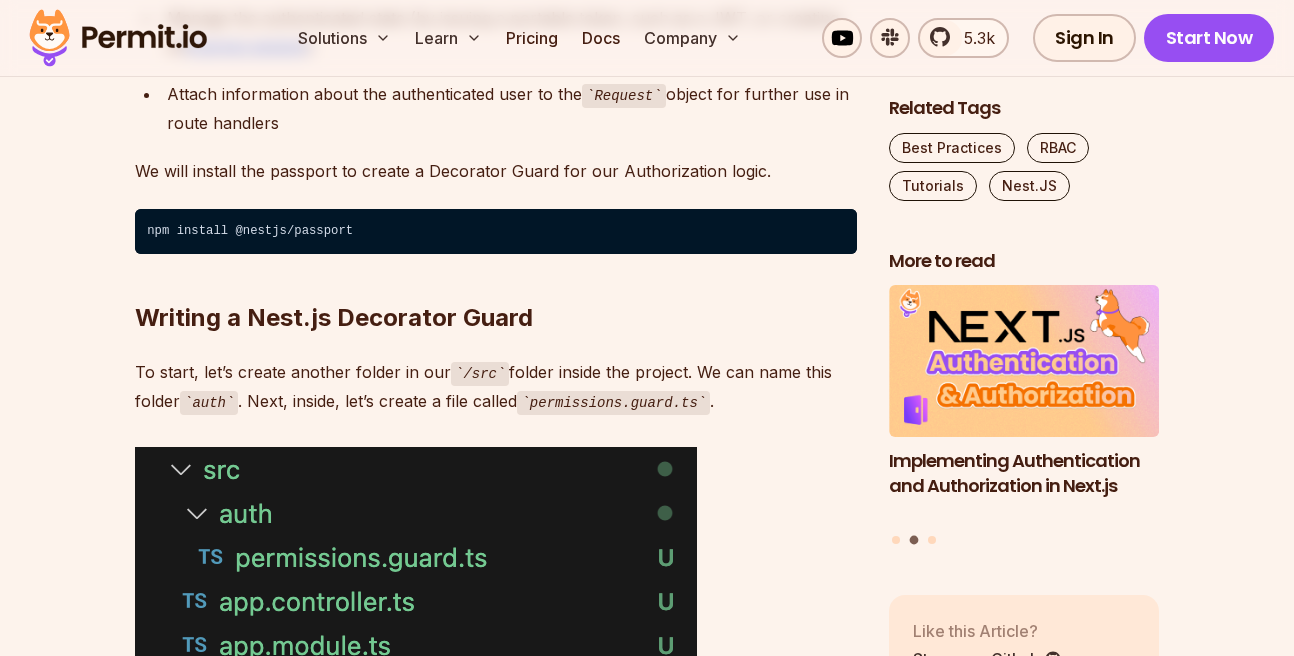 click on "Table of Contents Building secure and reliable API endpoints is crucial when developing applications with Nest.js. In this blog post, we will explore how you can do that with  Role Based Access Control (RBAC)  using Permit.io — an auhtorization-as-a-service provider. Integrating RBAC into your Nest.js project can help you ensure that only authorized users can access your API endpoints, protecting sensitive data and preventing unauthorized actions. What we will cover: Setting up a Nest.js Project Working with Nest.js Passport library Writing a decorator guard Setting up our first policy with Permit.io Installing and Initializing Permit Writing the enforcement code What you’ll need:  ⁠The latest Node.js version installed Basic understanding of Express Familiarity with Typescript Setting up a Nest.js Project To start, we need to install the Nest.js CLI globally. Open your terminal or command prompt and run the following command: npm install -g @nestjs/cli nestjs-authz-guard nest  new cd npm run  :dev" at bounding box center [647, 6010] 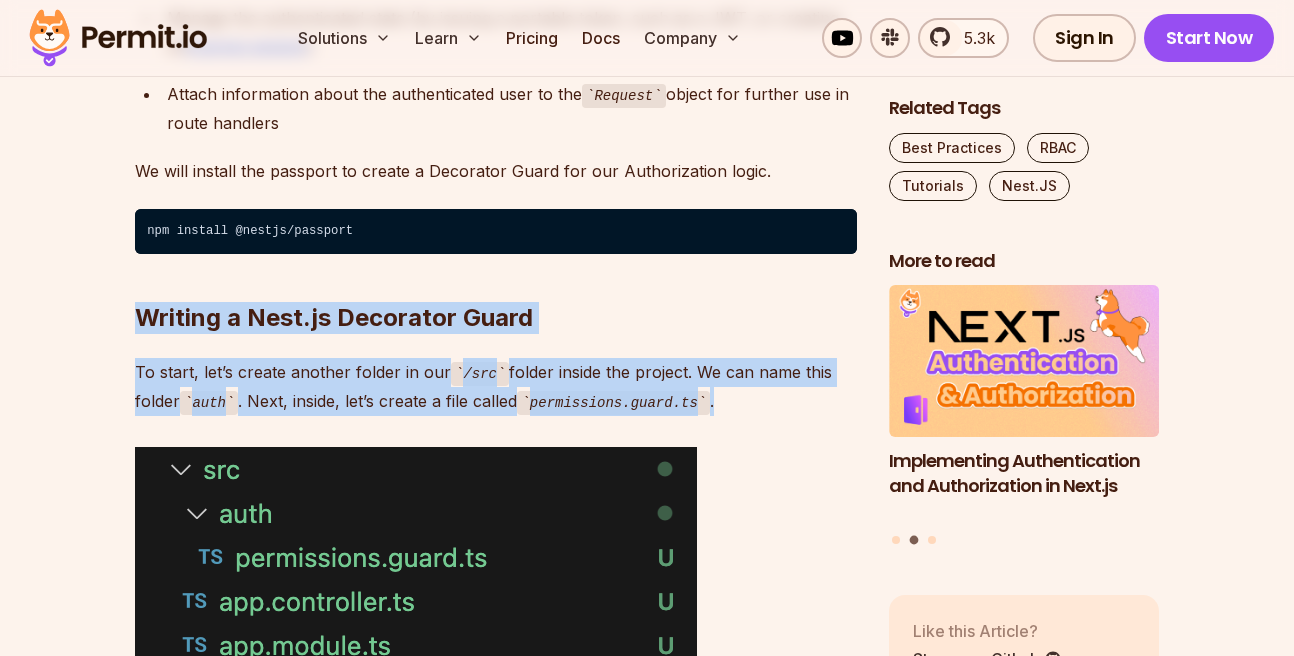 drag, startPoint x: 107, startPoint y: 280, endPoint x: 759, endPoint y: 440, distance: 671.3449 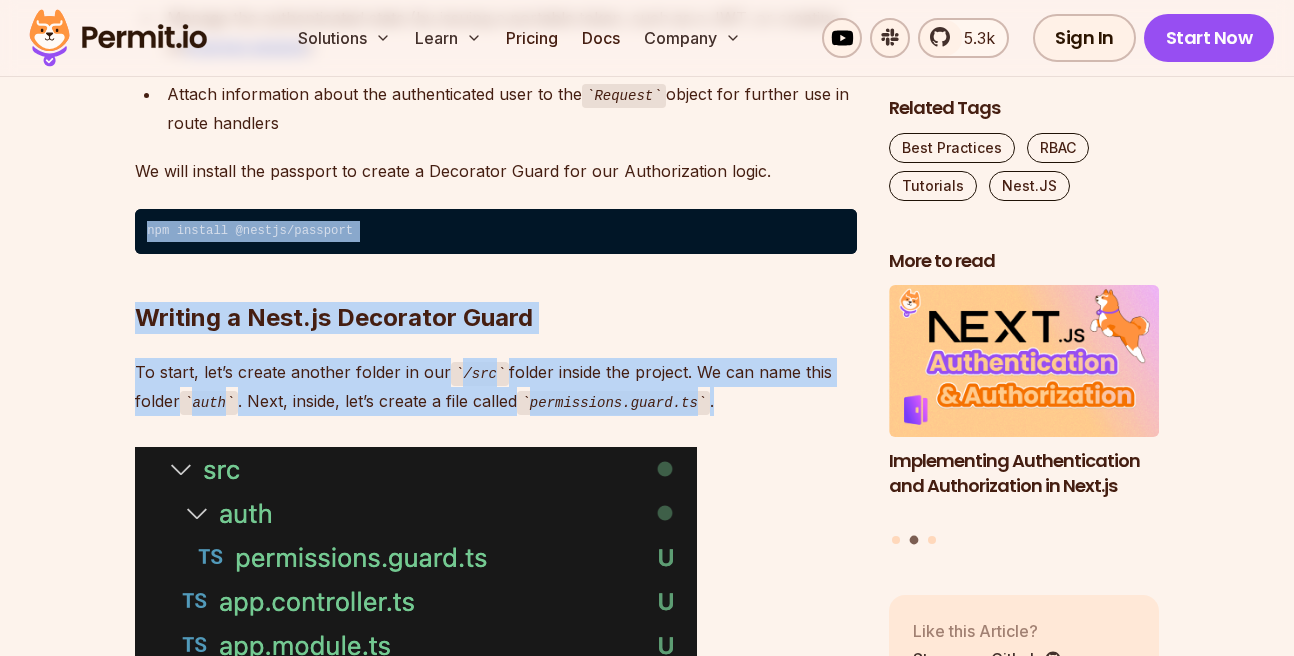drag, startPoint x: 762, startPoint y: 430, endPoint x: 150, endPoint y: 269, distance: 632.82306 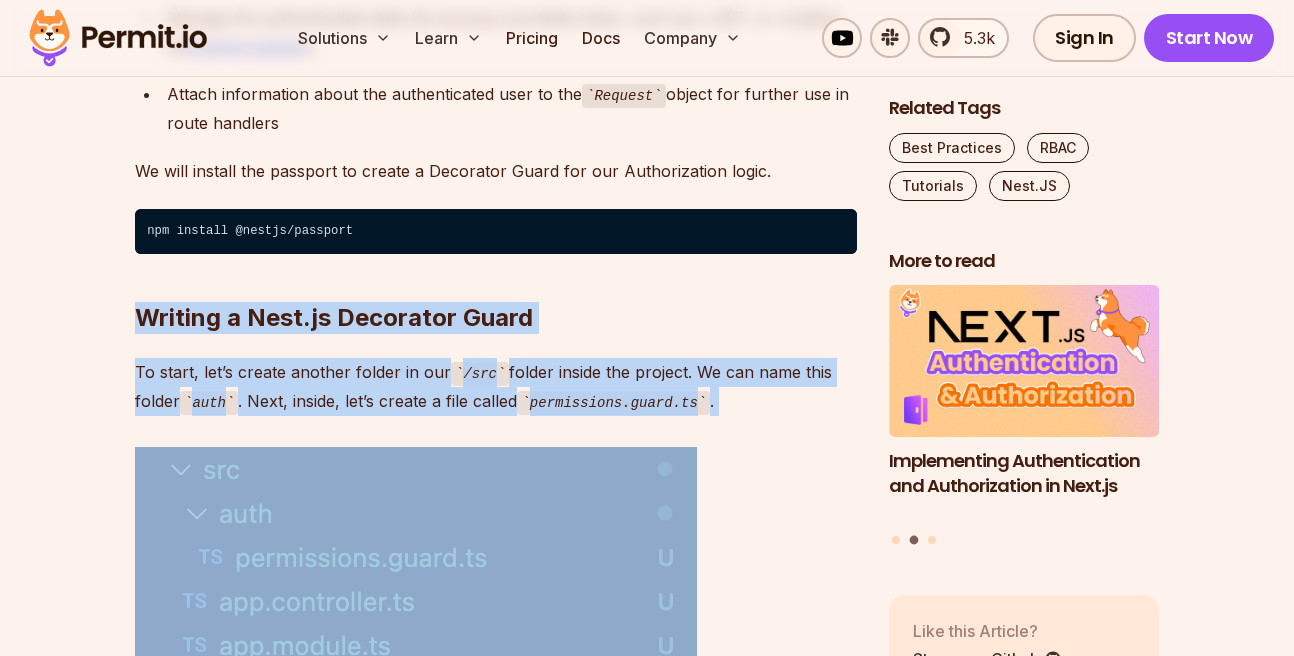 drag, startPoint x: 120, startPoint y: 256, endPoint x: 771, endPoint y: 452, distance: 679.8654 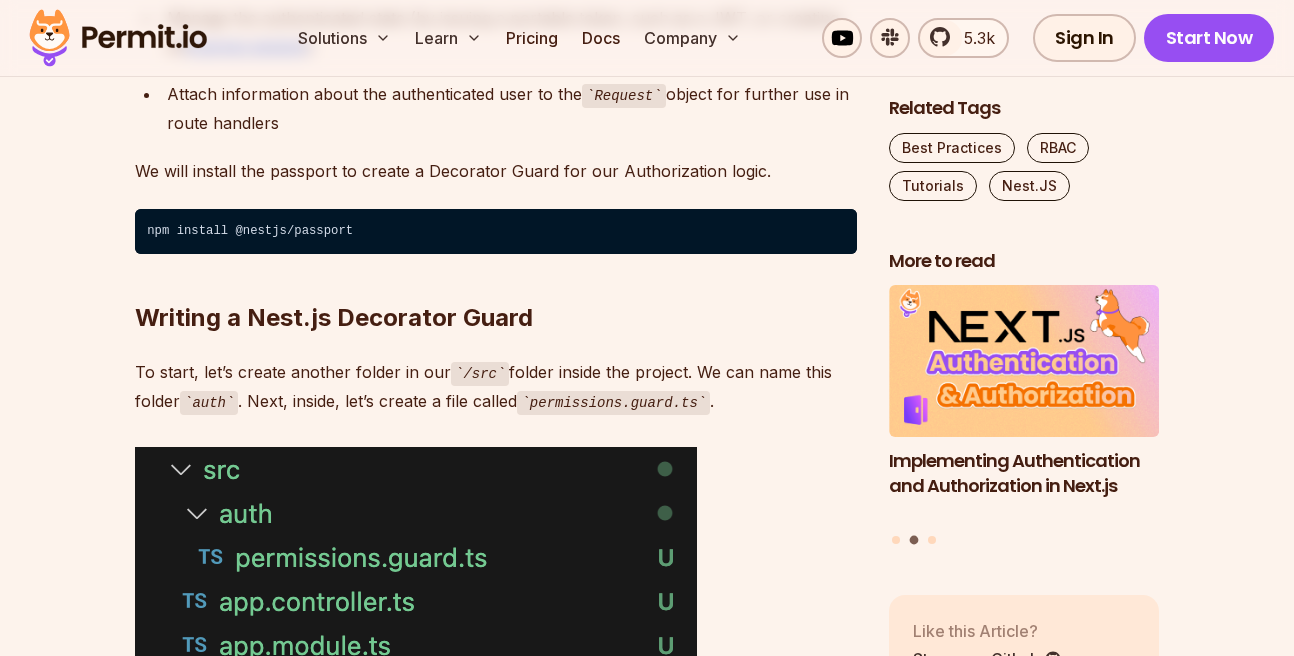 click on "Building secure and reliable API endpoints is crucial when developing applications with Nest.js. In this blog post, we will explore how you can do that with  Role Based Access Control (RBAC)  using Permit.io — an auhtorization-as-a-service provider. Integrating RBAC into your Nest.js project can help you ensure that only authorized users can access your API endpoints, protecting sensitive data and preventing unauthorized actions. What we will cover: Setting up a Nest.js Project Working with Nest.js Passport library Writing a decorator guard Setting up our first policy with Permit.io Installing and Initializing Permit Writing the enforcement code What you’ll need:  ⁠The latest Node.js version installed Basic understanding of Express Familiarity with Typescript Setting up a Nest.js Project To start, we need to install the Nest.js CLI globally. Open your terminal or command prompt and run the following command: npm install -g @nestjs/cli nestjs-authz-guard nest  new  nestjs-authz-guard cd npm run  )" at bounding box center (496, 5856) 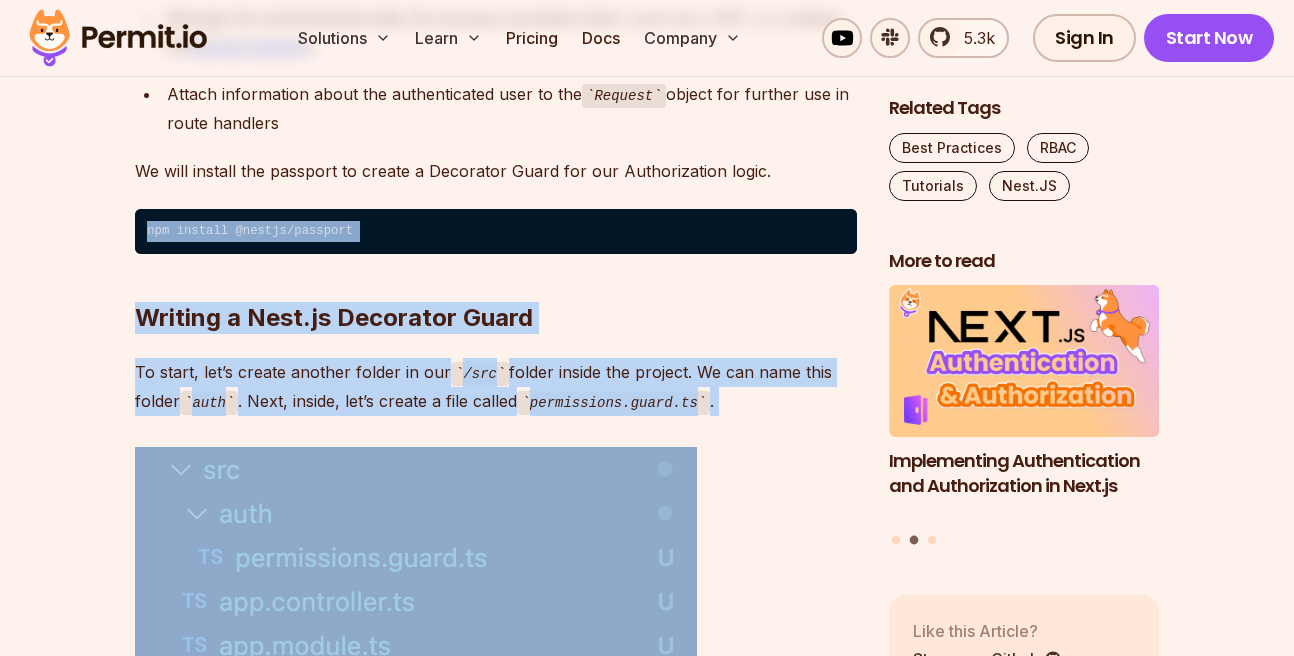 drag, startPoint x: 766, startPoint y: 434, endPoint x: 115, endPoint y: 237, distance: 680.1544 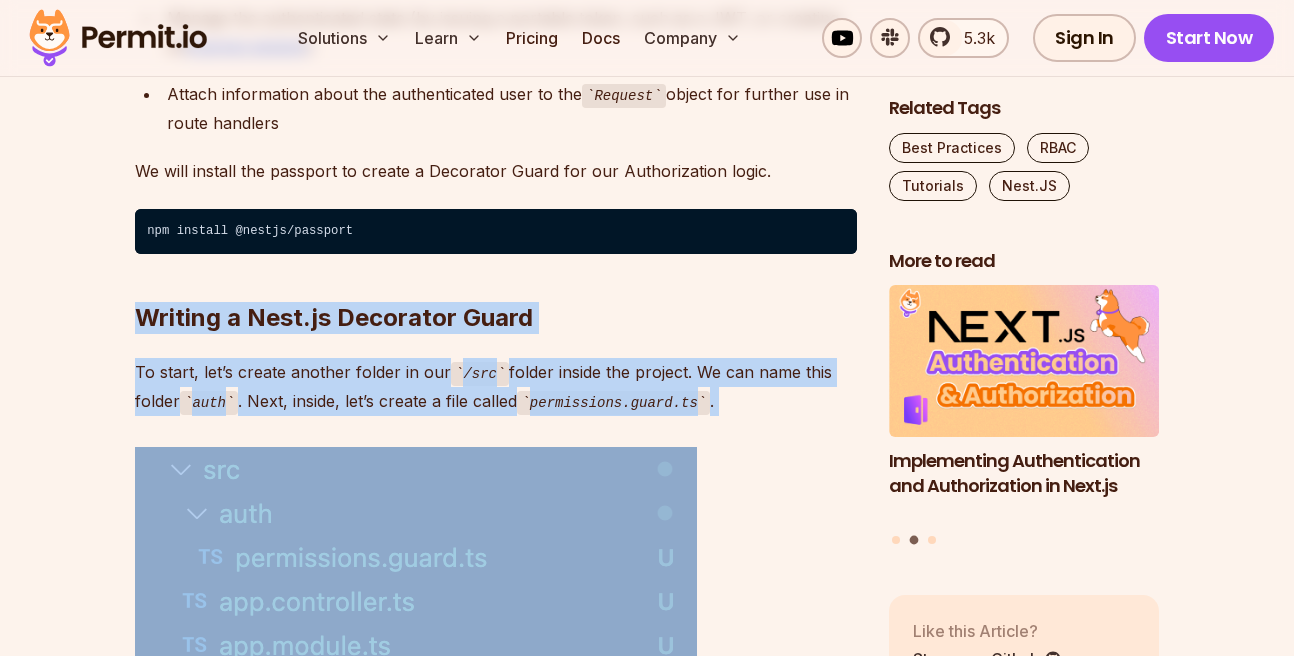 drag, startPoint x: 121, startPoint y: 247, endPoint x: 796, endPoint y: 481, distance: 714.40955 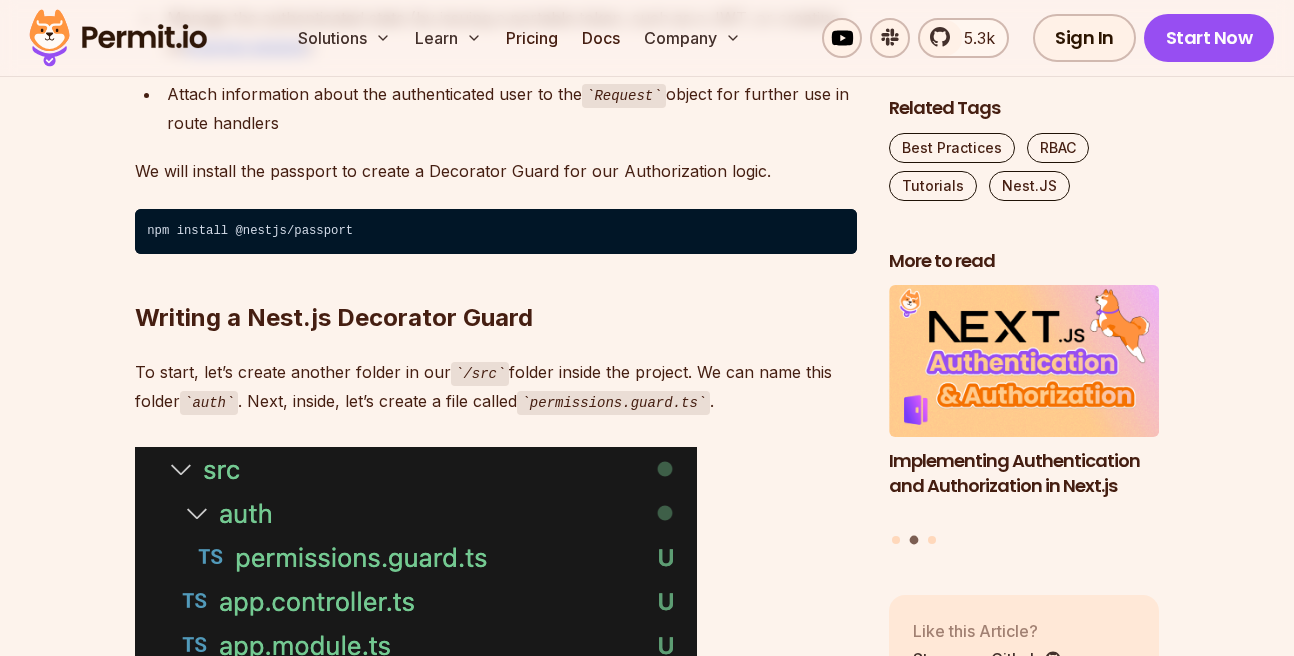 click on "Building secure and reliable API endpoints is crucial when developing applications with Nest.js. In this blog post, we will explore how you can do that with  Role Based Access Control (RBAC)  using Permit.io — an auhtorization-as-a-service provider. Integrating RBAC into your Nest.js project can help you ensure that only authorized users can access your API endpoints, protecting sensitive data and preventing unauthorized actions. What we will cover: Setting up a Nest.js Project Working with Nest.js Passport library Writing a decorator guard Setting up our first policy with Permit.io Installing and Initializing Permit Writing the enforcement code What you’ll need:  ⁠The latest Node.js version installed Basic understanding of Express Familiarity with Typescript Setting up a Nest.js Project To start, we need to install the Nest.js CLI globally. Open your terminal or command prompt and run the following command: npm install -g @nestjs/cli nestjs-authz-guard nest  new  nestjs-authz-guard cd npm run  )" at bounding box center [496, 5856] 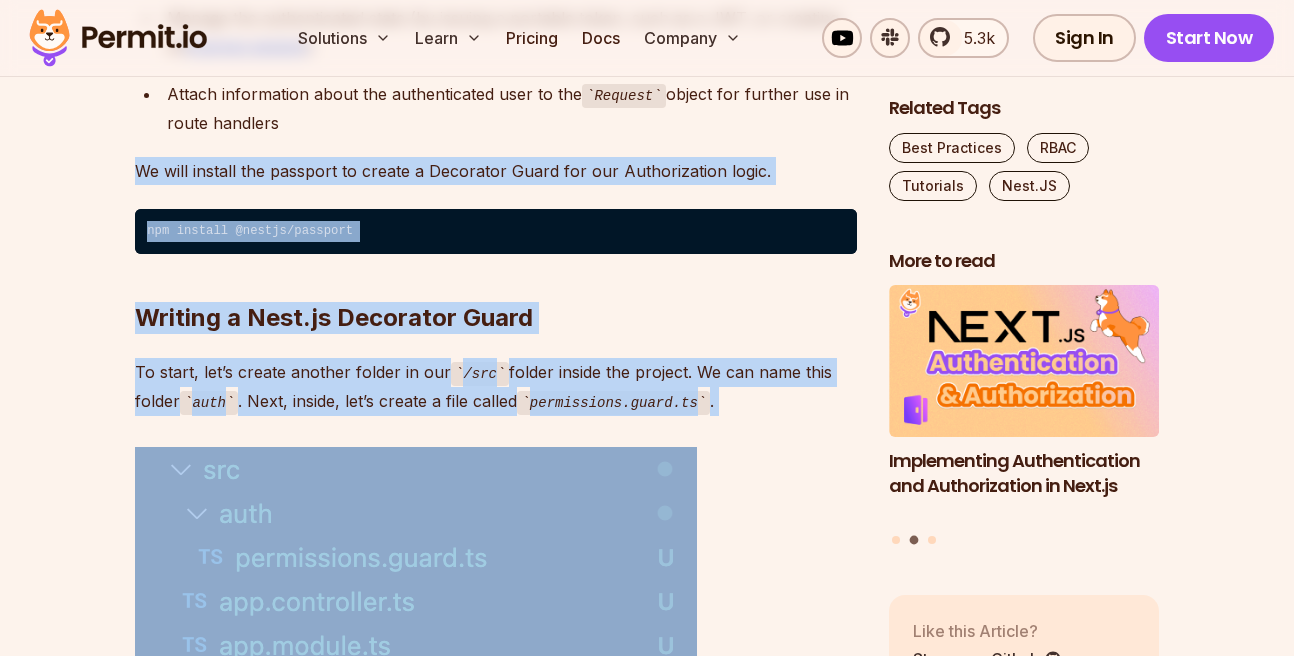 drag, startPoint x: 755, startPoint y: 448, endPoint x: 66, endPoint y: 177, distance: 740.37964 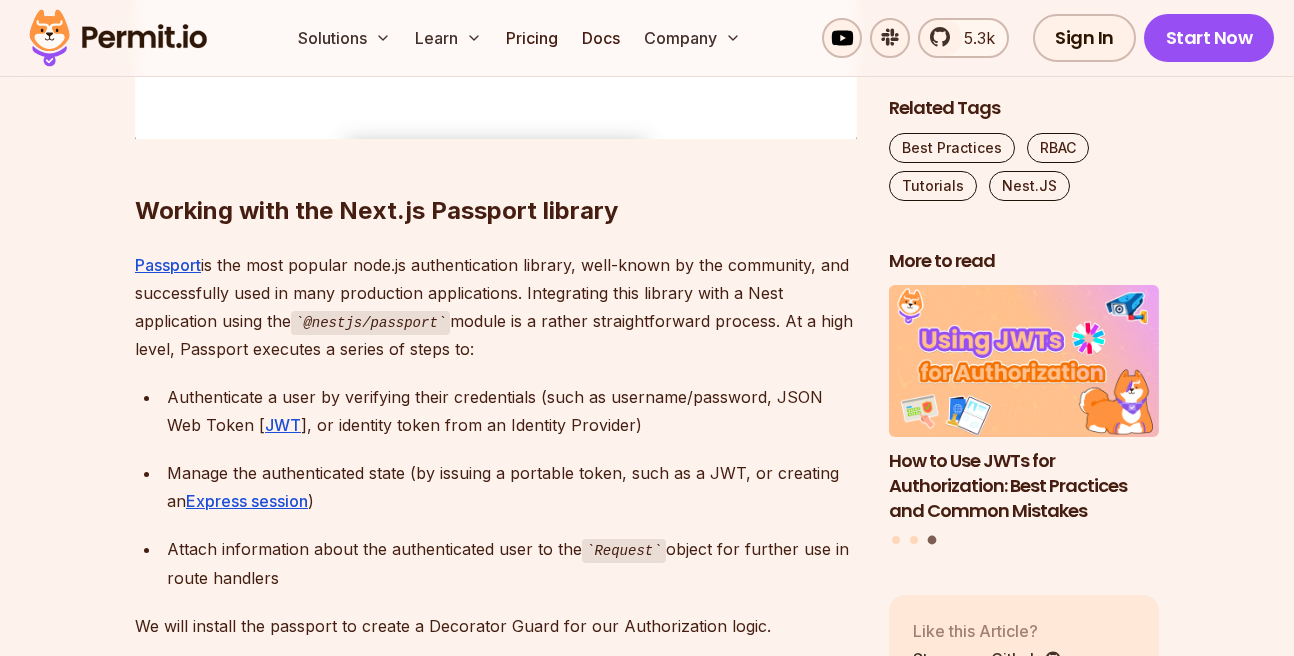 scroll, scrollTop: 3112, scrollLeft: 0, axis: vertical 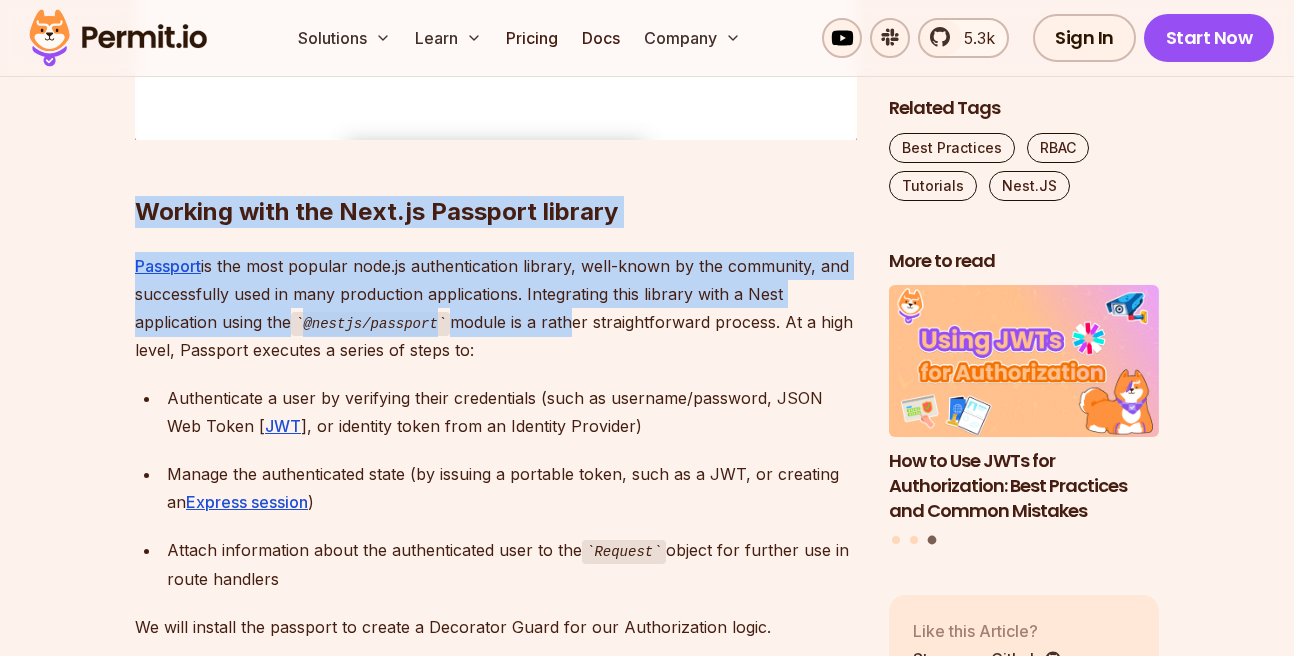 drag, startPoint x: 110, startPoint y: 192, endPoint x: 569, endPoint y: 333, distance: 480.16873 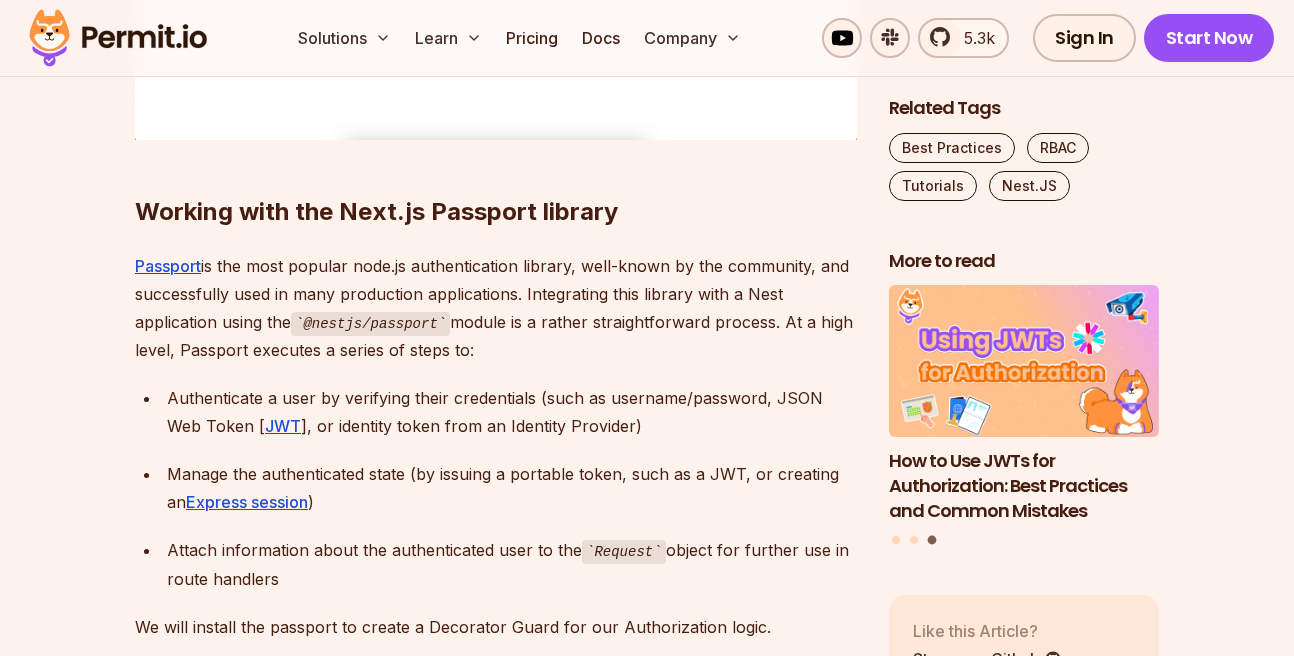 click on "Passport  is the most popular node.js authentication library, well-known by the community, and successfully used in many production applications. Integrating this library with a Nest application using the  @nestjs/passport  module is a rather straightforward process. At a high level, Passport executes a series of steps to:" at bounding box center (496, 308) 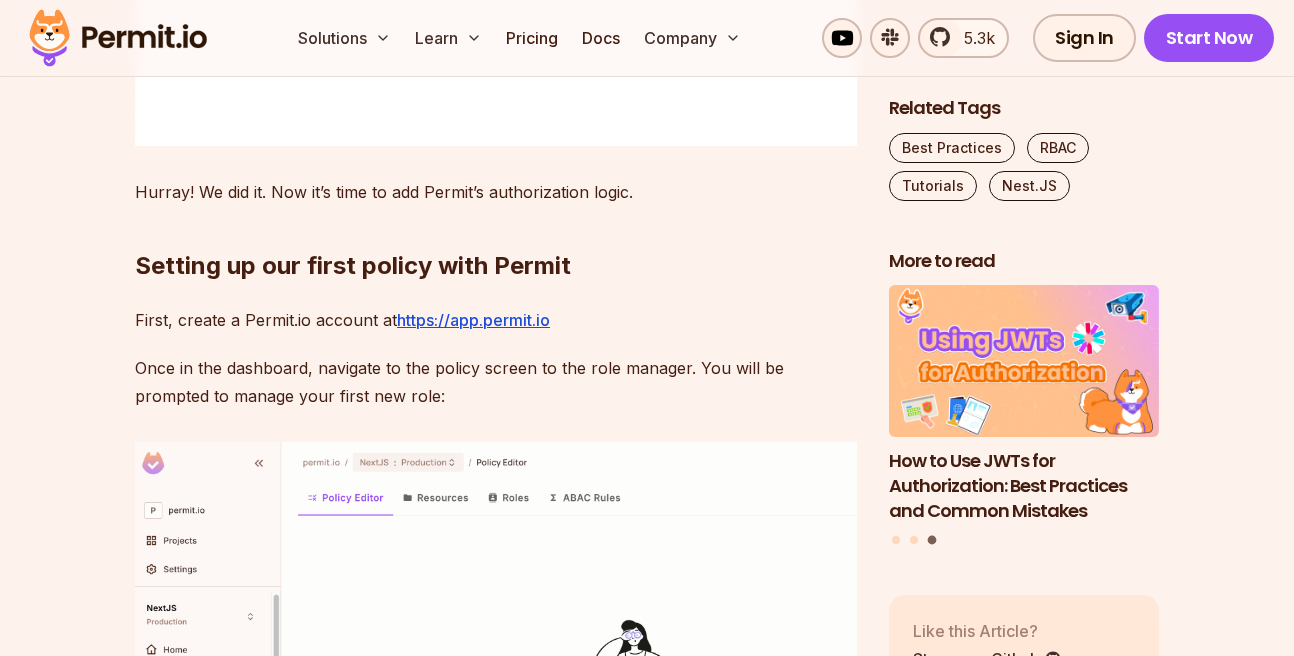 scroll, scrollTop: 6418, scrollLeft: 0, axis: vertical 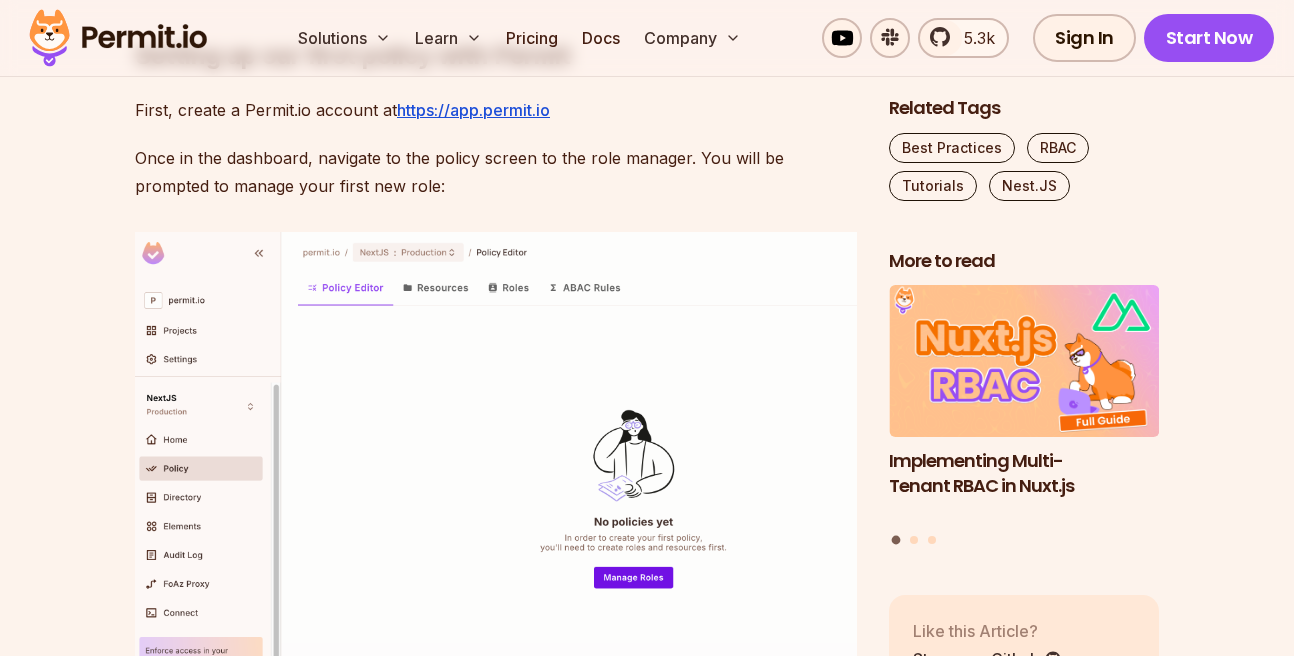 click at bounding box center [496, -270] 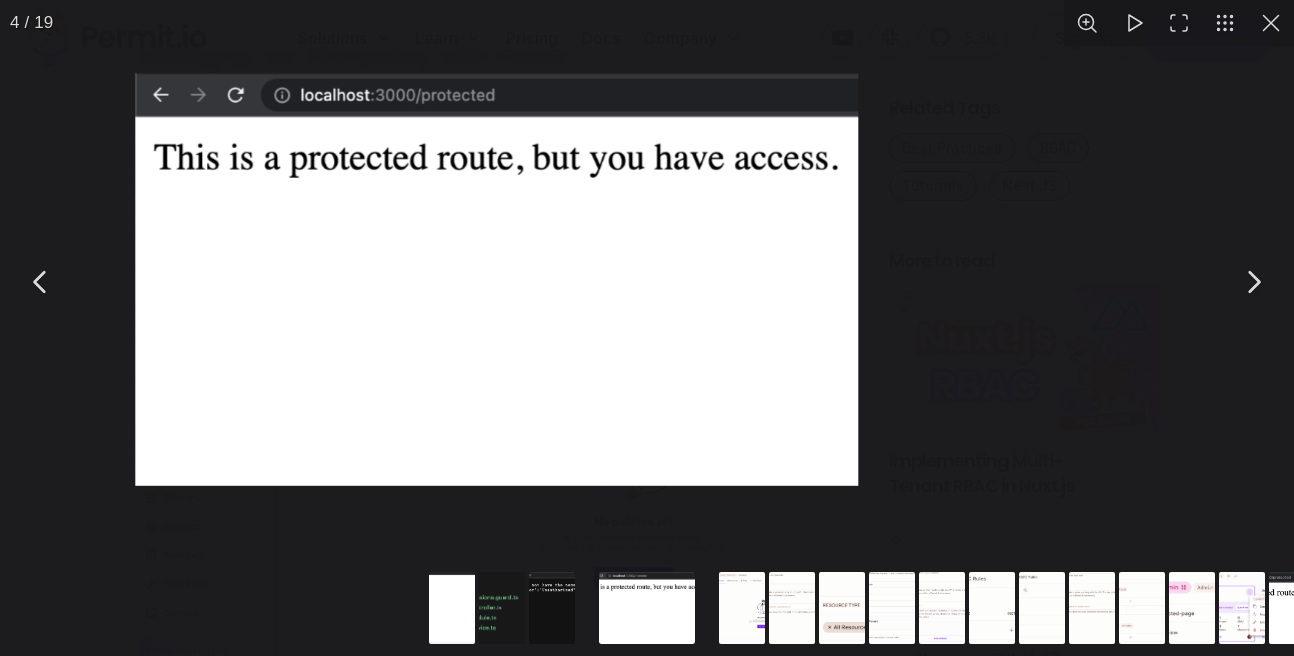 click at bounding box center (647, 282) 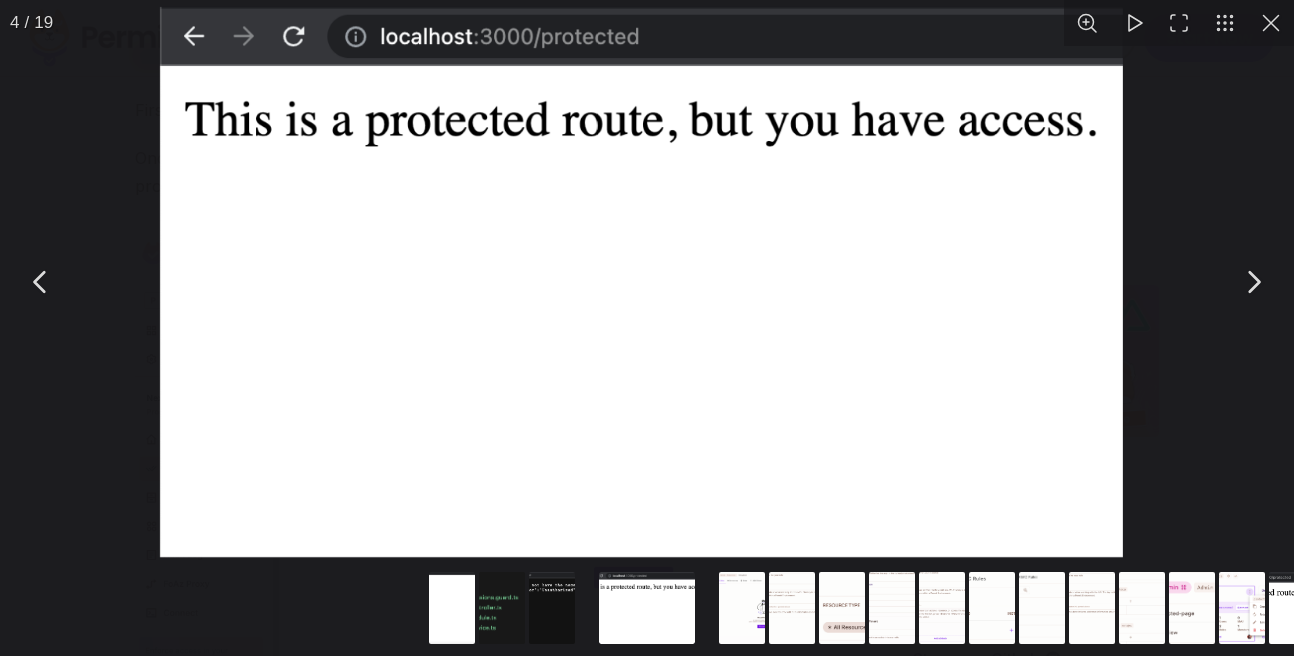 click at bounding box center (641, 282) 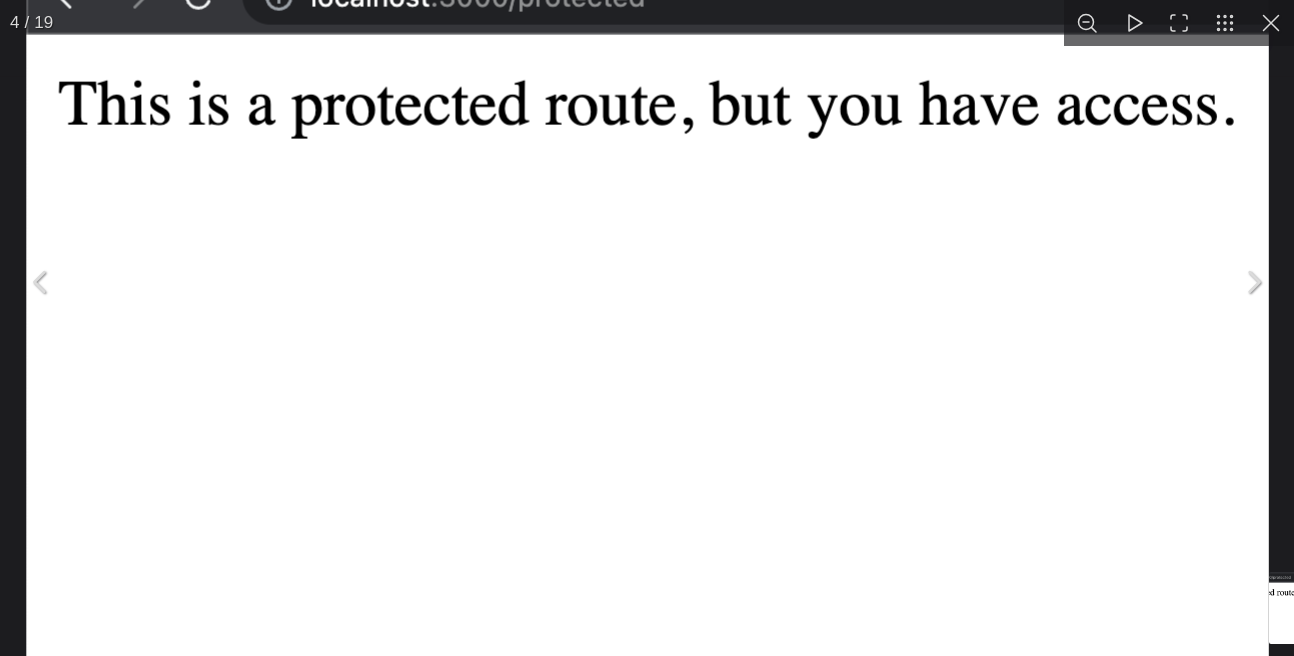 click at bounding box center (1271, 23) 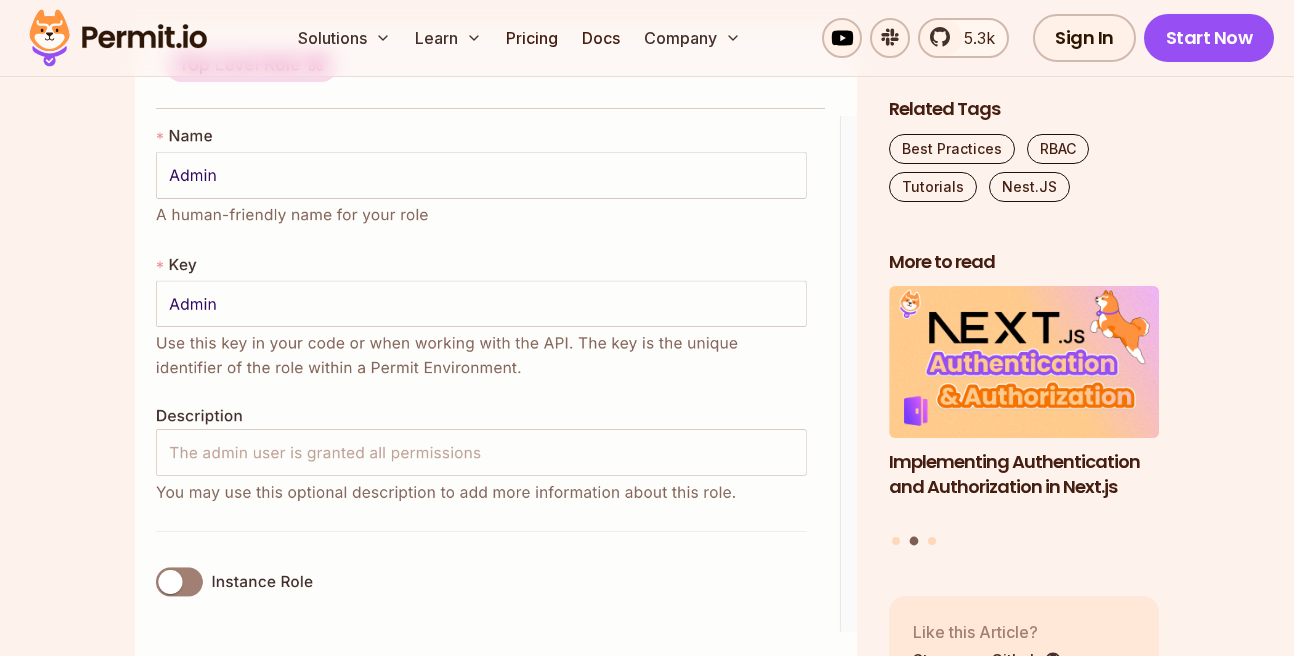 scroll, scrollTop: 7330, scrollLeft: 0, axis: vertical 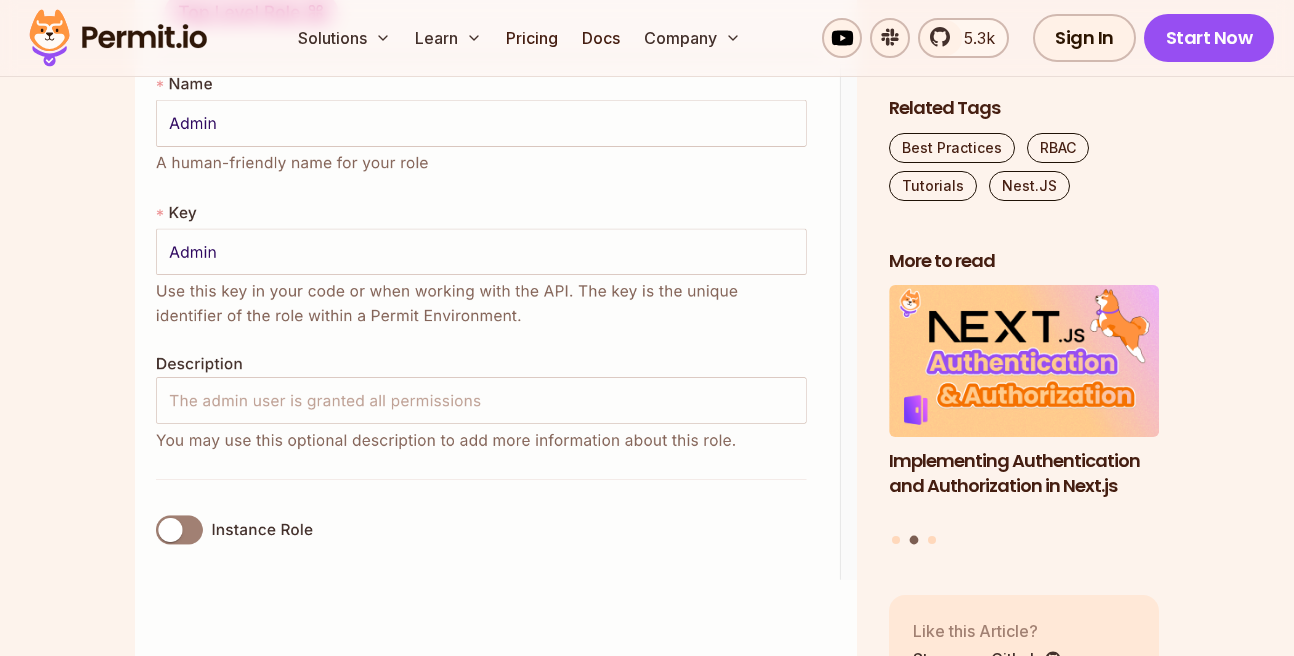 drag, startPoint x: 91, startPoint y: 365, endPoint x: 614, endPoint y: 474, distance: 534.2378 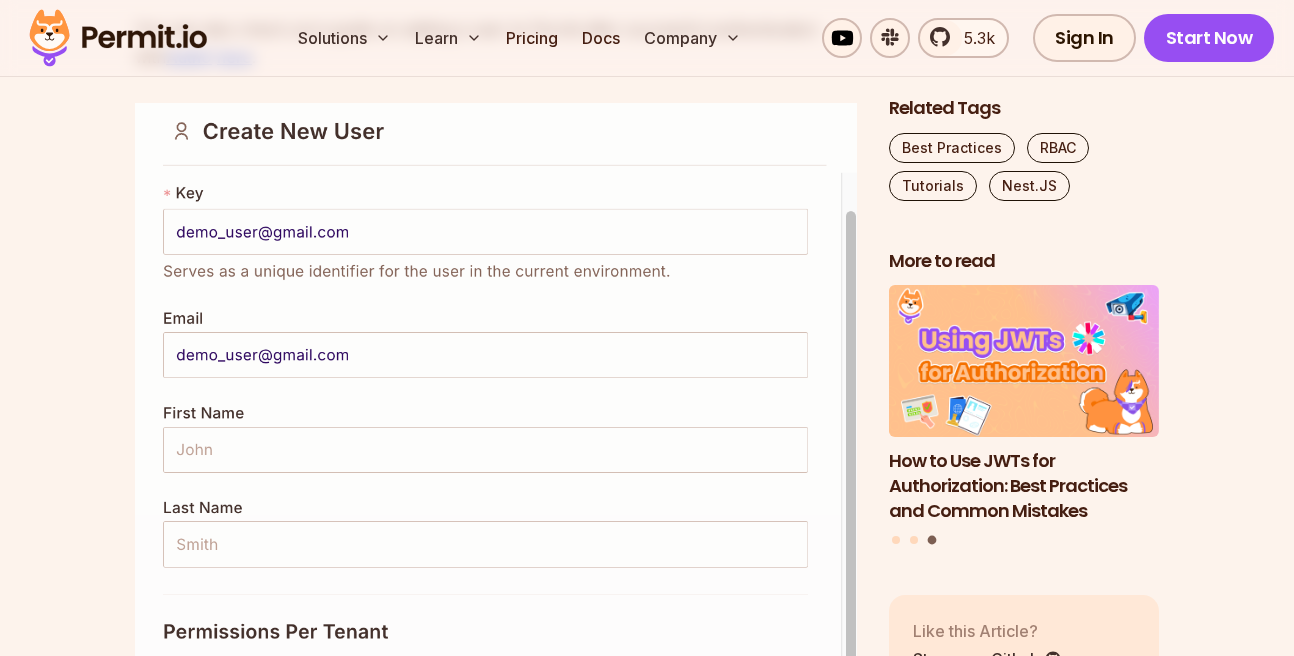 scroll, scrollTop: 8698, scrollLeft: 0, axis: vertical 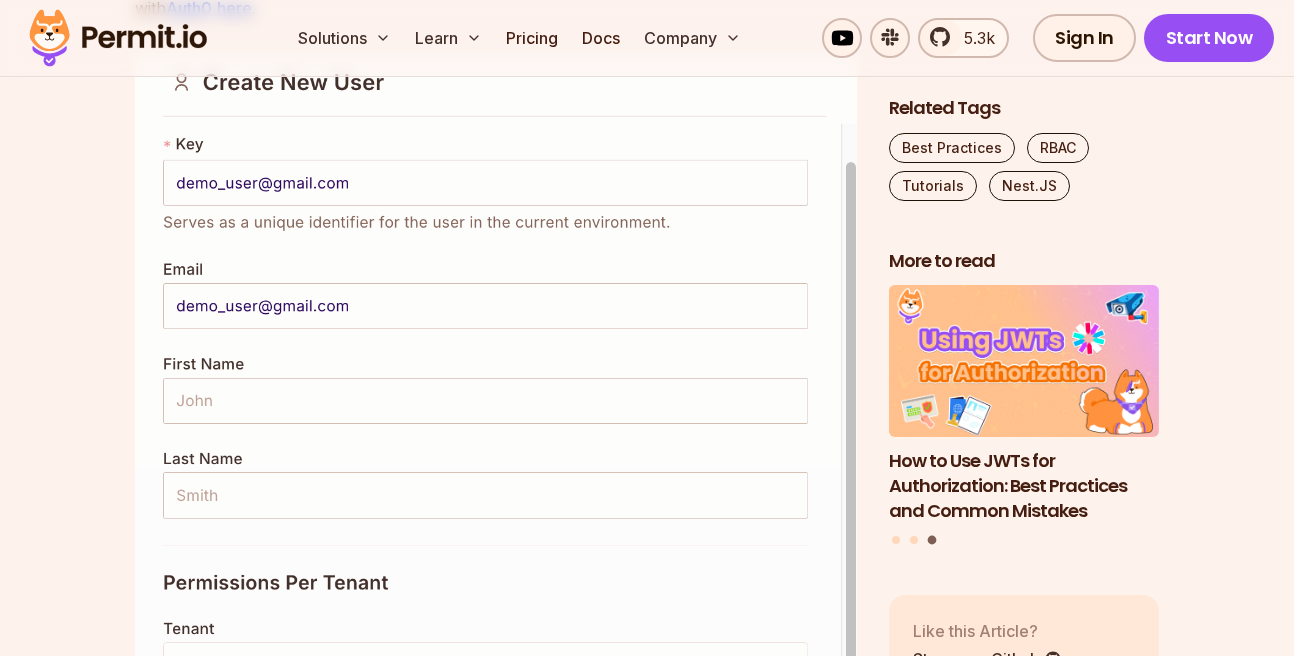 drag, startPoint x: 88, startPoint y: 258, endPoint x: 373, endPoint y: 318, distance: 291.2473 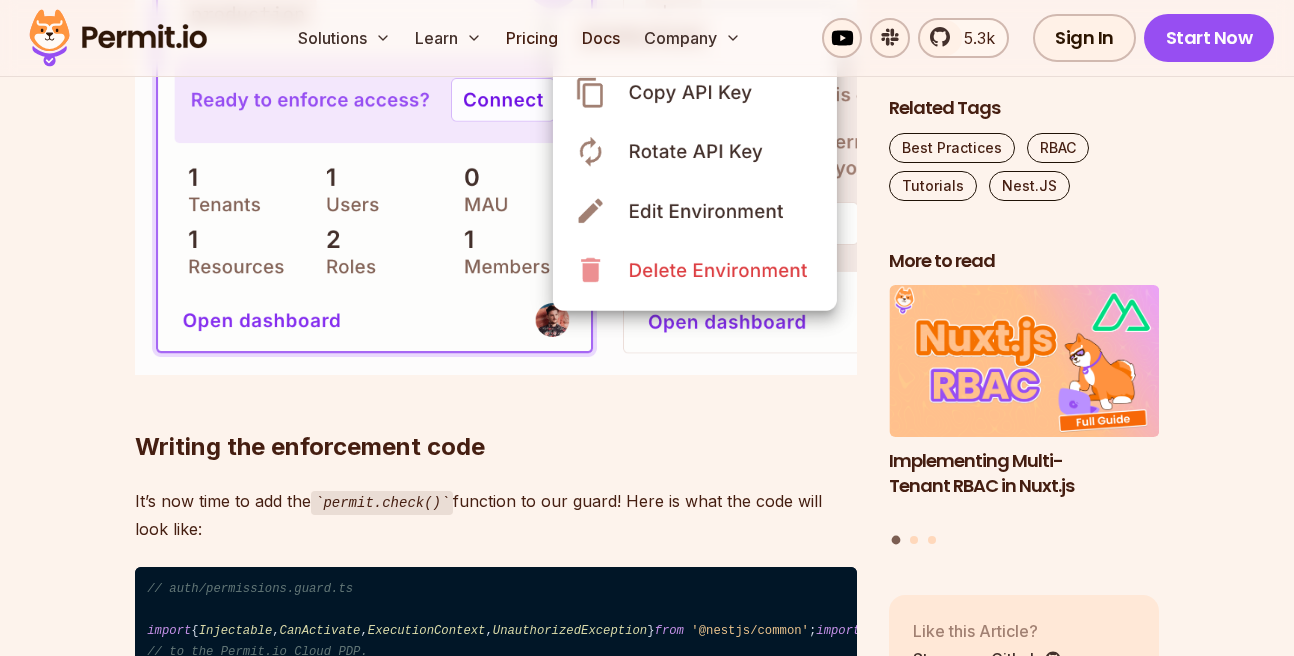 scroll, scrollTop: 14626, scrollLeft: 0, axis: vertical 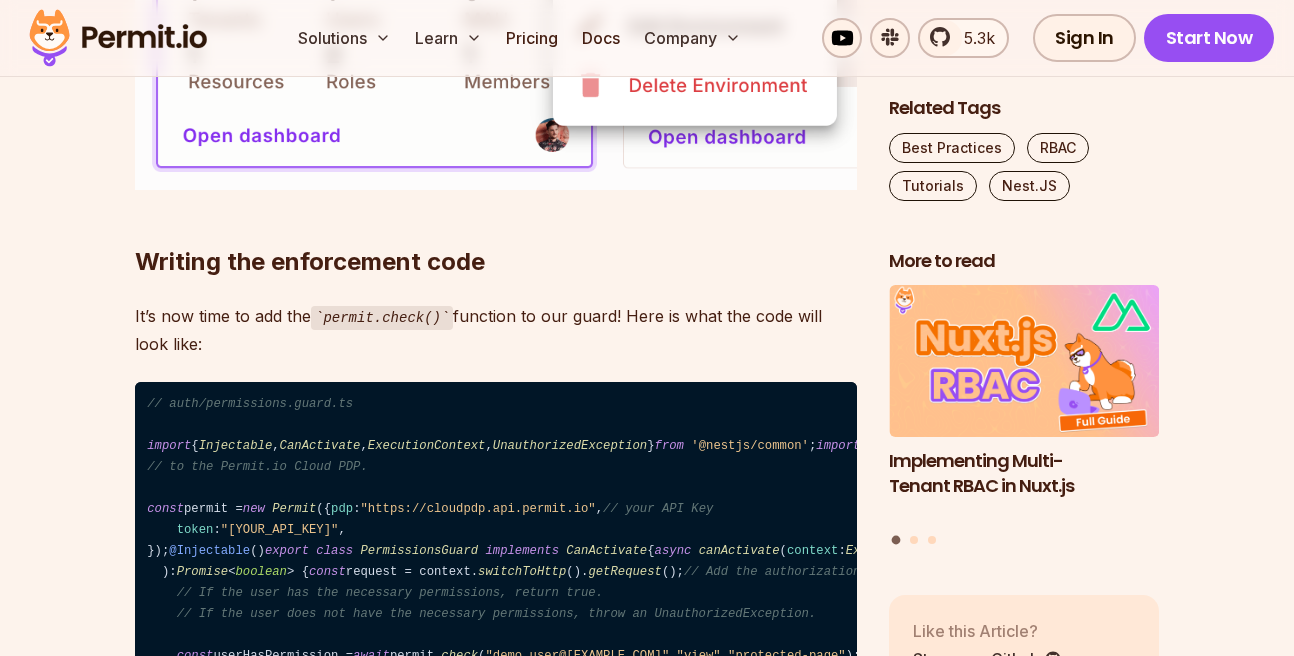 drag, startPoint x: 90, startPoint y: 118, endPoint x: 742, endPoint y: 284, distance: 672.8001 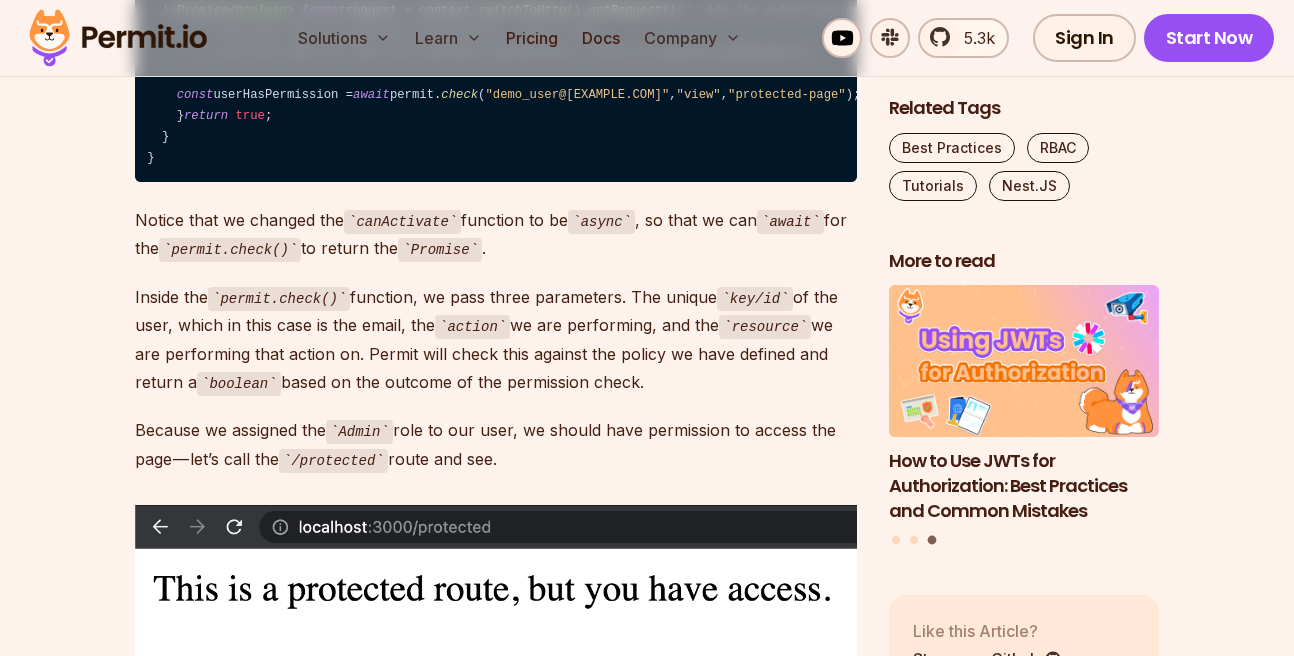 scroll, scrollTop: 15196, scrollLeft: 0, axis: vertical 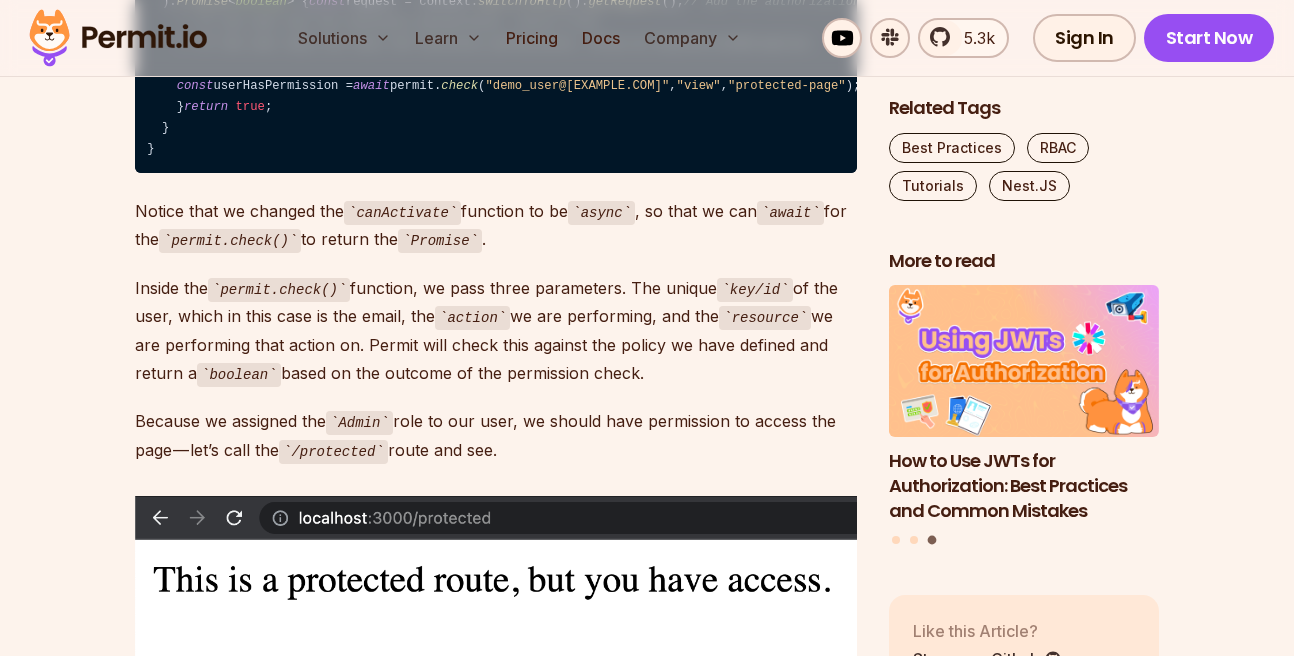 drag, startPoint x: 114, startPoint y: 364, endPoint x: 247, endPoint y: 449, distance: 157.84169 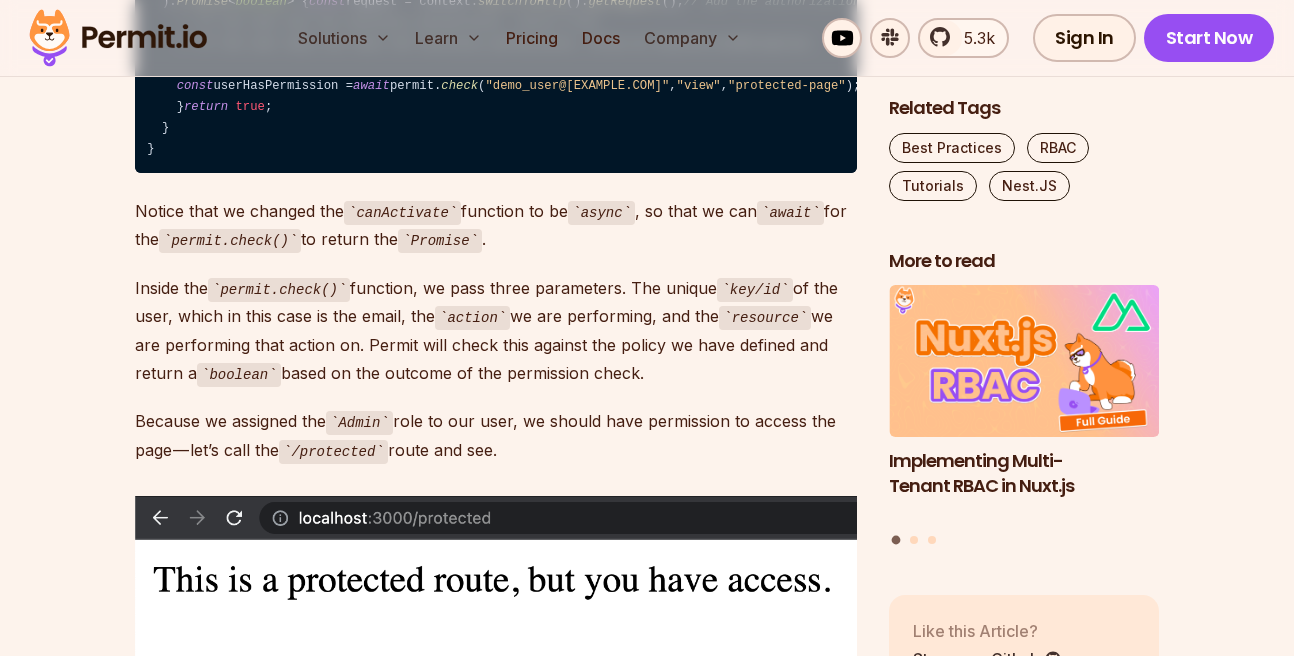 drag, startPoint x: 133, startPoint y: 357, endPoint x: 219, endPoint y: 453, distance: 128.88754 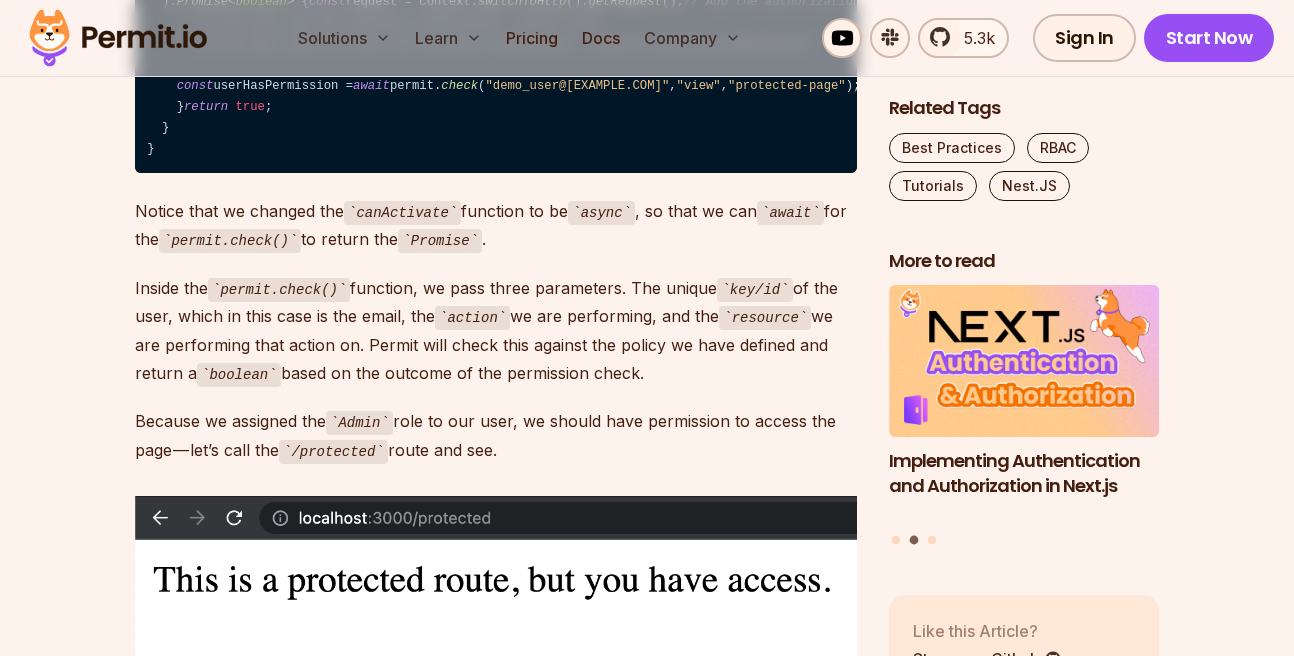 drag, startPoint x: 232, startPoint y: 460, endPoint x: 84, endPoint y: 326, distance: 199.64969 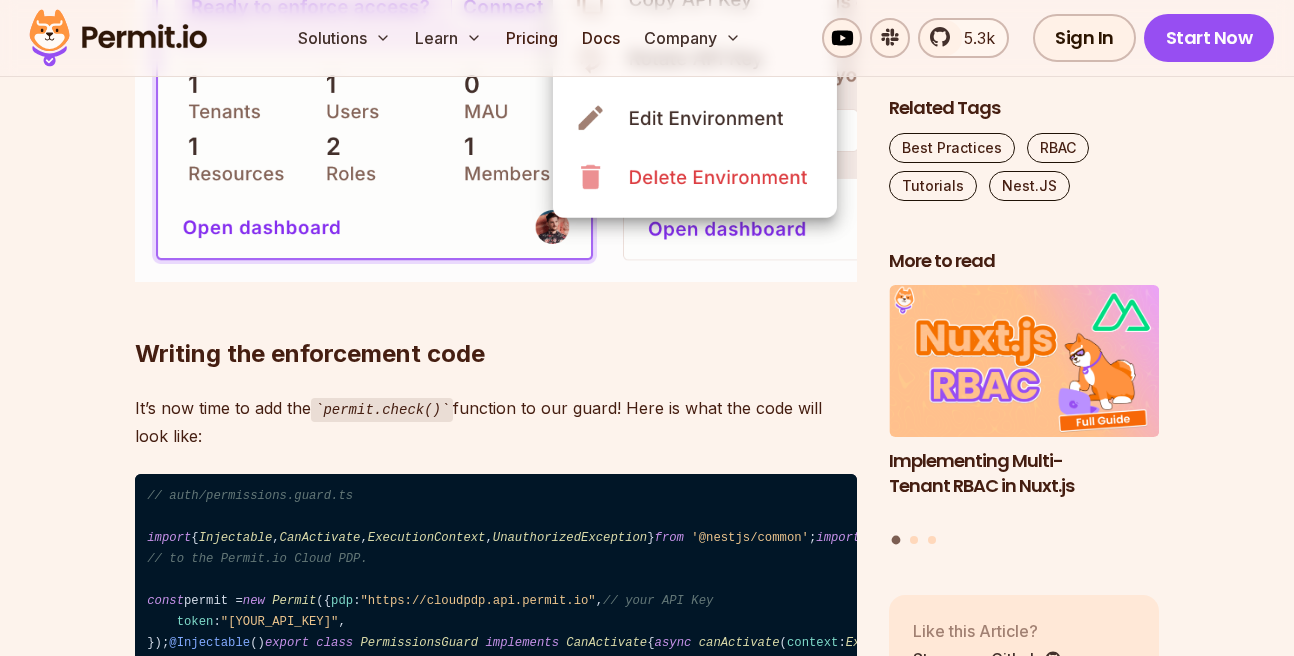 scroll, scrollTop: 14512, scrollLeft: 0, axis: vertical 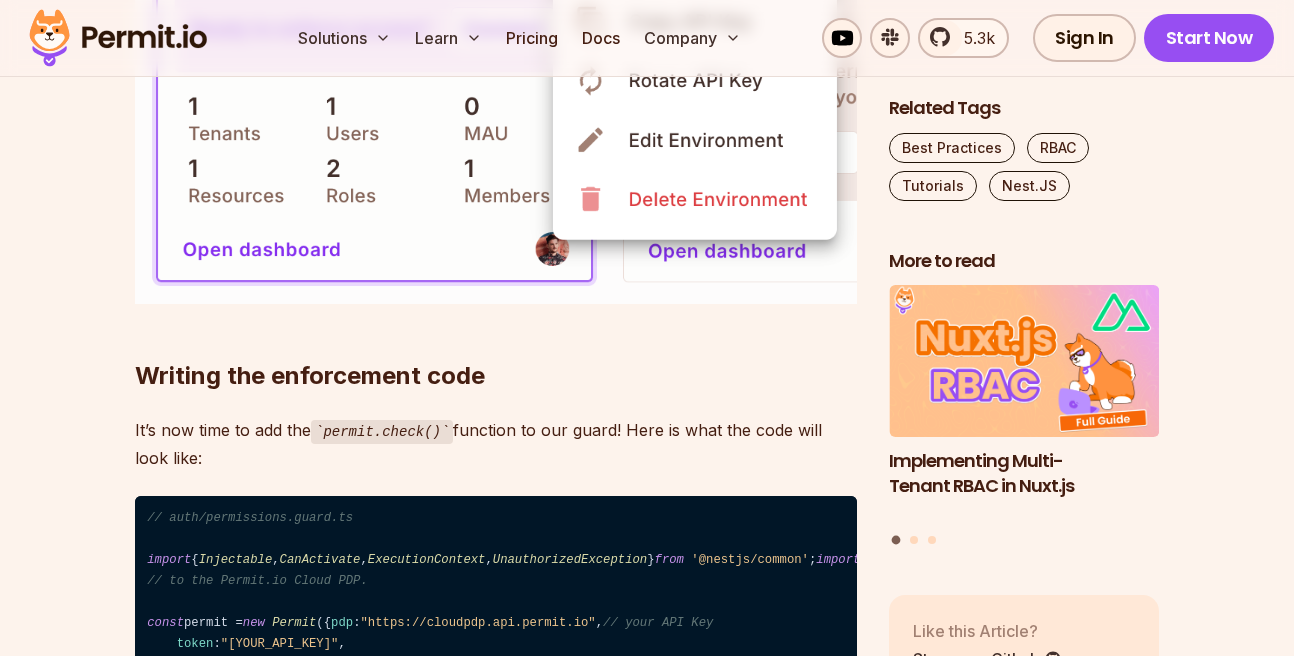 drag, startPoint x: 90, startPoint y: 262, endPoint x: 811, endPoint y: 389, distance: 732.09973 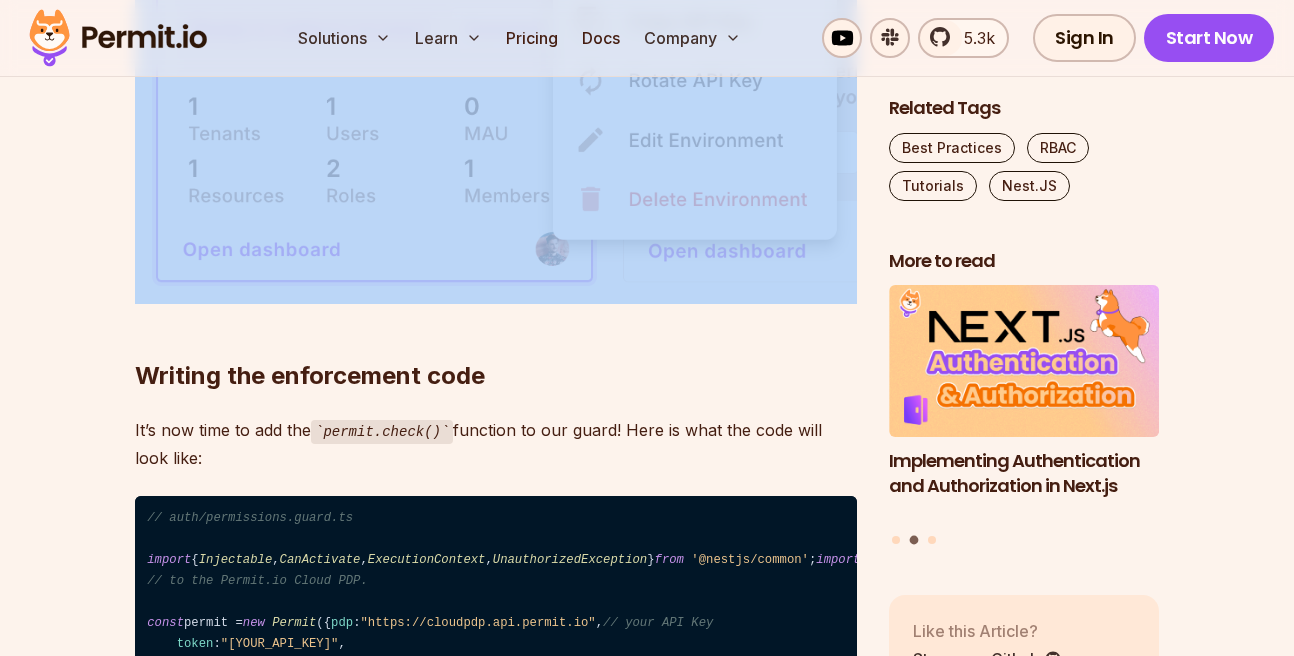drag, startPoint x: 108, startPoint y: 270, endPoint x: 512, endPoint y: 452, distance: 443.1027 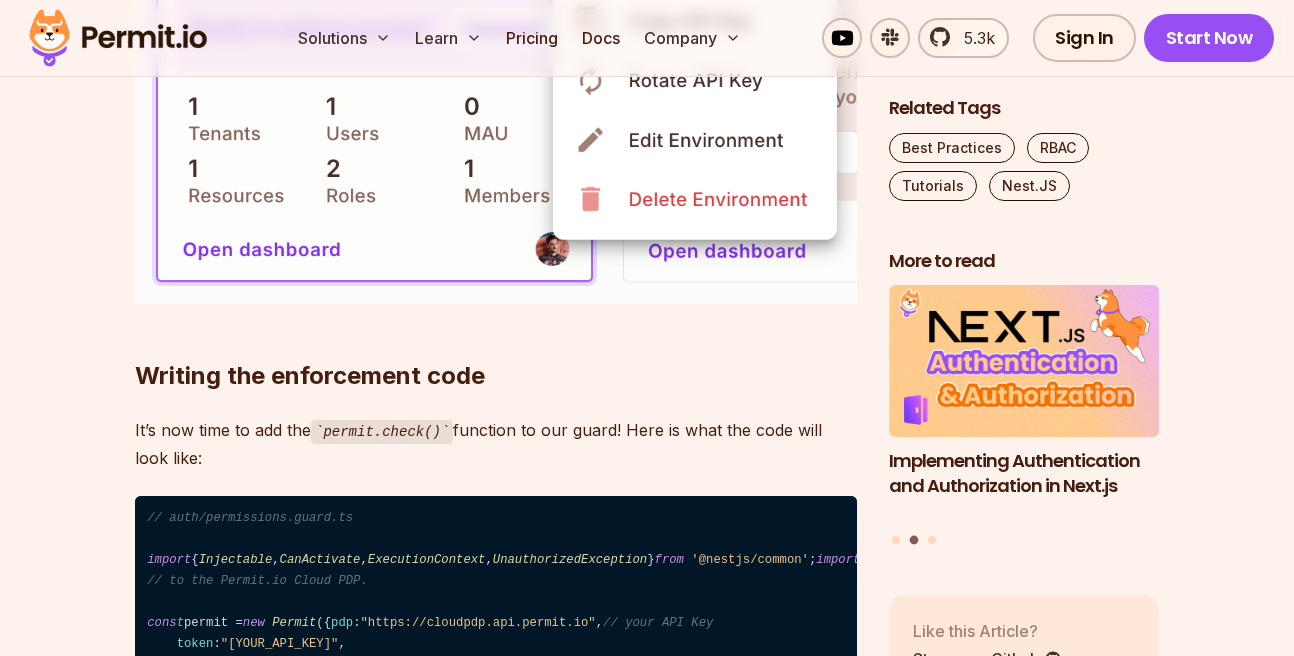drag, startPoint x: 162, startPoint y: 275, endPoint x: 17, endPoint y: 258, distance: 145.99315 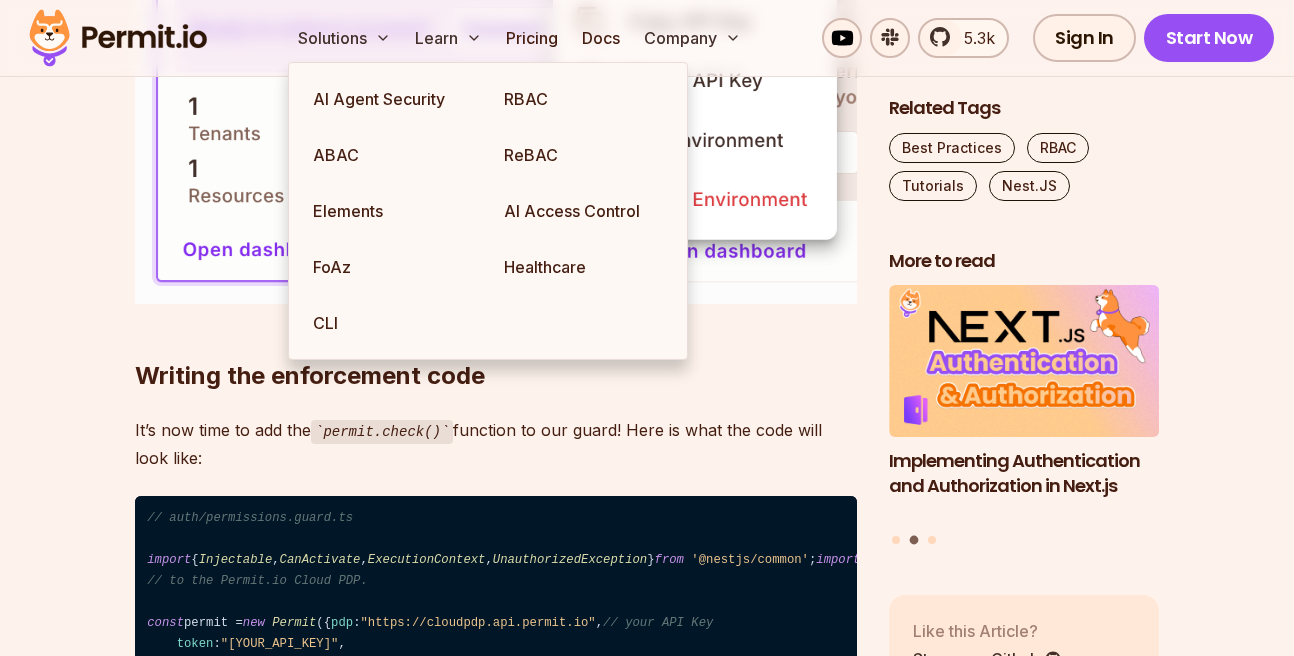 click on "Make sure to replace the API key with your unique API Key obtained from the Permit dashboard. To do so, click on your name in the dashboard and directly copy the API key from there. You can also get the API key for the current environment from the  Projects  screen." at bounding box center [496, -341] 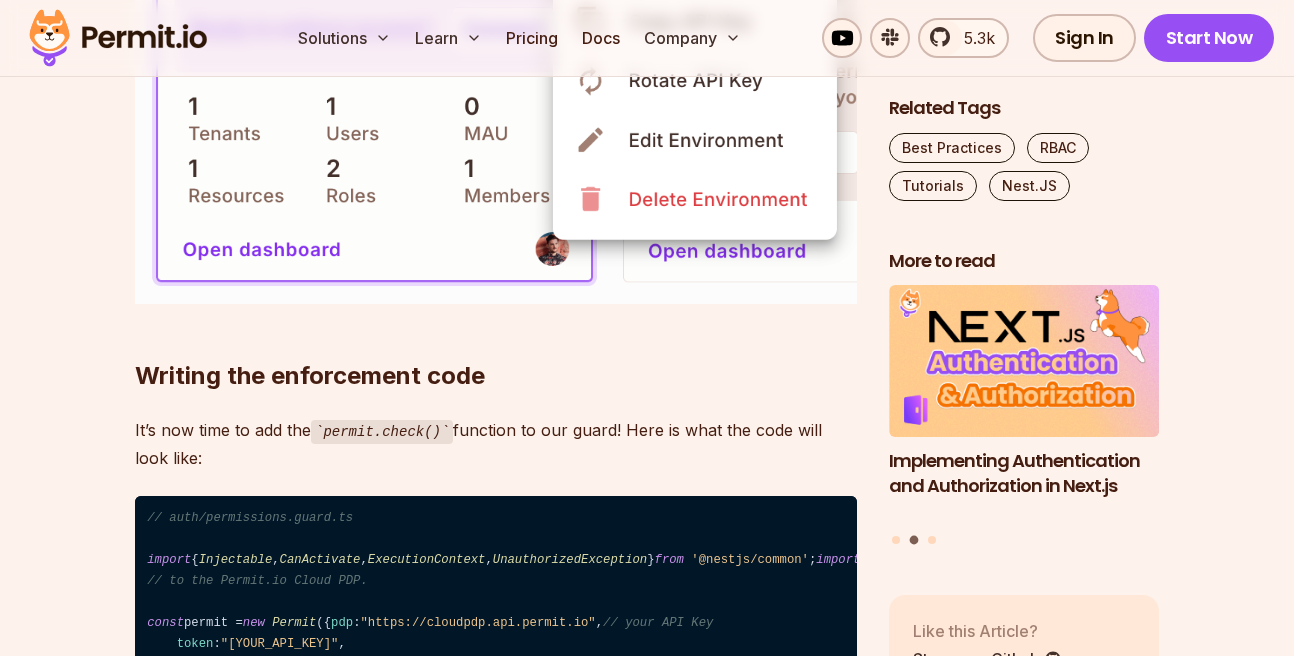 drag, startPoint x: 92, startPoint y: 264, endPoint x: 791, endPoint y: 399, distance: 711.9171 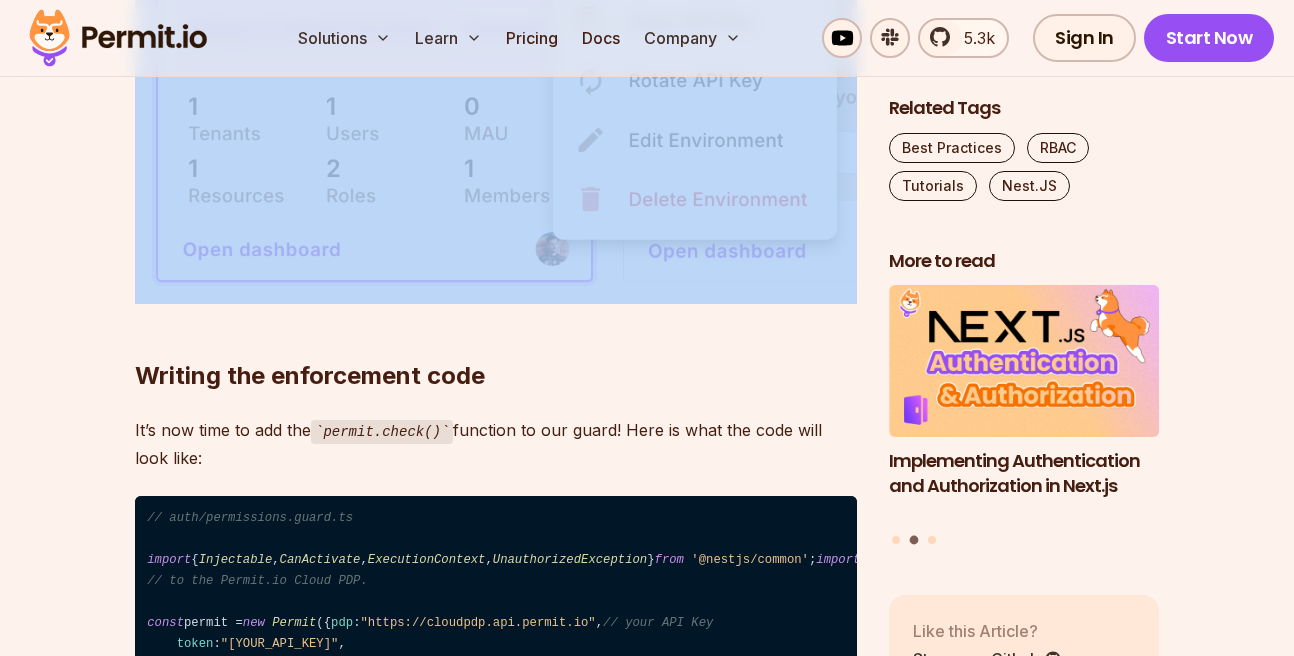 drag, startPoint x: 413, startPoint y: 405, endPoint x: 473, endPoint y: 424, distance: 62.936478 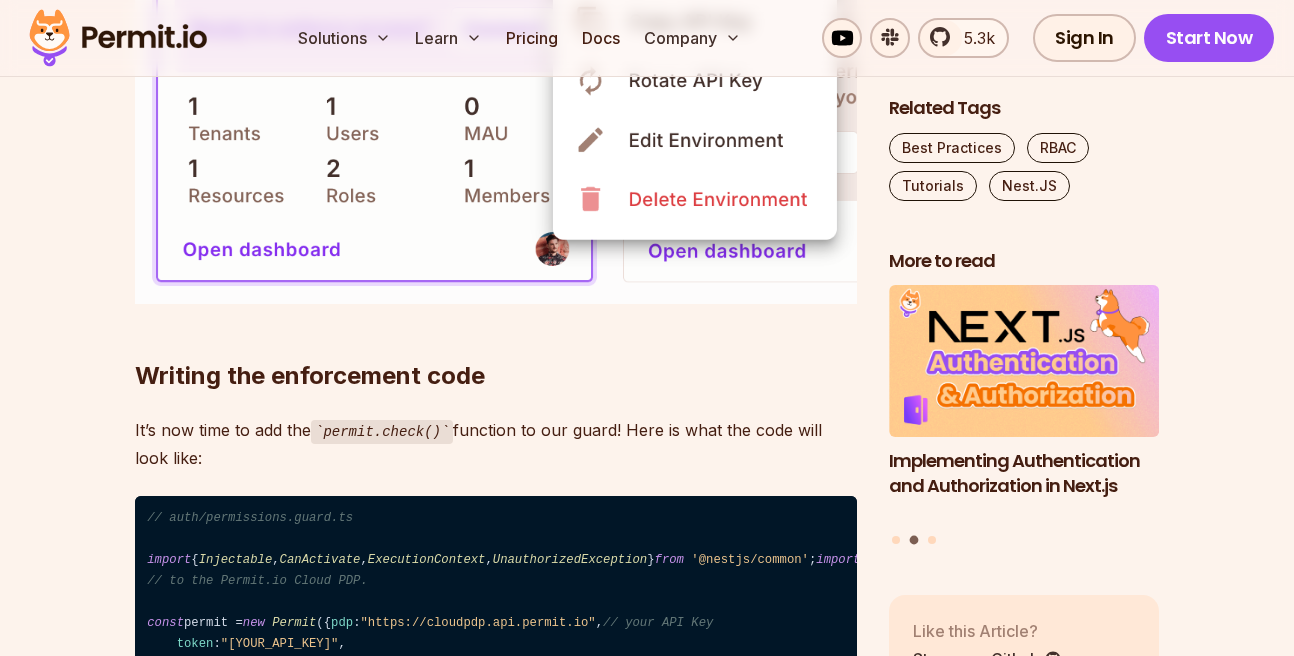 drag, startPoint x: 801, startPoint y: 389, endPoint x: 160, endPoint y: 245, distance: 656.97565 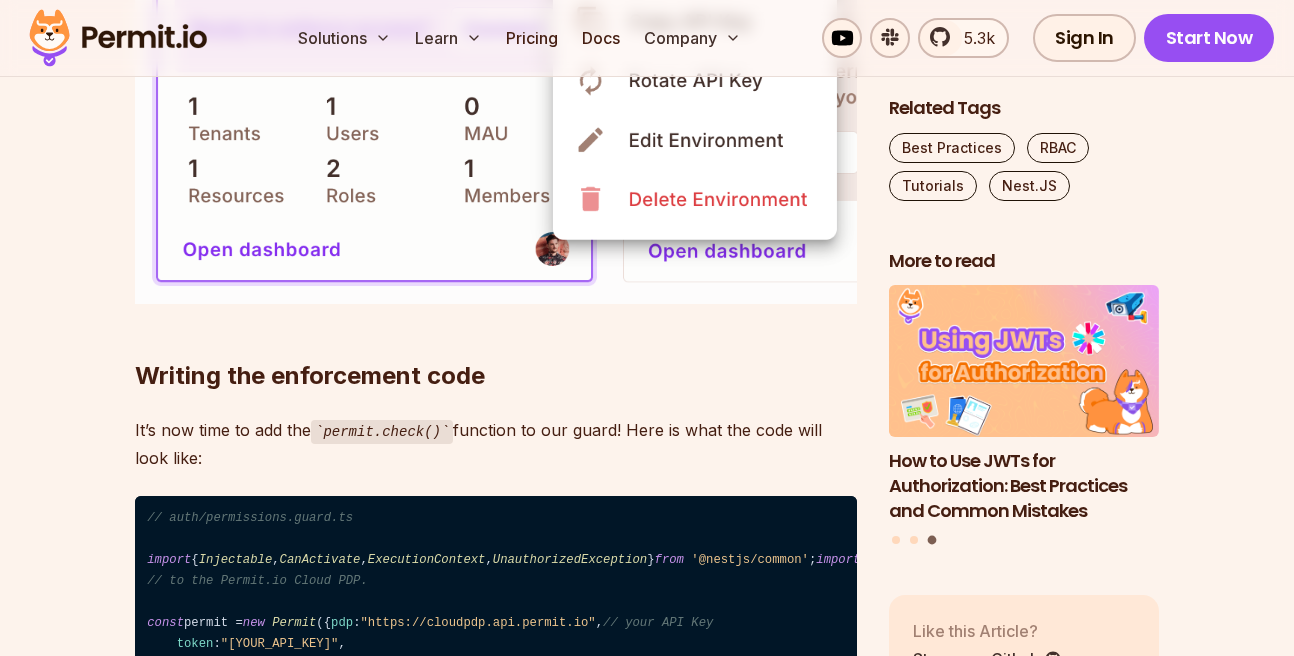 click on "Make sure to replace the API key with your unique API Key obtained from the Permit dashboard. To do so, click on your name in the dashboard and directly copy the API key from there. You can also get the API key for the current environment from the  Projects  screen." at bounding box center (496, -341) 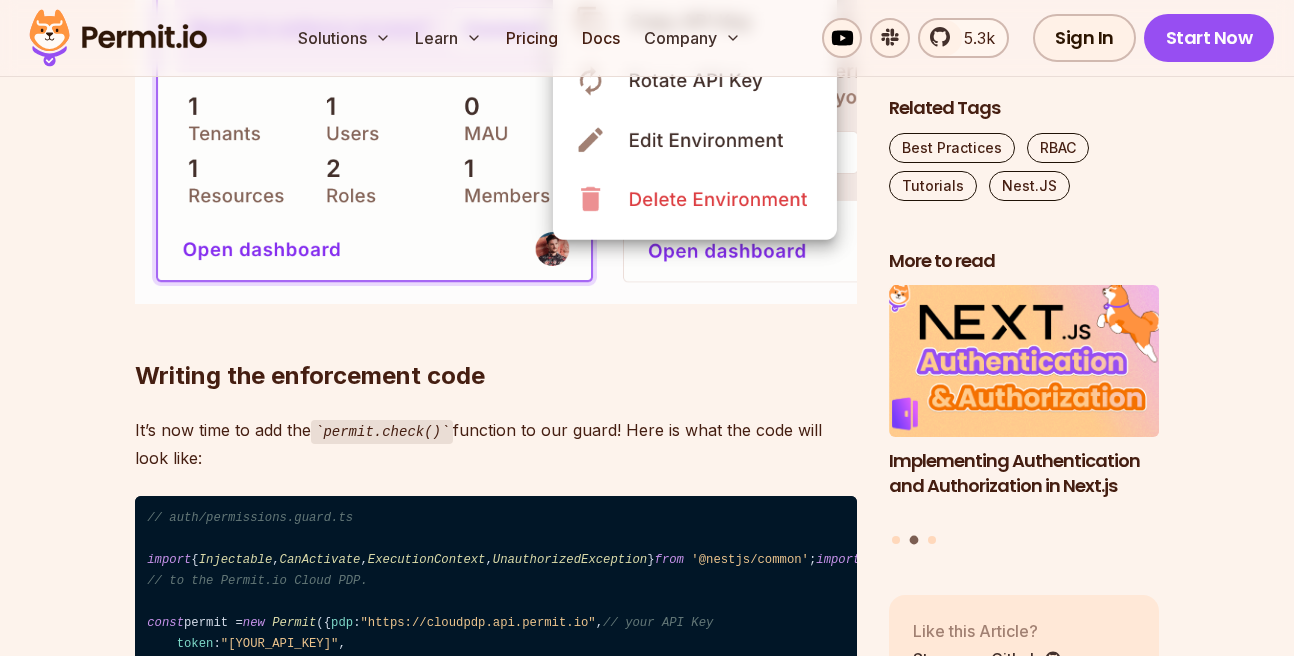 drag, startPoint x: 838, startPoint y: 341, endPoint x: 940, endPoint y: 324, distance: 103.40696 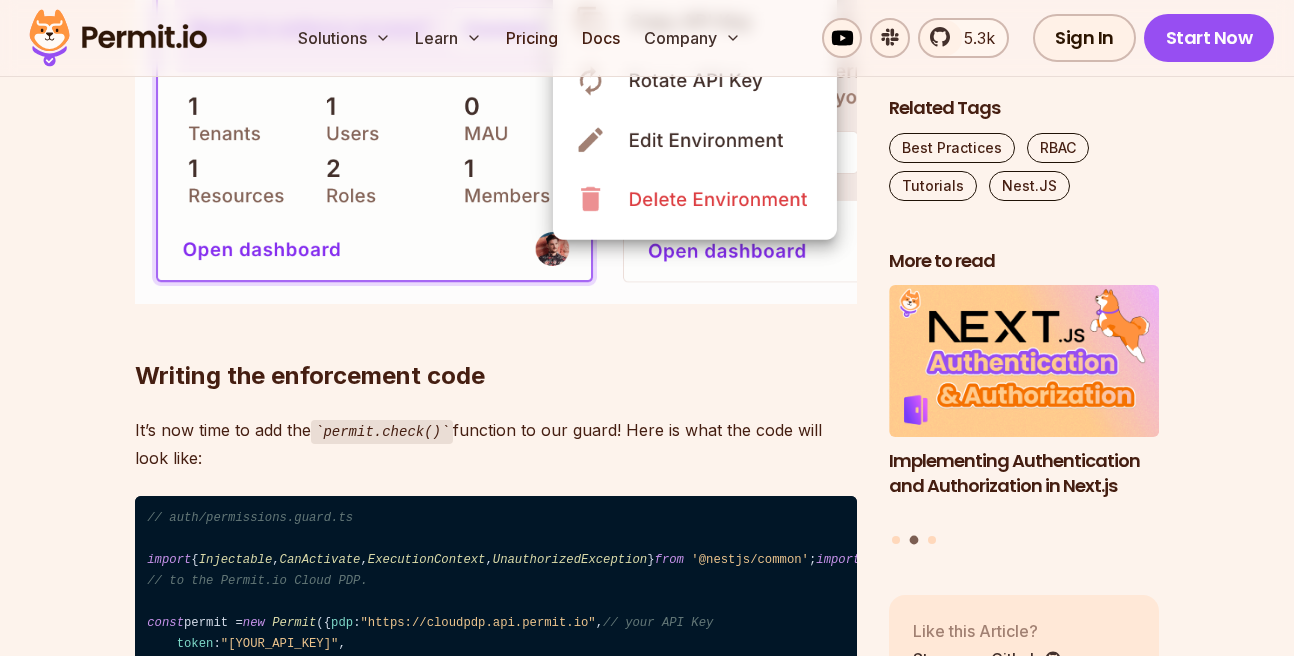 click on "Table of Contents Building secure and reliable API endpoints is crucial when developing applications with Nest.js. In this blog post, we will explore how you can do that with  Role Based Access Control (RBAC)  using Permit.io — an auhtorization-as-a-service provider. Integrating RBAC into your Nest.js project can help you ensure that only authorized users can access your API endpoints, protecting sensitive data and preventing unauthorized actions. What we will cover: Setting up a Nest.js Project Working with Nest.js Passport library Writing a decorator guard Setting up our first policy with Permit.io Installing and Initializing Permit Writing the enforcement code What you’ll need:  ⁠The latest Node.js version installed Basic understanding of Express Familiarity with Typescript Setting up a Nest.js Project To start, we need to install the Nest.js CLI globally. Open your terminal or command prompt and run the following command: npm install -g @nestjs/cli nestjs-authz-guard nest  new cd npm run  :dev" at bounding box center (647, -4934) 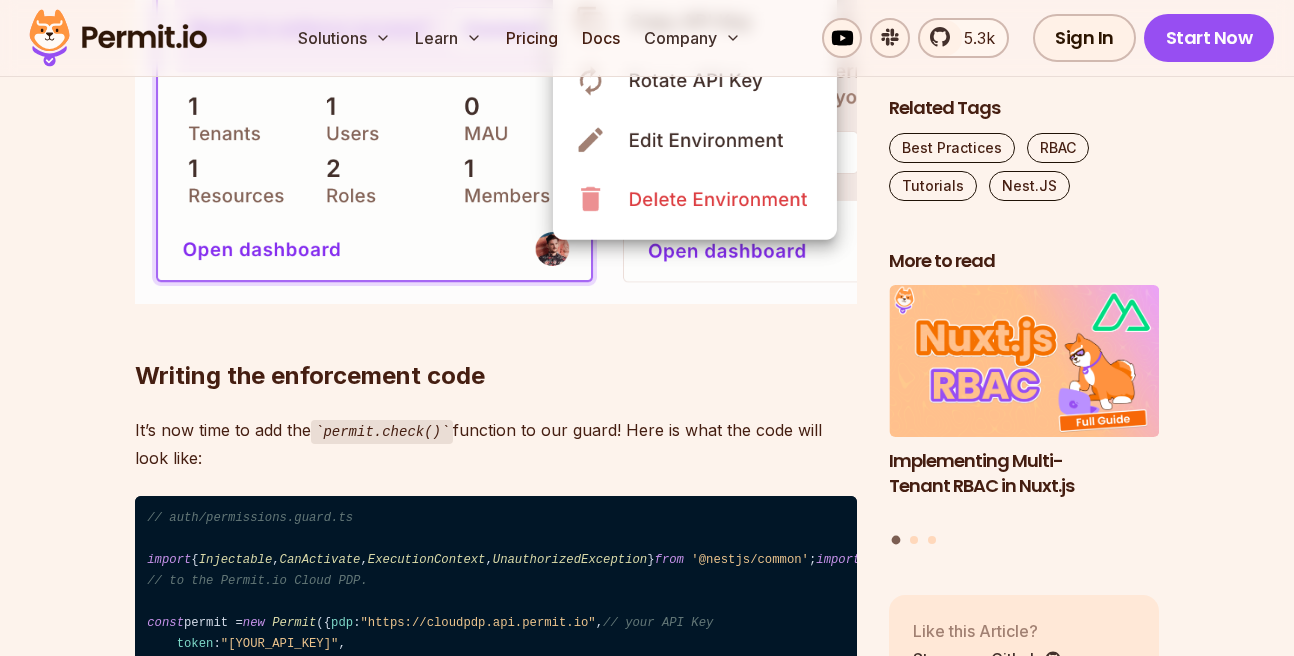 scroll, scrollTop: 14056, scrollLeft: 0, axis: vertical 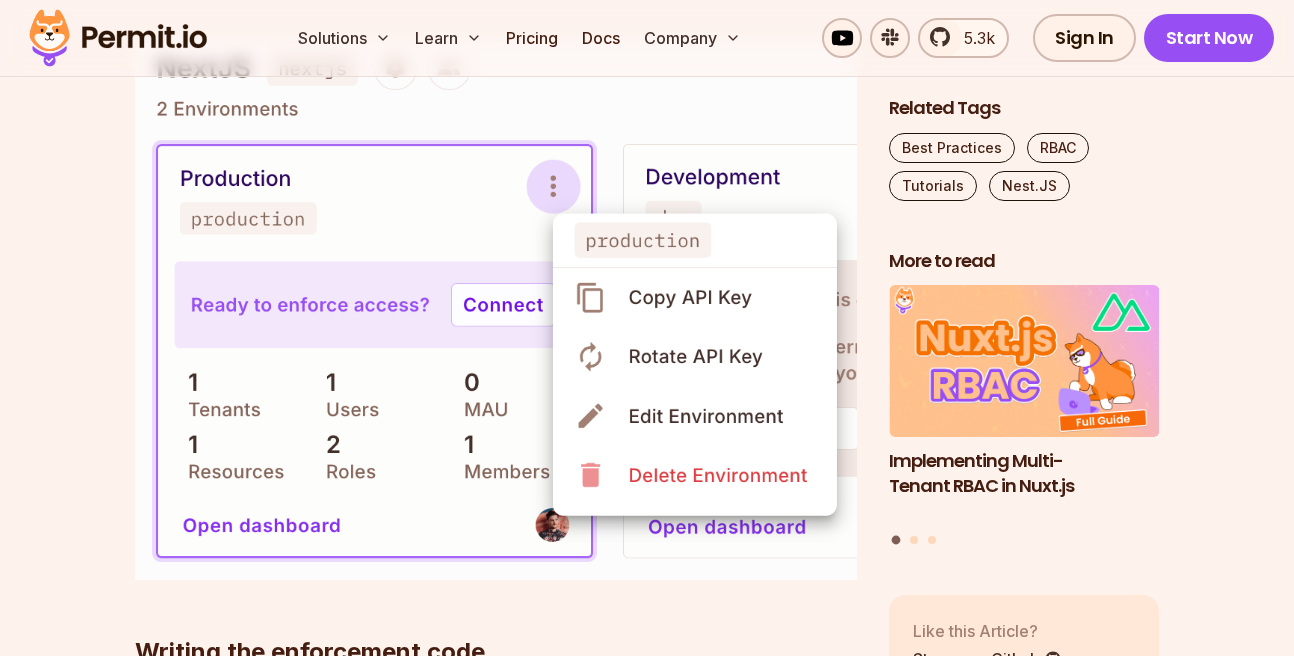 drag, startPoint x: 144, startPoint y: 171, endPoint x: 261, endPoint y: 514, distance: 362.40585 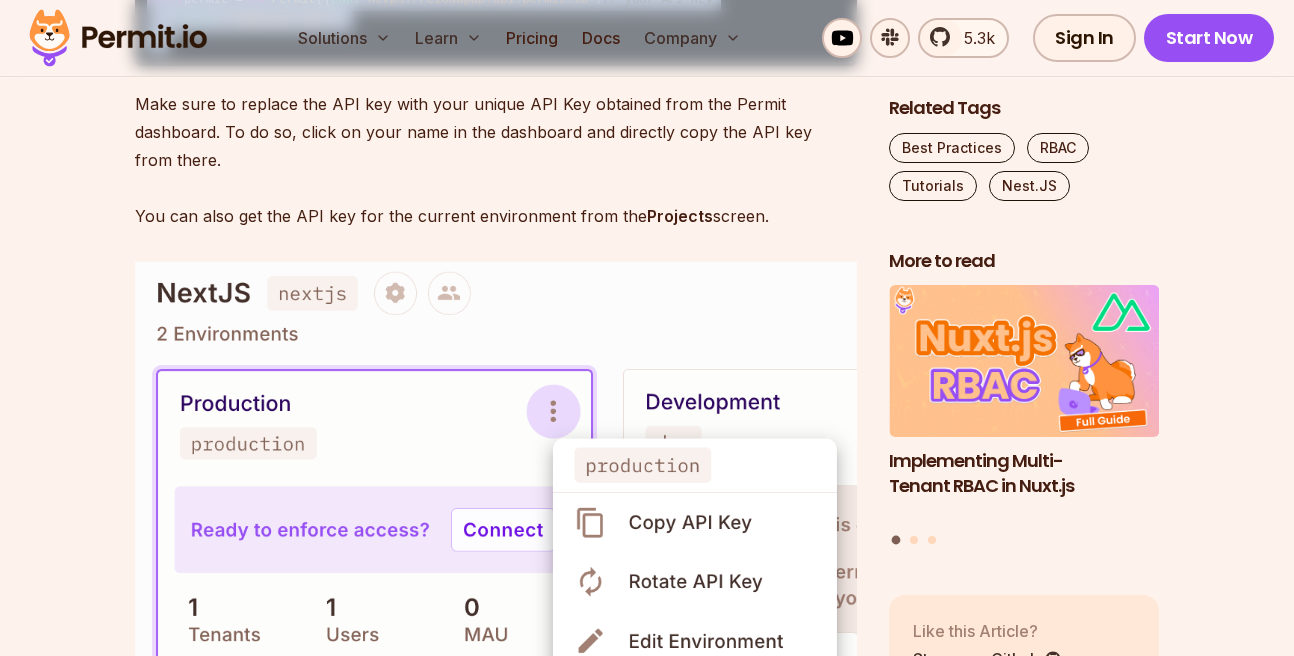 scroll, scrollTop: 14008, scrollLeft: 0, axis: vertical 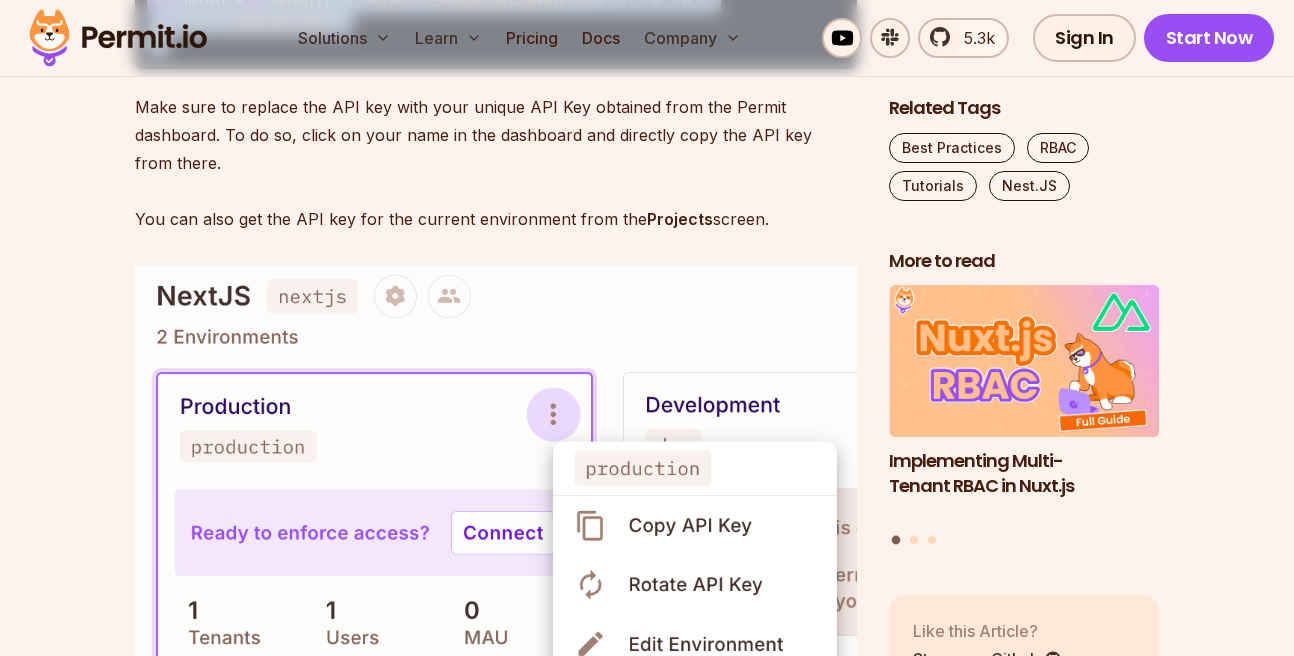 click on "Building secure and reliable API endpoints is crucial when developing applications with Nest.js. In this blog post, we will explore how you can do that with  Role Based Access Control (RBAC)  using Permit.io — an auhtorization-as-a-service provider. Integrating RBAC into your Nest.js project can help you ensure that only authorized users can access your API endpoints, protecting sensitive data and preventing unauthorized actions. What we will cover: Setting up a Nest.js Project Working with Nest.js Passport library Writing a decorator guard Setting up our first policy with Permit.io Installing and Initializing Permit Writing the enforcement code What you’ll need:  ⁠The latest Node.js version installed Basic understanding of Express Familiarity with Typescript Setting up a Nest.js Project To start, we need to install the Nest.js CLI globally. Open your terminal or command prompt and run the following command: npm install -g @nestjs/cli nestjs-authz-guard nest  new  nestjs-authz-guard cd npm run  )" at bounding box center (496, -4584) 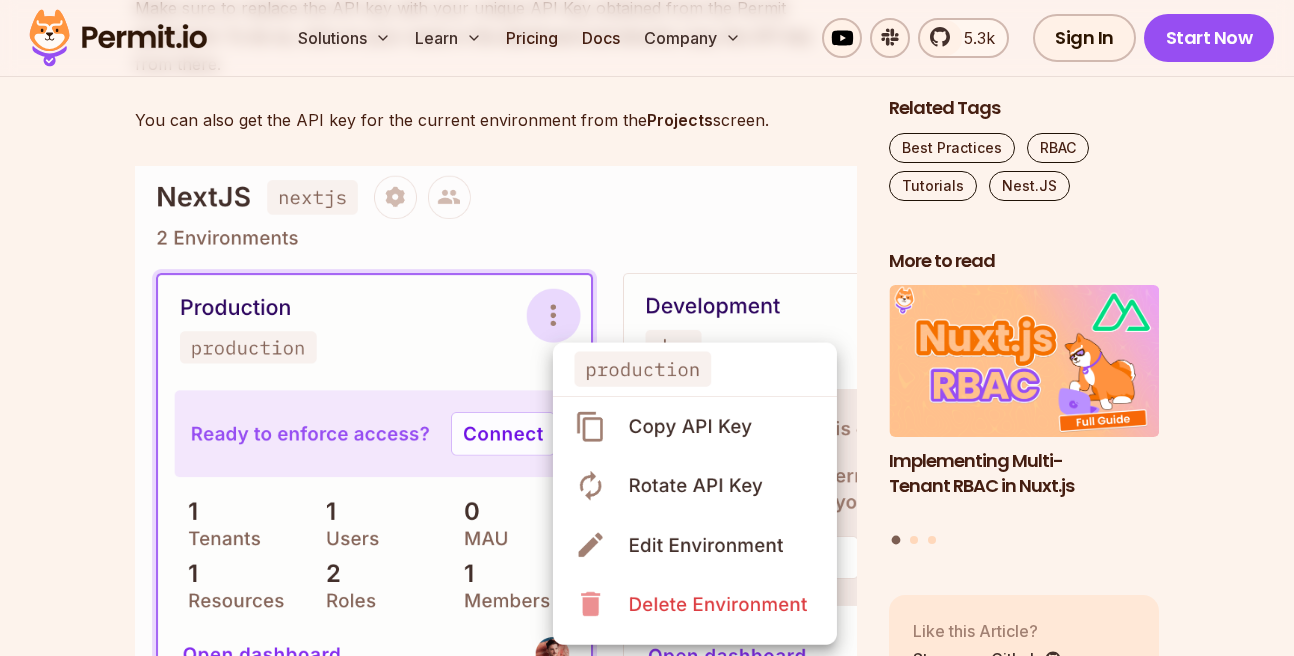 scroll, scrollTop: 14125, scrollLeft: 0, axis: vertical 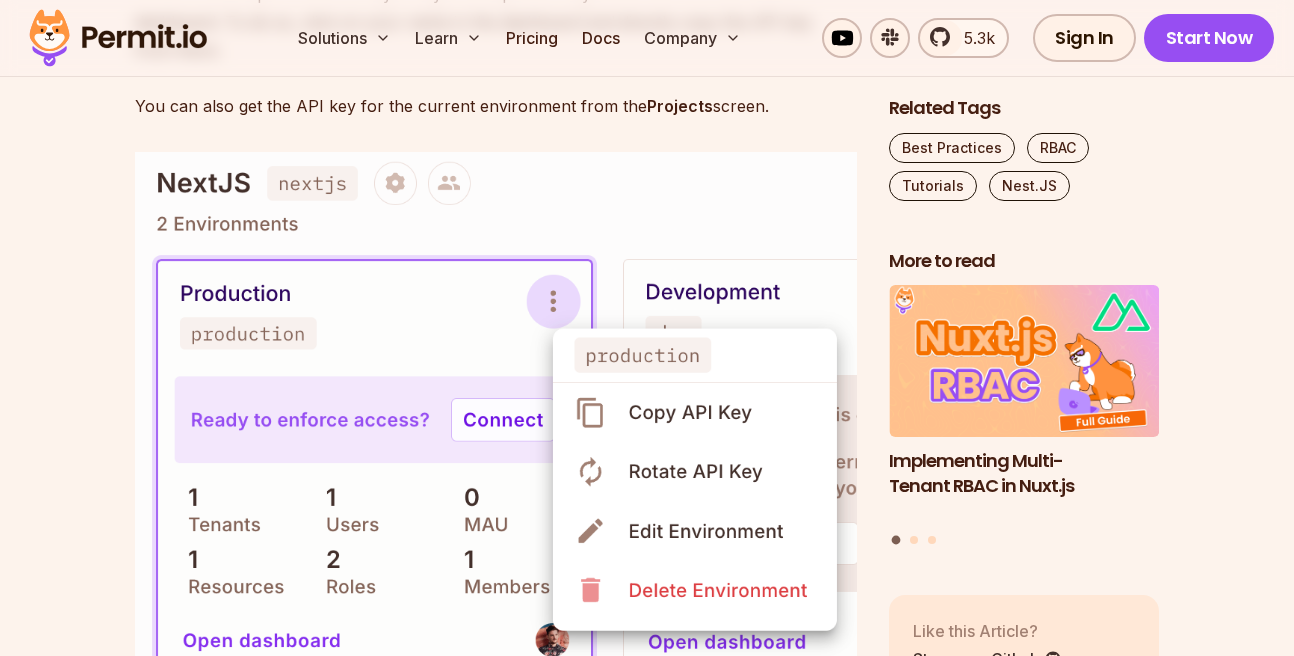 drag, startPoint x: 273, startPoint y: 565, endPoint x: 345, endPoint y: 655, distance: 115.25623 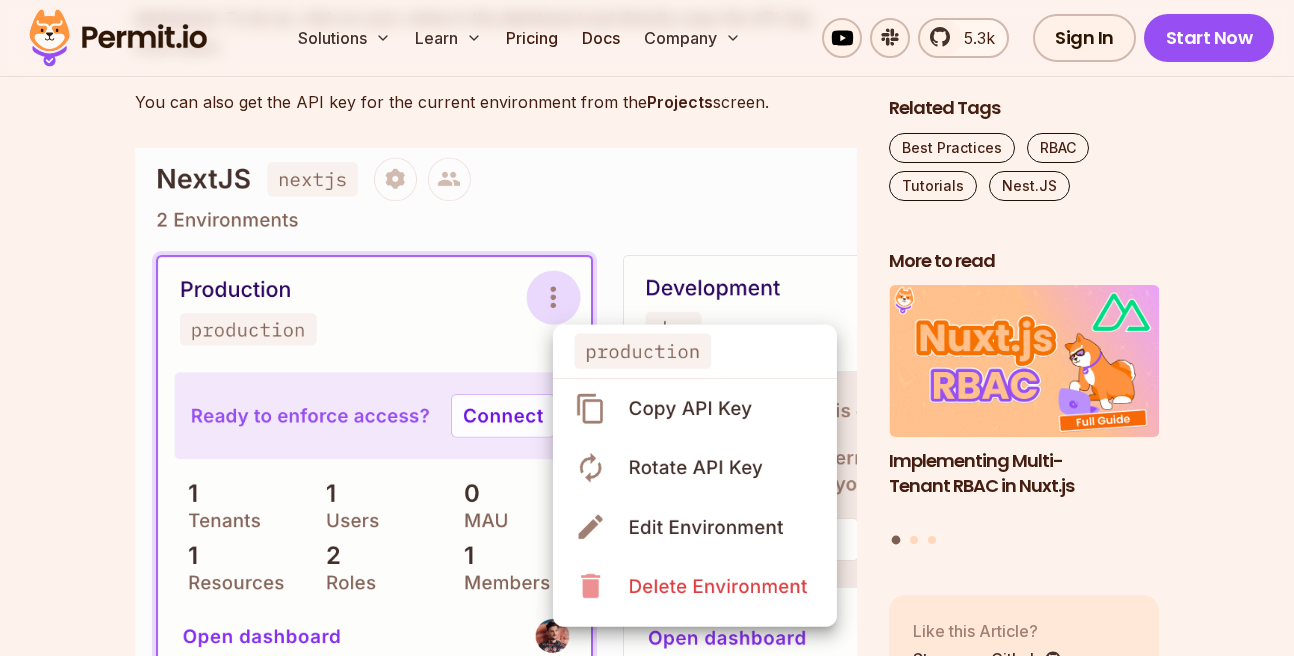 click on "// auth/permissions.guard.ts
import  {  Injectable ,  CanActivate ,  ExecutionContext ,  UnauthorizedException  }  from   '@nestjs/common' ;
import  {  Observable  }  from   'rxjs' ;
// Permit package import
import  {  Permit  }  from   'permitio' ;
// This line initializes the SDK and connects your app
//to the Permit.io Cloud PDP.
const  permit =  new   Permit ({
pdp :  "https://cloudpdp.api.permit.io" ,
// your API Key
token :  "[YOUR_API_KEY]" ,
});" at bounding box center [496, -145] 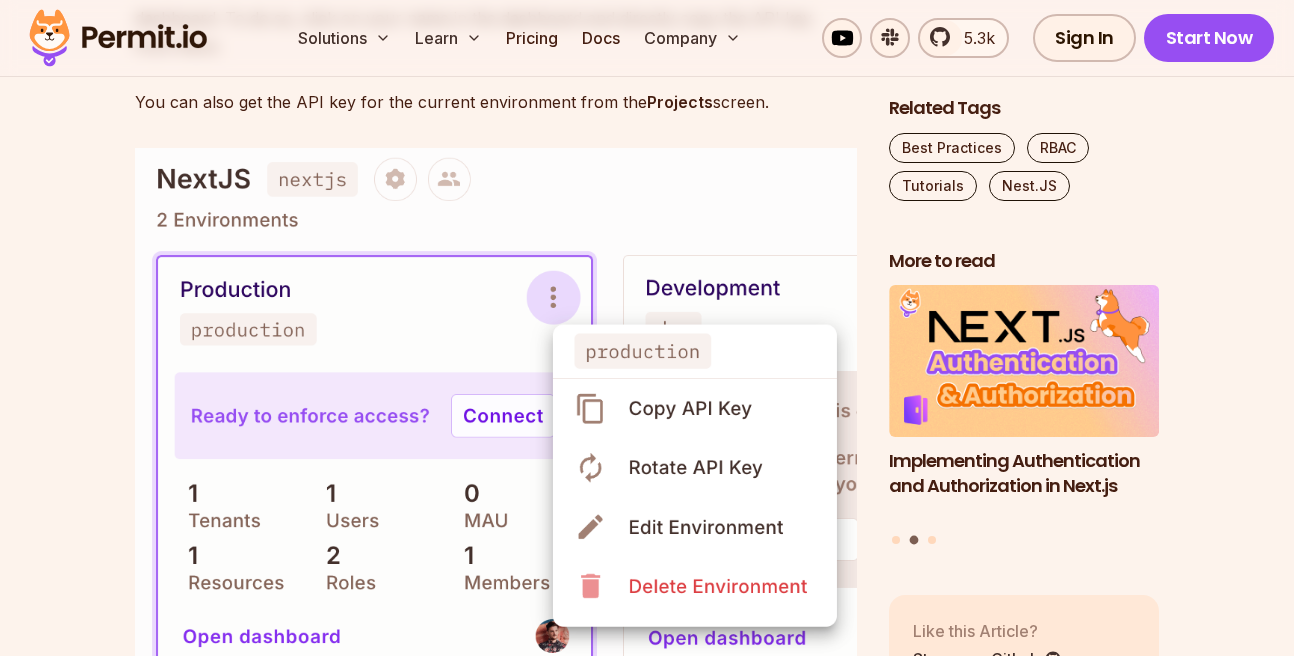 drag, startPoint x: 323, startPoint y: 614, endPoint x: 120, endPoint y: 91, distance: 561.01514 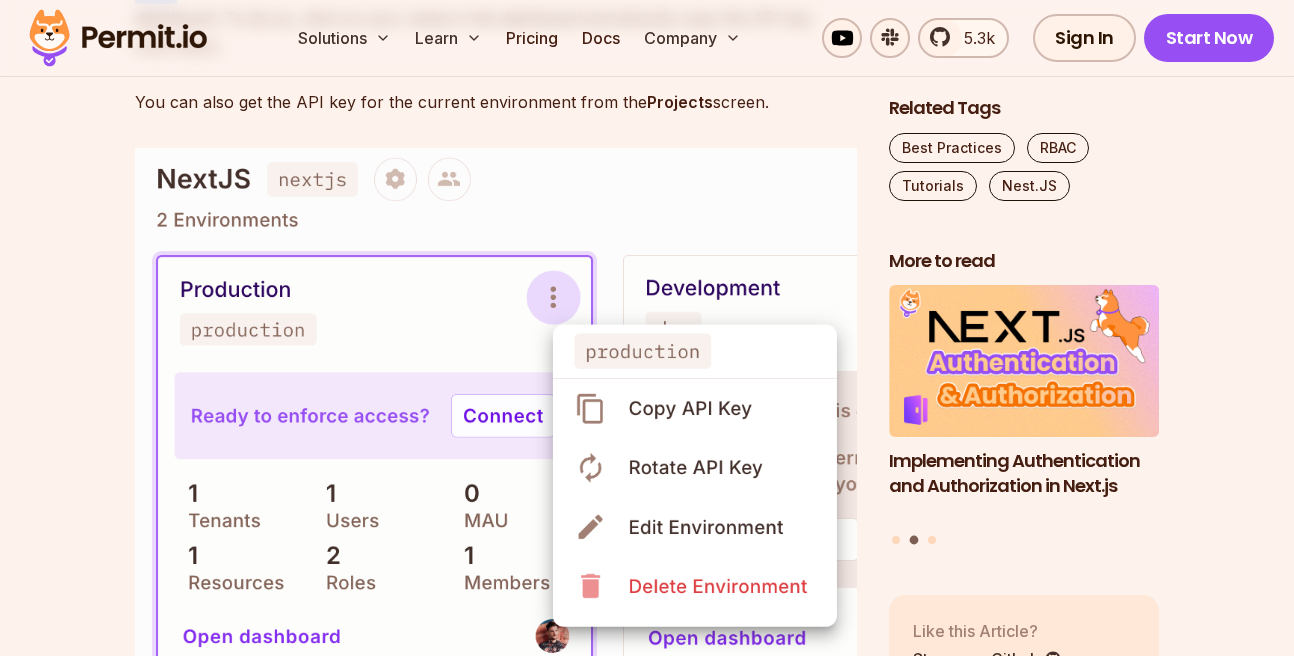 drag, startPoint x: 121, startPoint y: 90, endPoint x: 310, endPoint y: 652, distance: 592.9292 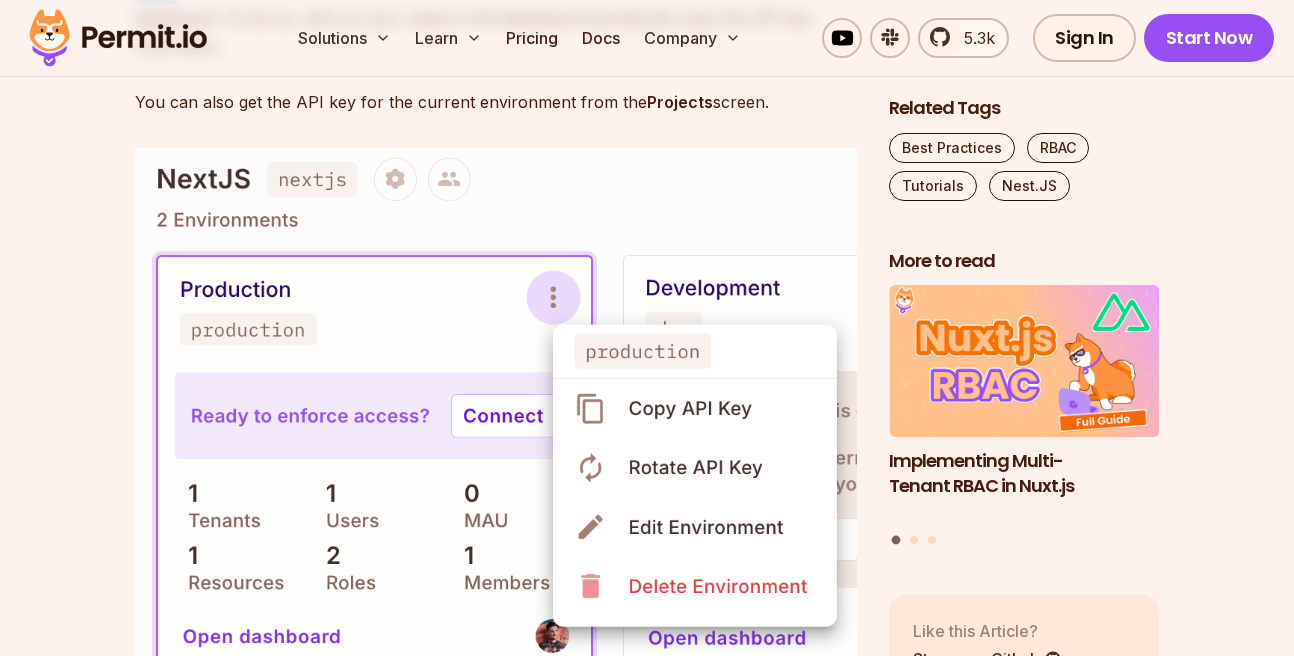click on "// auth/permissions.guard.ts
import  {  Injectable ,  CanActivate ,  ExecutionContext ,  UnauthorizedException  }  from   '@nestjs/common' ;
import  {  Observable  }  from   'rxjs' ;
// Permit package import
import  {  Permit  }  from   'permitio' ;
// This line initializes the SDK and connects your app
//to the Permit.io Cloud PDP.
const  permit =  new   Permit ({
pdp :  "https://cloudpdp.api.permit.io" ,
// your API Key
token :  "[YOUR_API_KEY]" ,
});" at bounding box center [496, -145] 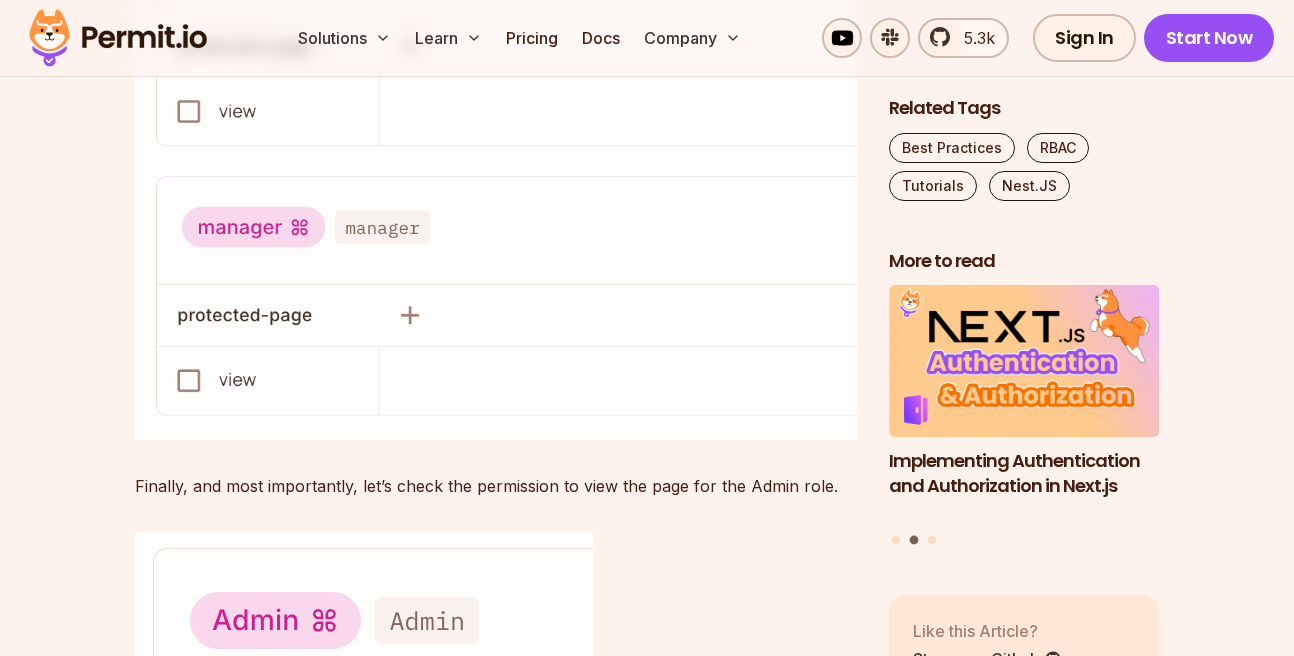 scroll, scrollTop: 12187, scrollLeft: 0, axis: vertical 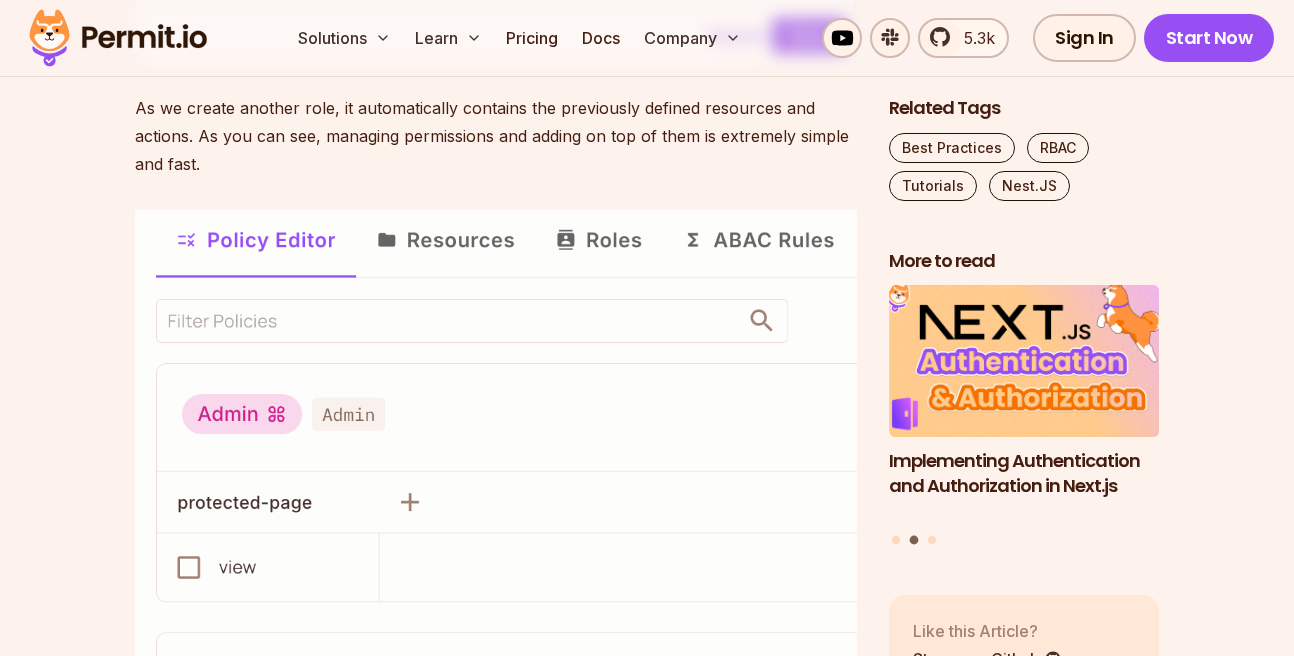 click at bounding box center [1024, 361] 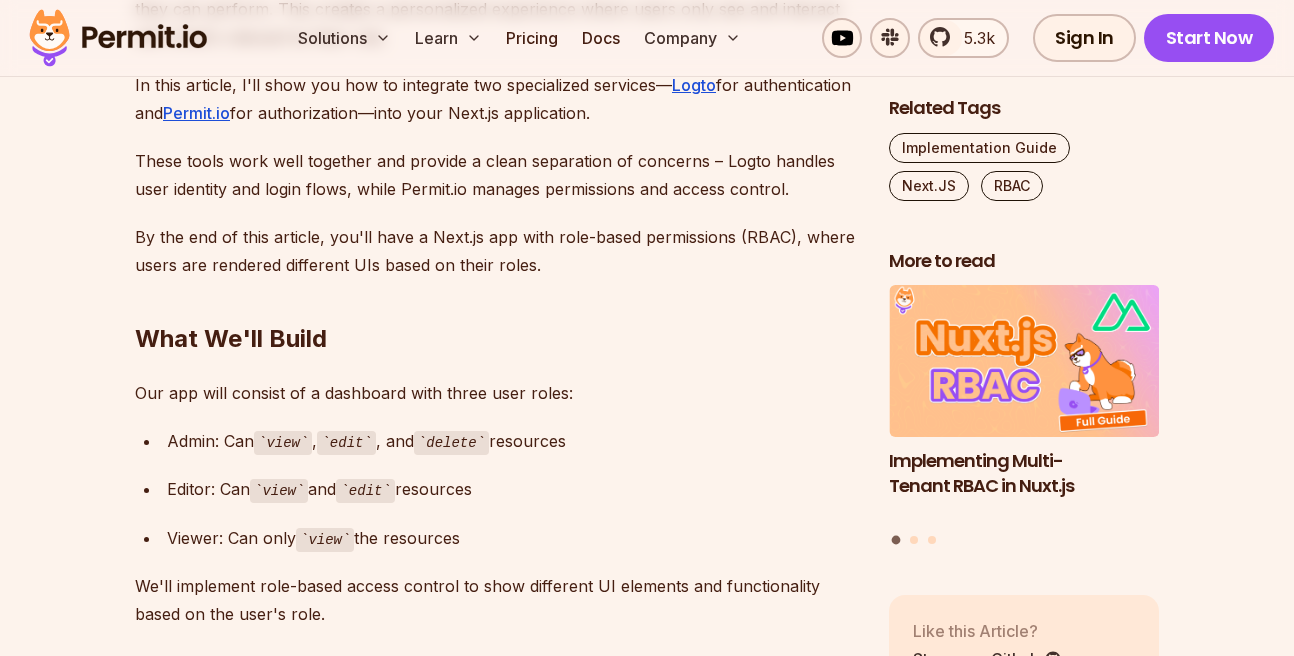 scroll, scrollTop: 1824, scrollLeft: 0, axis: vertical 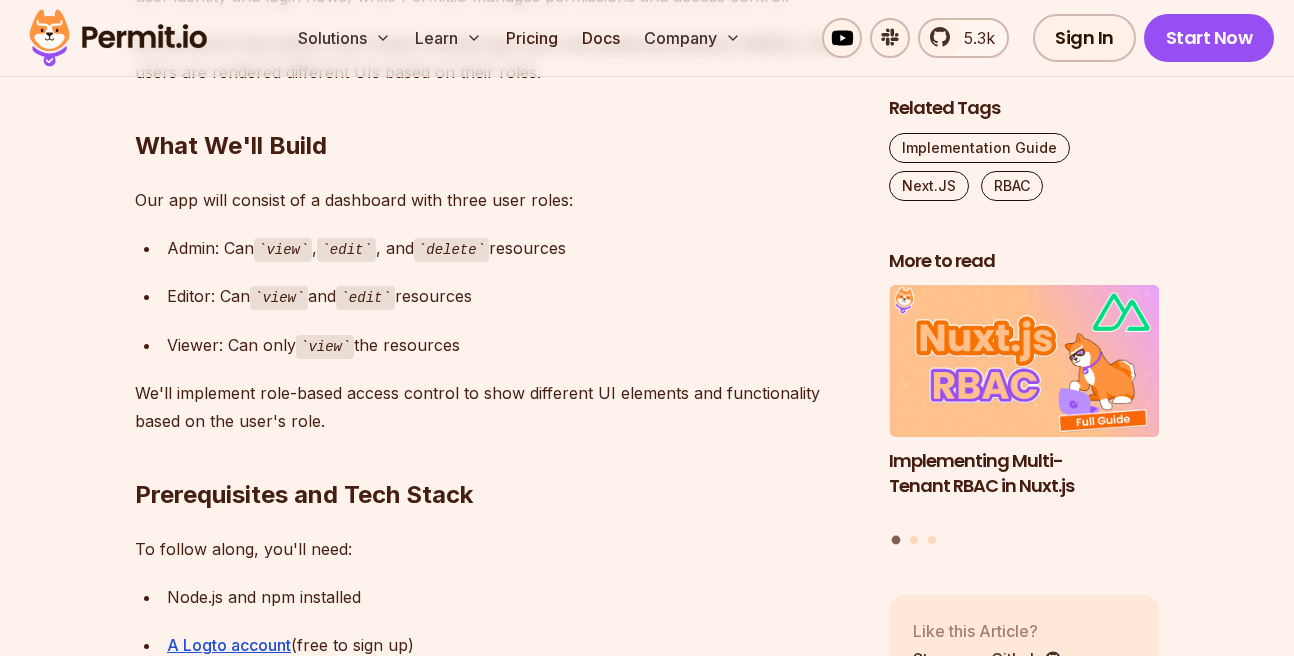 drag, startPoint x: 162, startPoint y: 248, endPoint x: 743, endPoint y: 268, distance: 581.3441 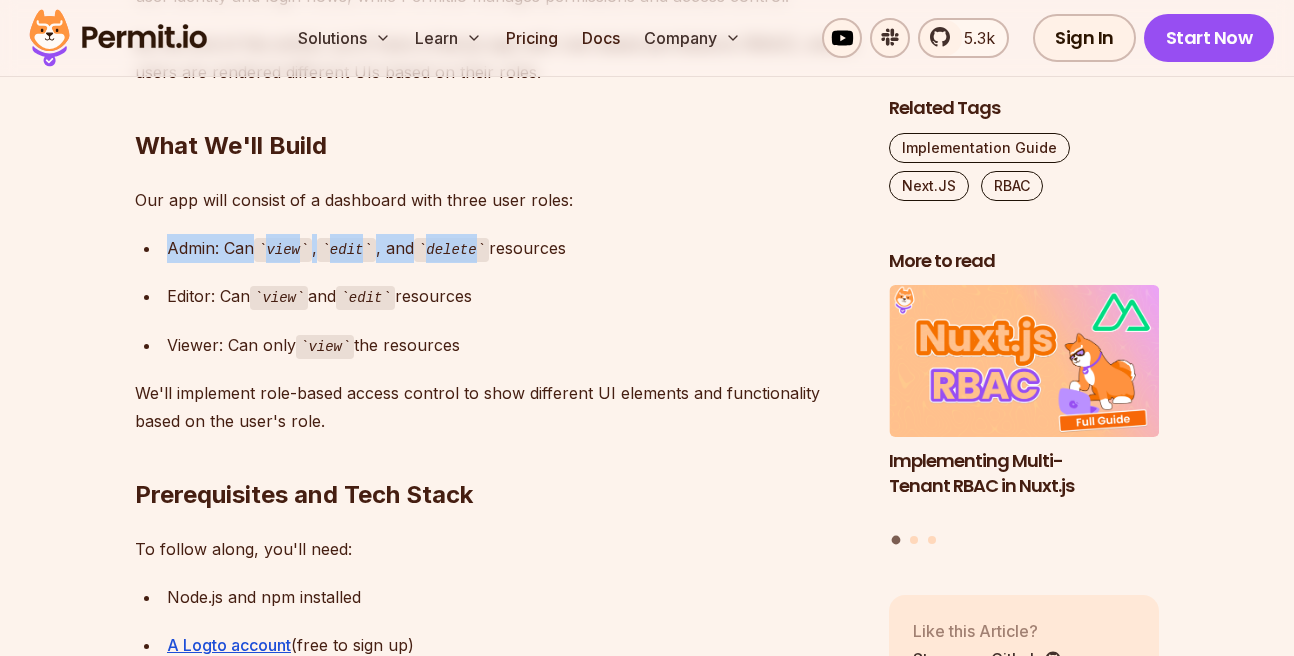 click on "Admin: Can  view ,  edit , and  delete  resources" at bounding box center (512, 248) 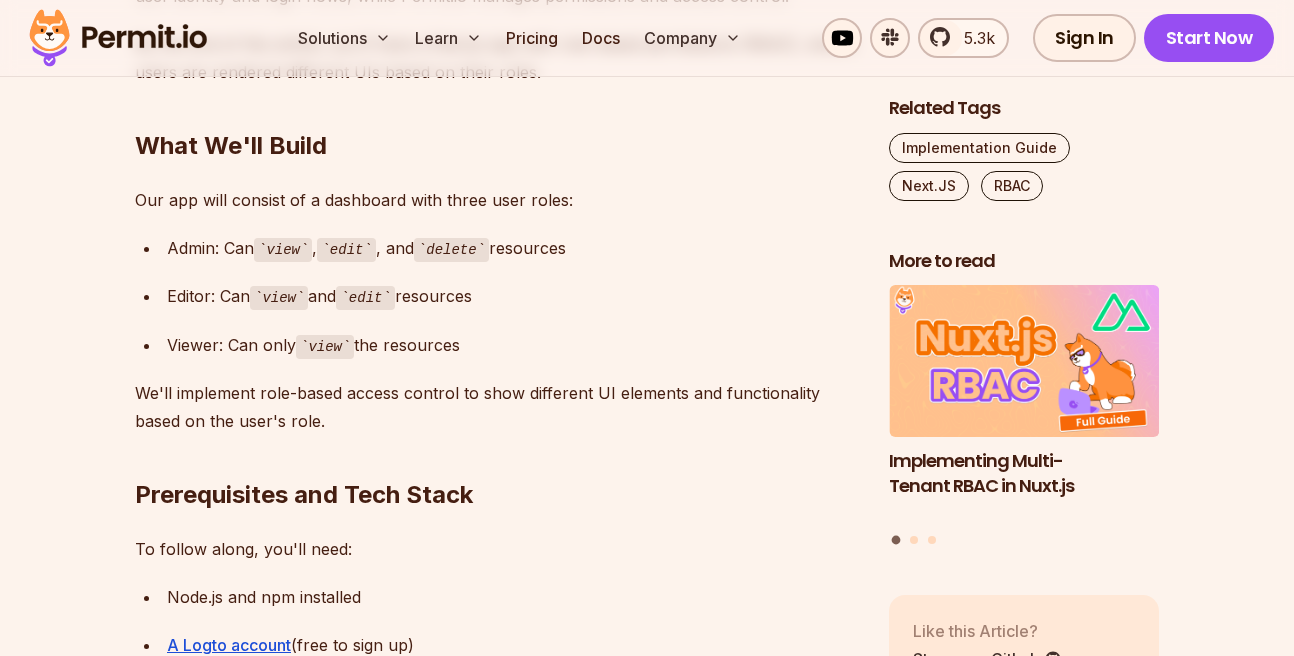click on "Admin: Can  view ,  edit , and  delete  resources Editor: Can  view  and  edit  resources Viewer: Can only  view  the resources" at bounding box center (496, 297) 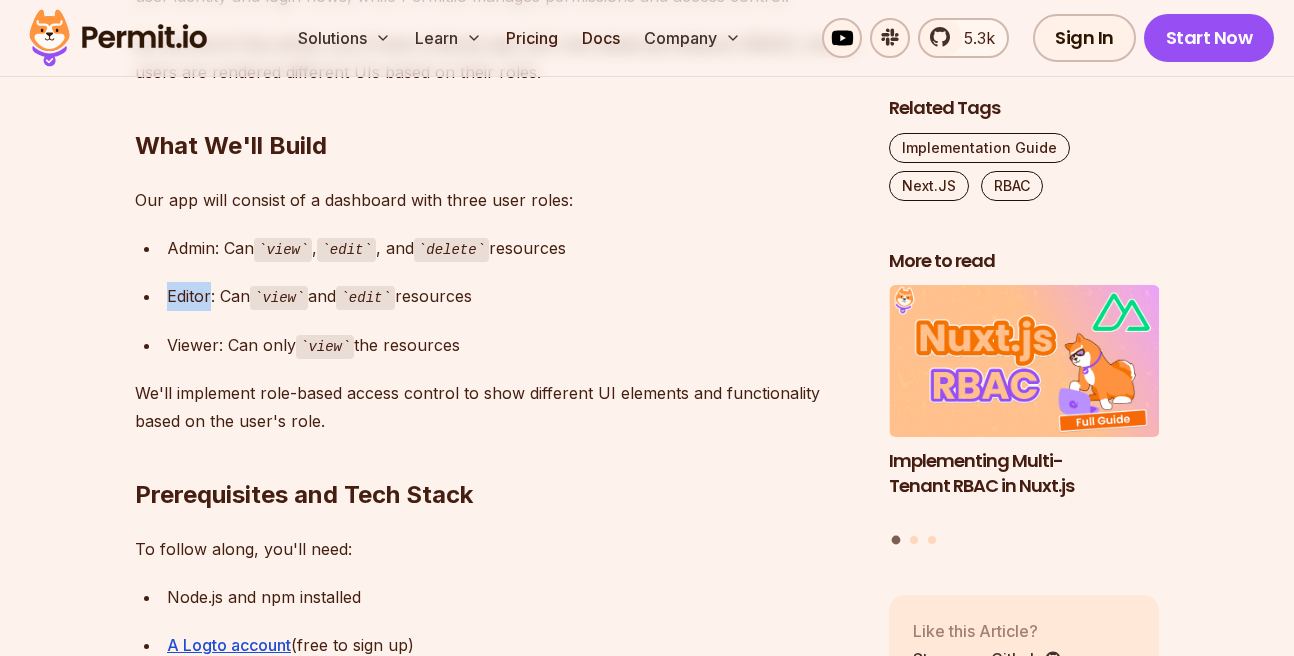 click on "Admin: Can  view ,  edit , and  delete  resources Editor: Can  view  and  edit  resources Viewer: Can only  view  the resources" at bounding box center (496, 297) 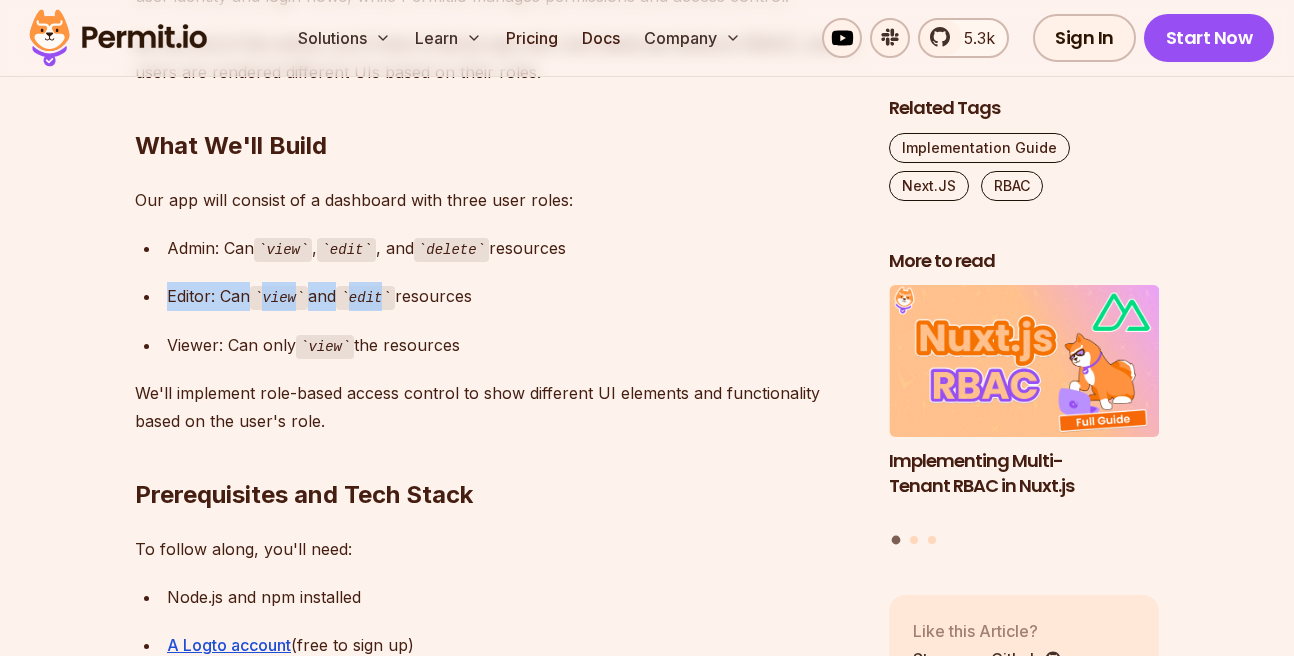 click on "Admin: Can  view ,  edit , and  delete  resources Editor: Can  view  and  edit  resources Viewer: Can only  view  the resources" at bounding box center [496, 297] 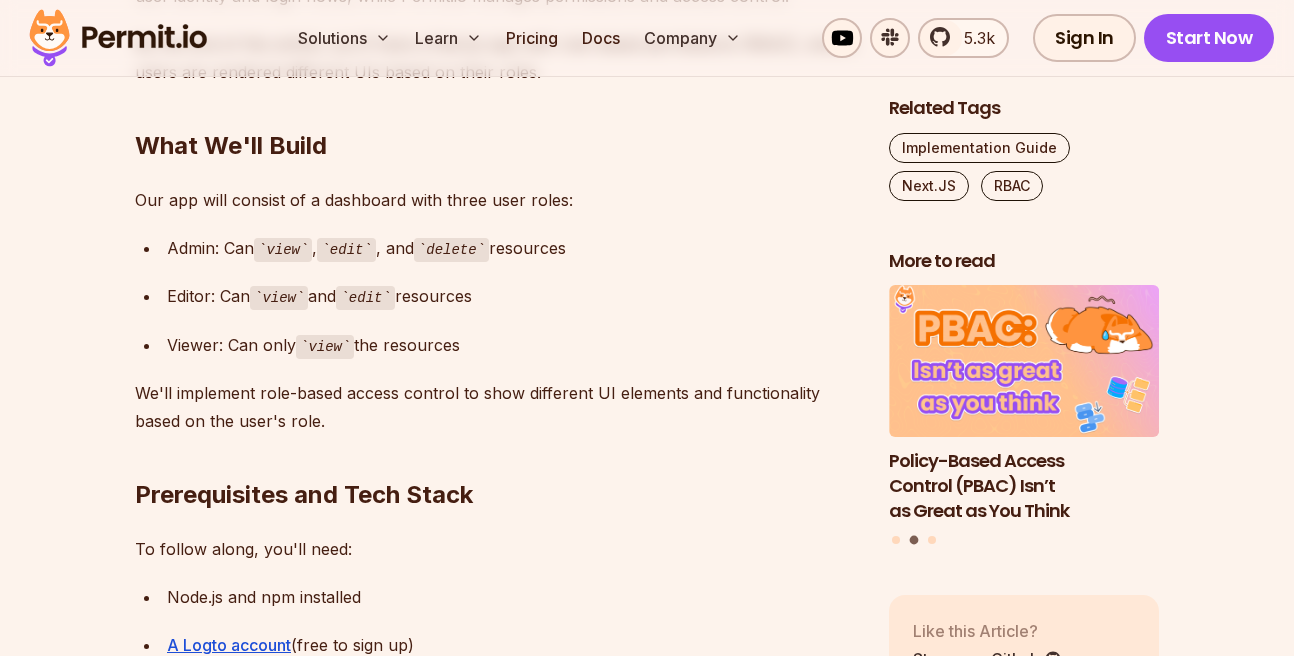 click on "Admin: Can  view ,  edit , and  delete  resources Editor: Can  view  and  edit  resources Viewer: Can only  view  the resources" at bounding box center (496, 297) 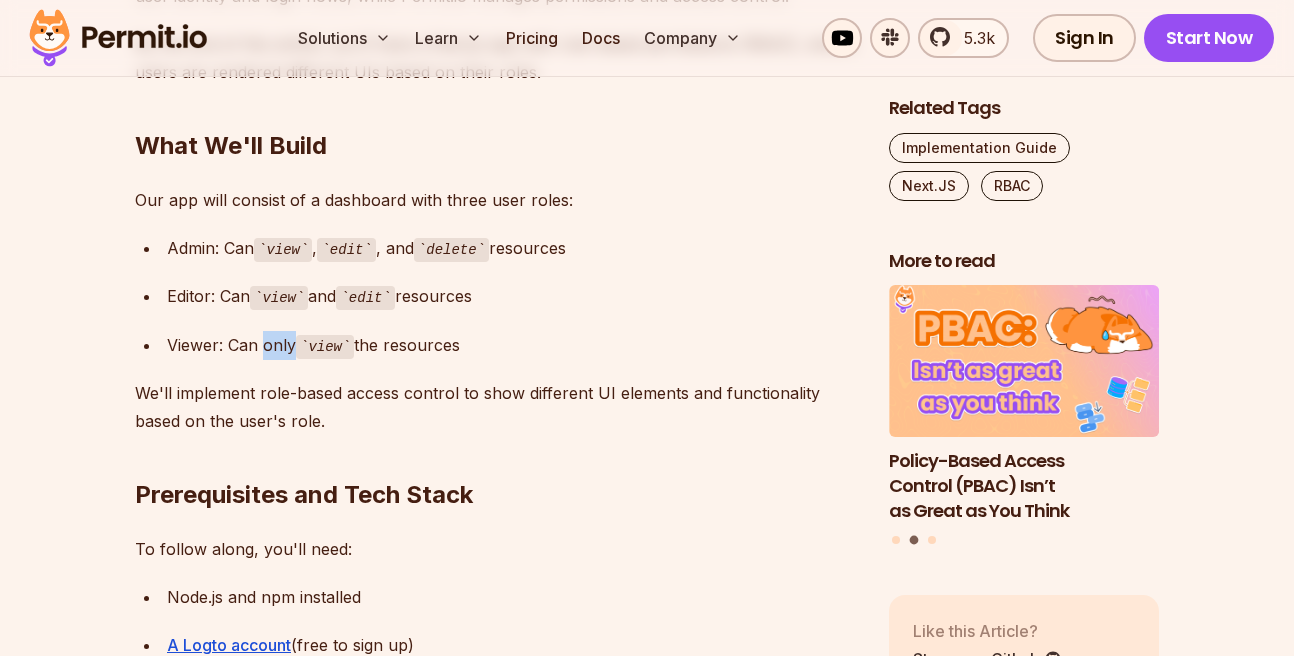 click on "Viewer: Can only  view  the resources" at bounding box center [512, 345] 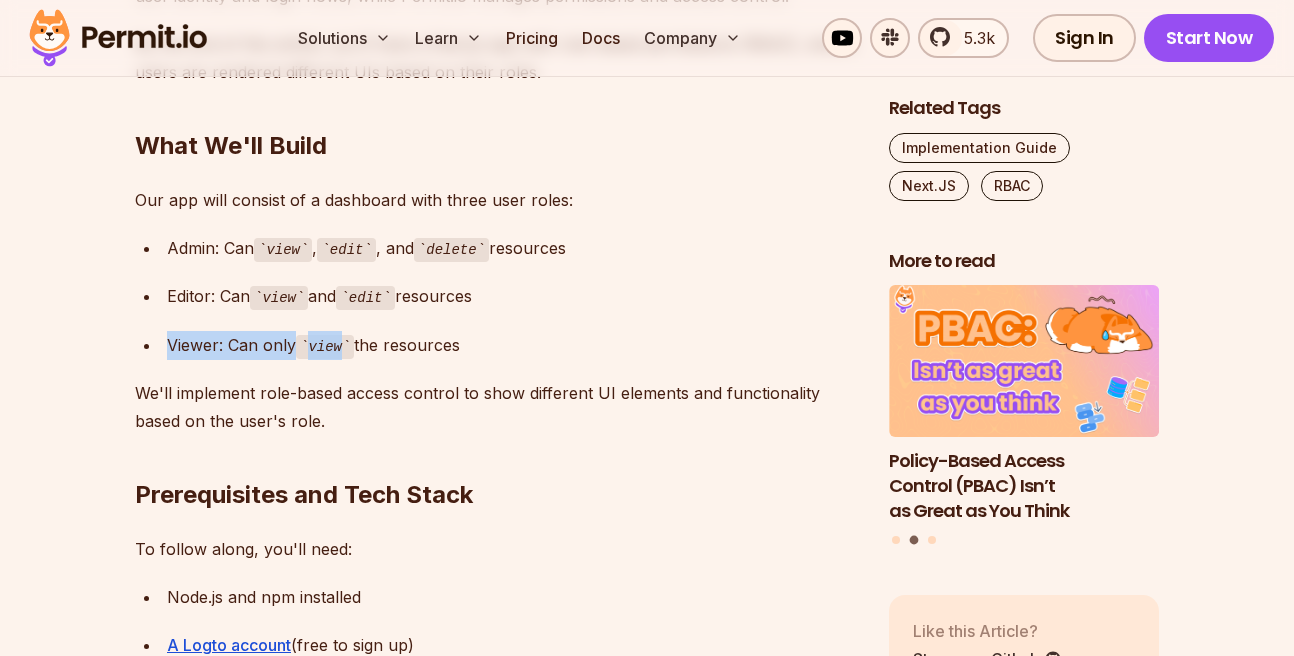 click on "Viewer: Can only  view  the resources" at bounding box center [512, 345] 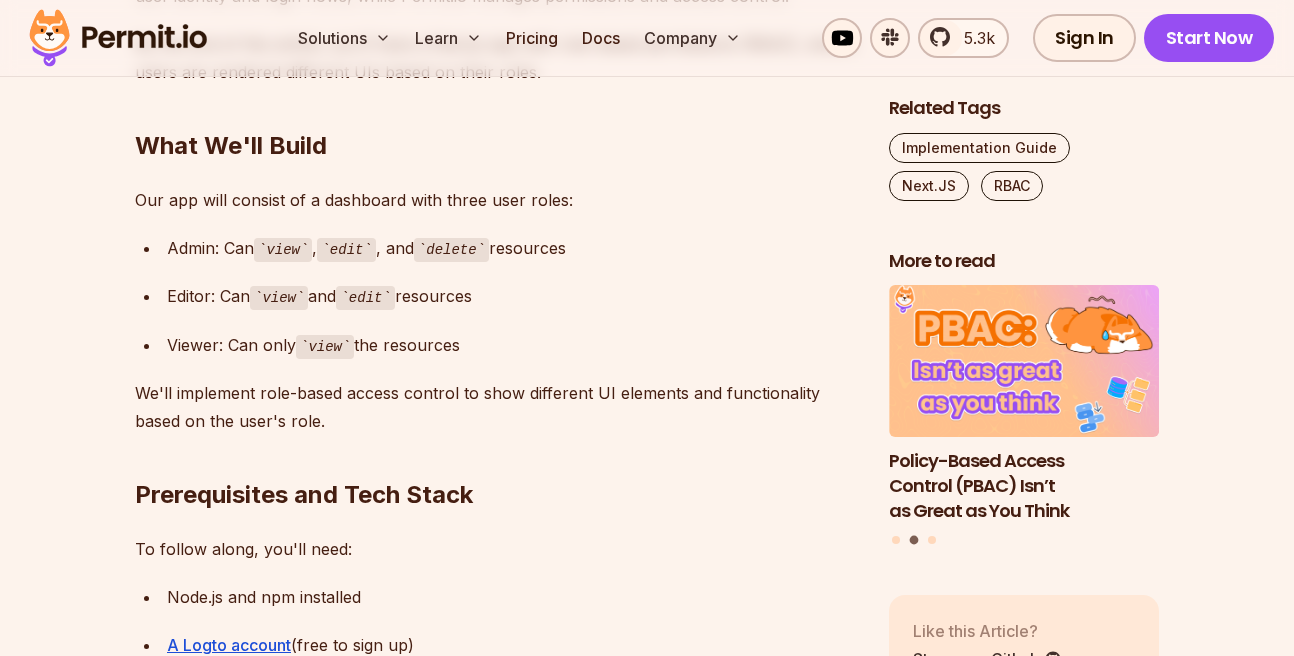 click on "Next.js  is a popular framework for quickly and efficiently building server-side rendered web applications. However, it does not come with built-in authentication or authorization, leaving developers to implement these crucial features themselves. Authentication and authorization  are fundamental in application security, serving two distinct purposes: Authentication  answers the question, "Who are you?" It verifies a user's identity through credentials like passwords, social logins, or biometrics. In a Next.js application, authentication ensures that only legitimate users can access the application. Authorization  answers the question, "What are you allowed to do?". After users are authenticated, authorization determines what resources they can access and what actions they can perform. This creates a personalized experience where users only see and interact with what's relevant to their role. In this article, I'll show you how to integrate two specialized services— Logto  for authentication and  Permit.io" at bounding box center (496, 8720) 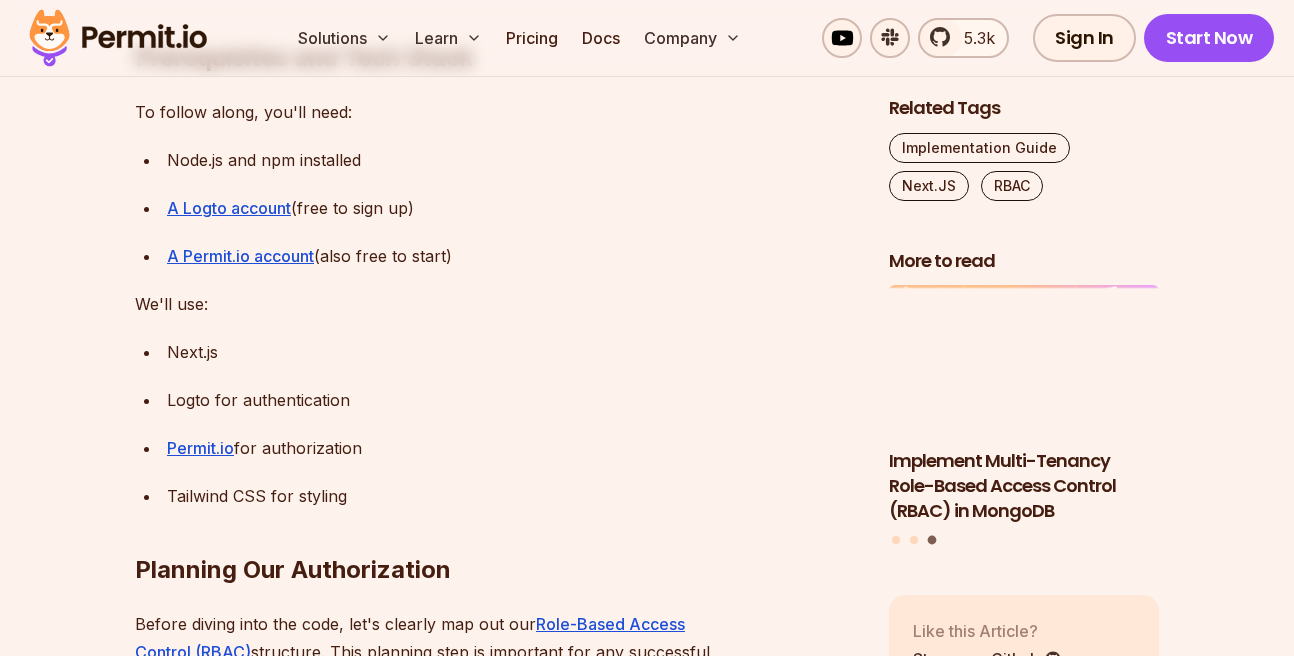 scroll, scrollTop: 2280, scrollLeft: 0, axis: vertical 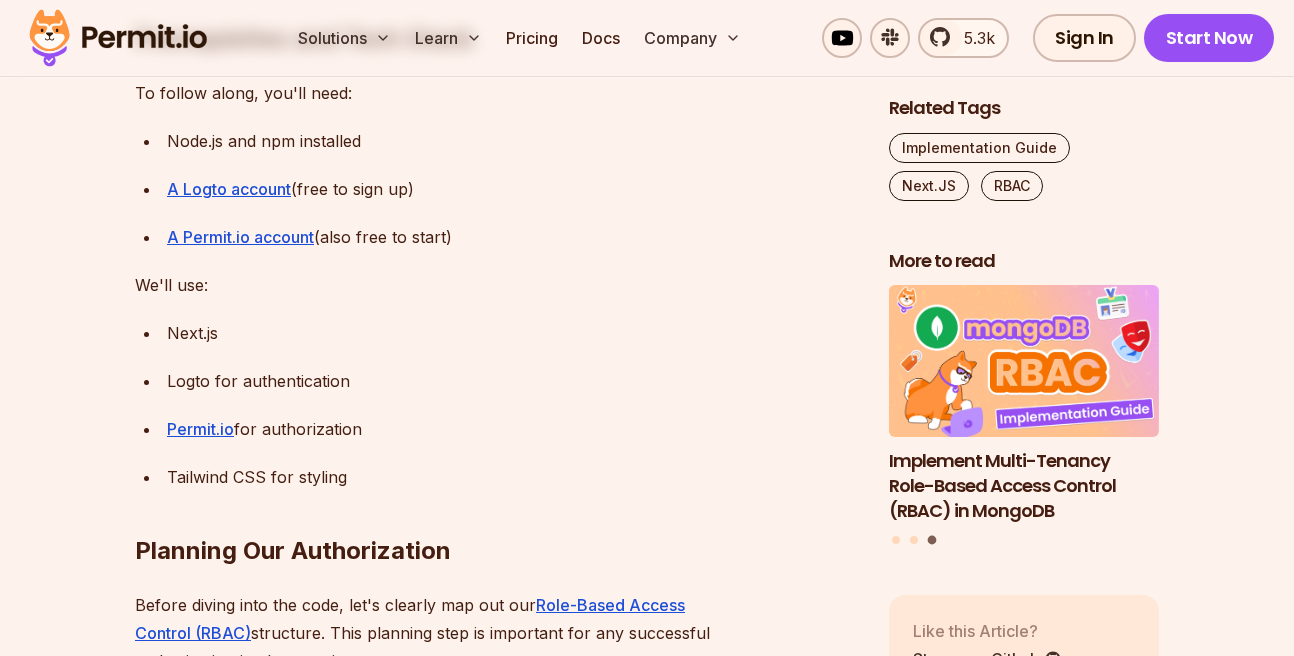 drag, startPoint x: 166, startPoint y: 118, endPoint x: 613, endPoint y: 203, distance: 455.0099 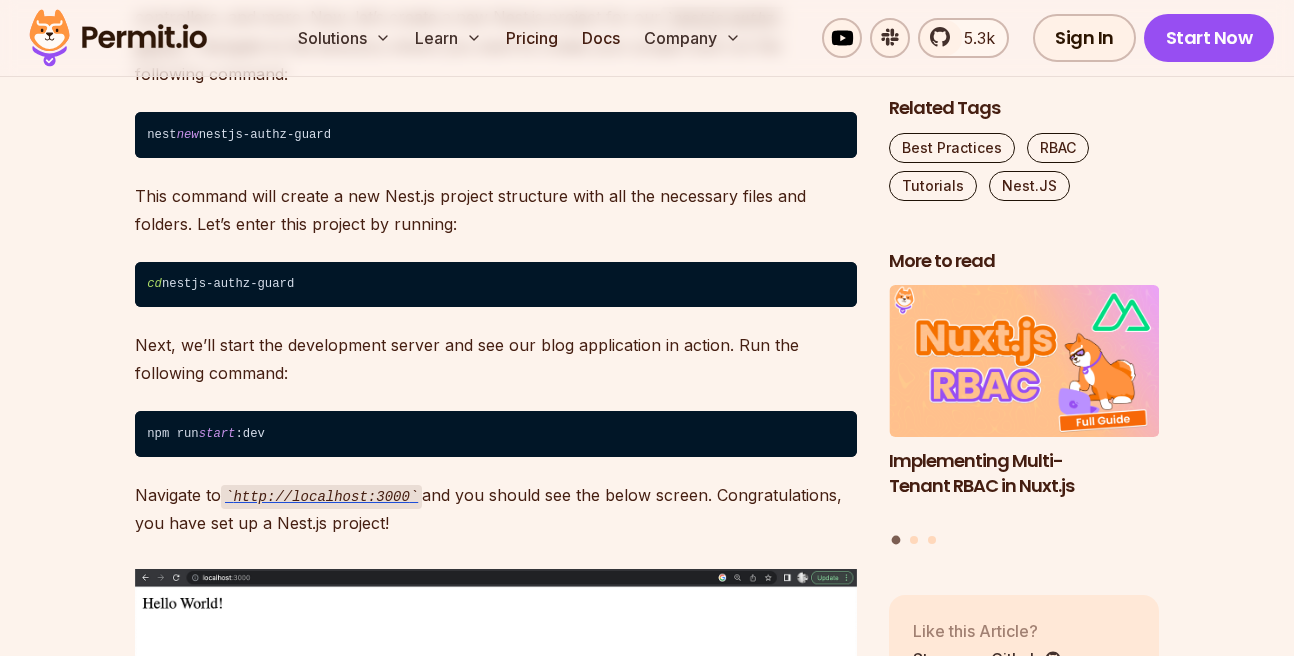 scroll, scrollTop: 2301, scrollLeft: 0, axis: vertical 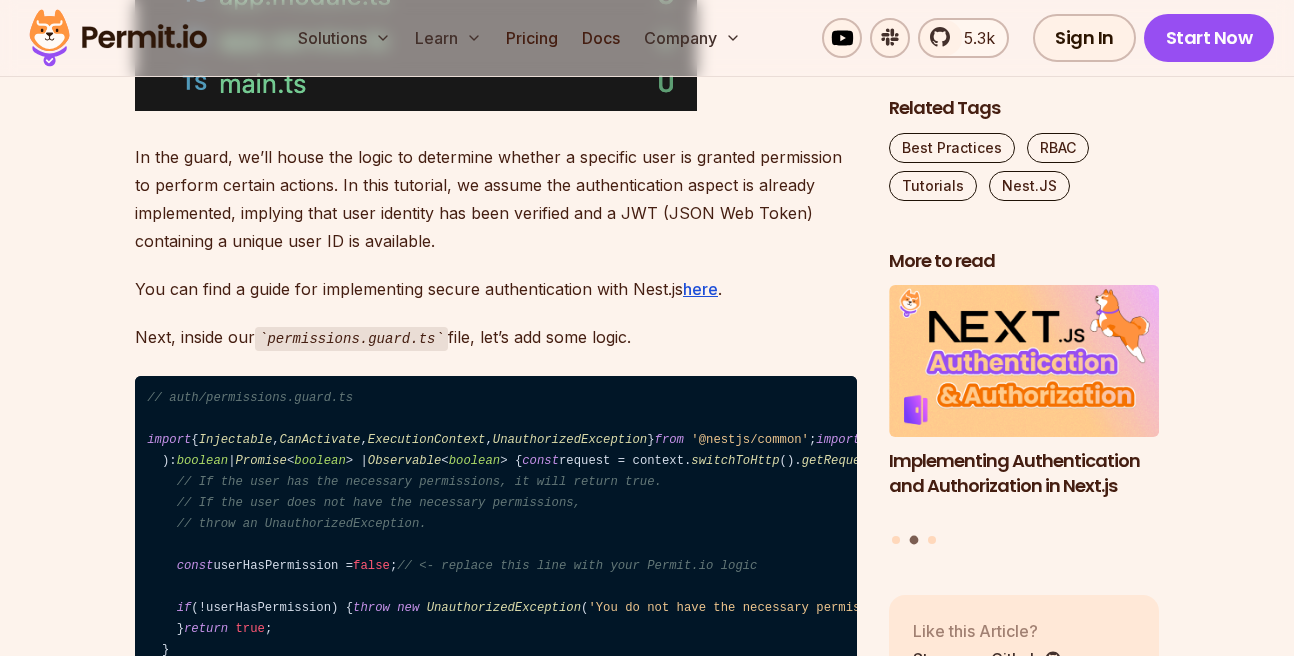 click on "// auth/permissions.guard.ts" at bounding box center [250, 398] 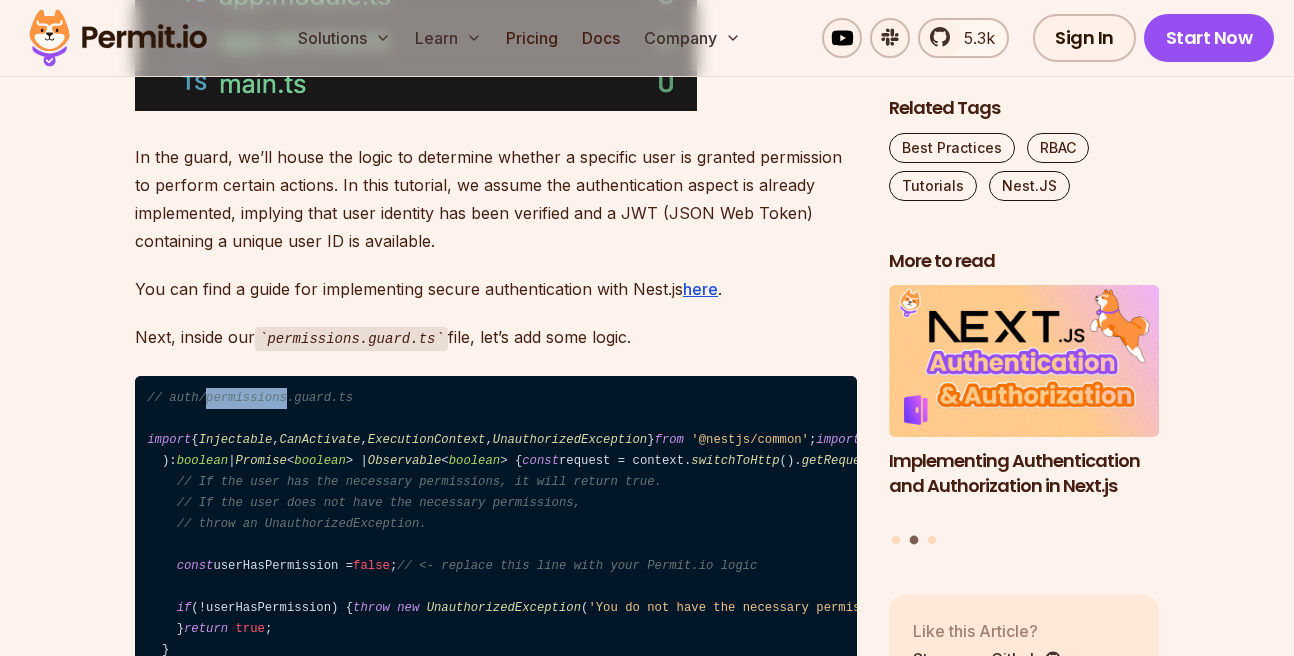 click on "// auth/permissions.guard.ts" at bounding box center [250, 398] 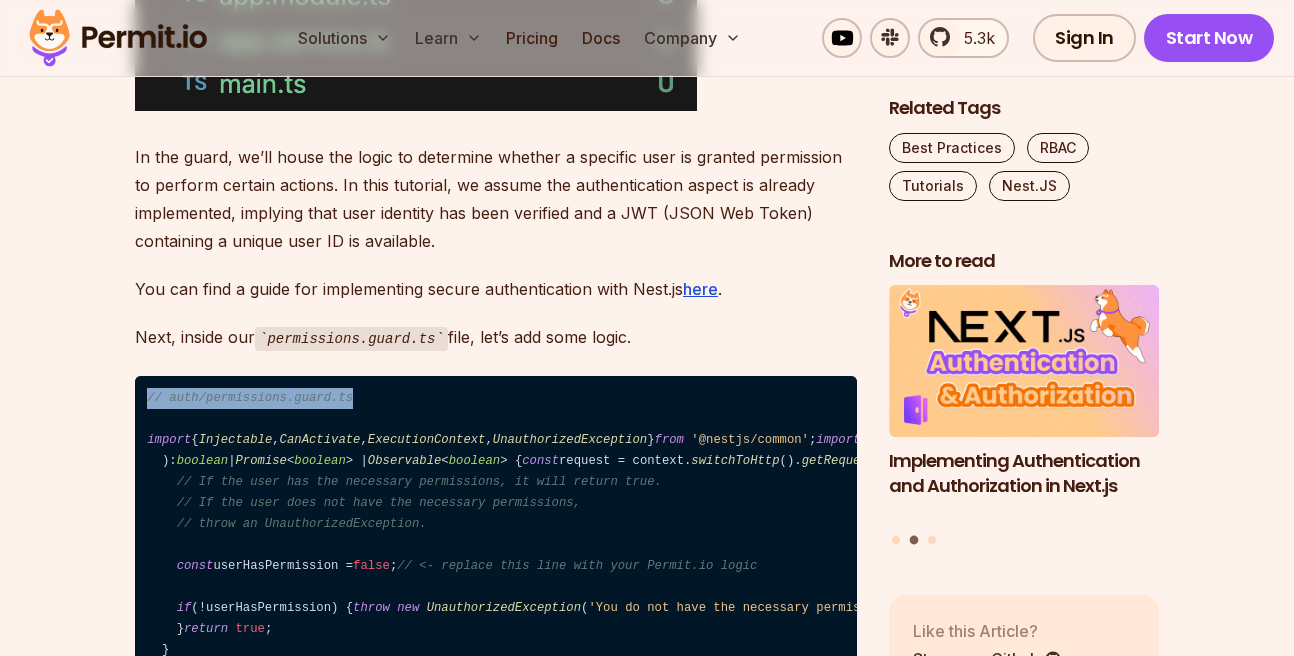 click on "// auth/permissions.guard.ts" at bounding box center [250, 398] 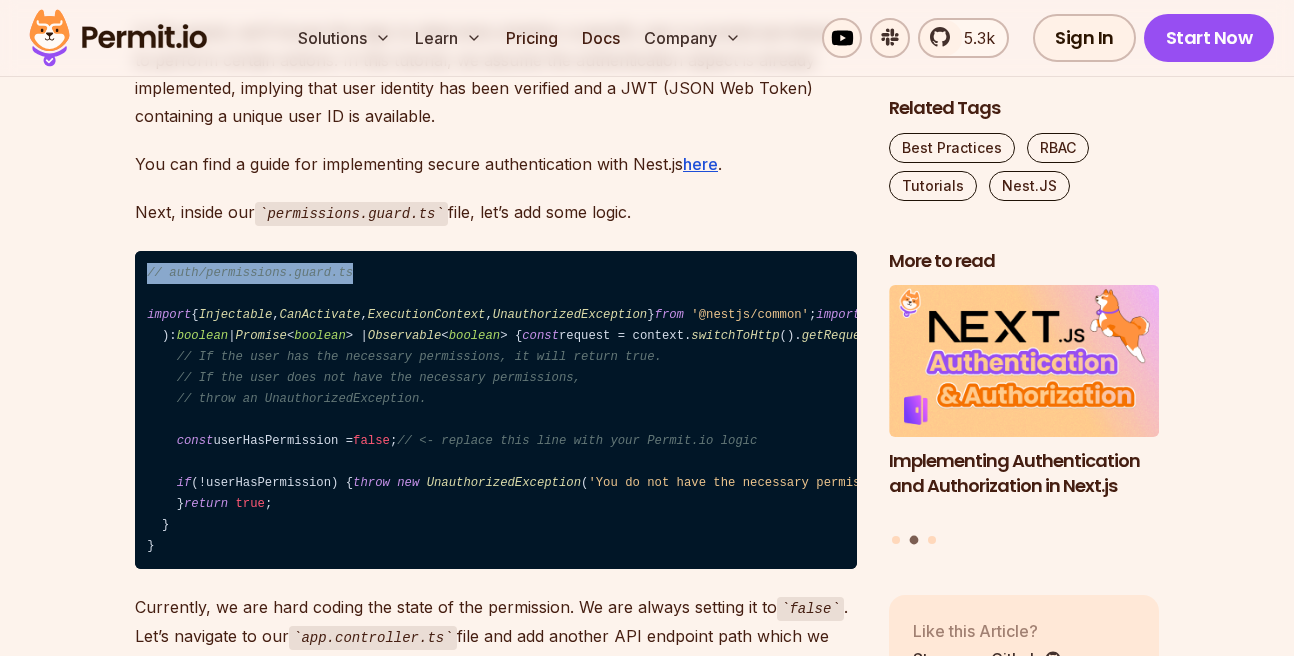 scroll, scrollTop: 4560, scrollLeft: 0, axis: vertical 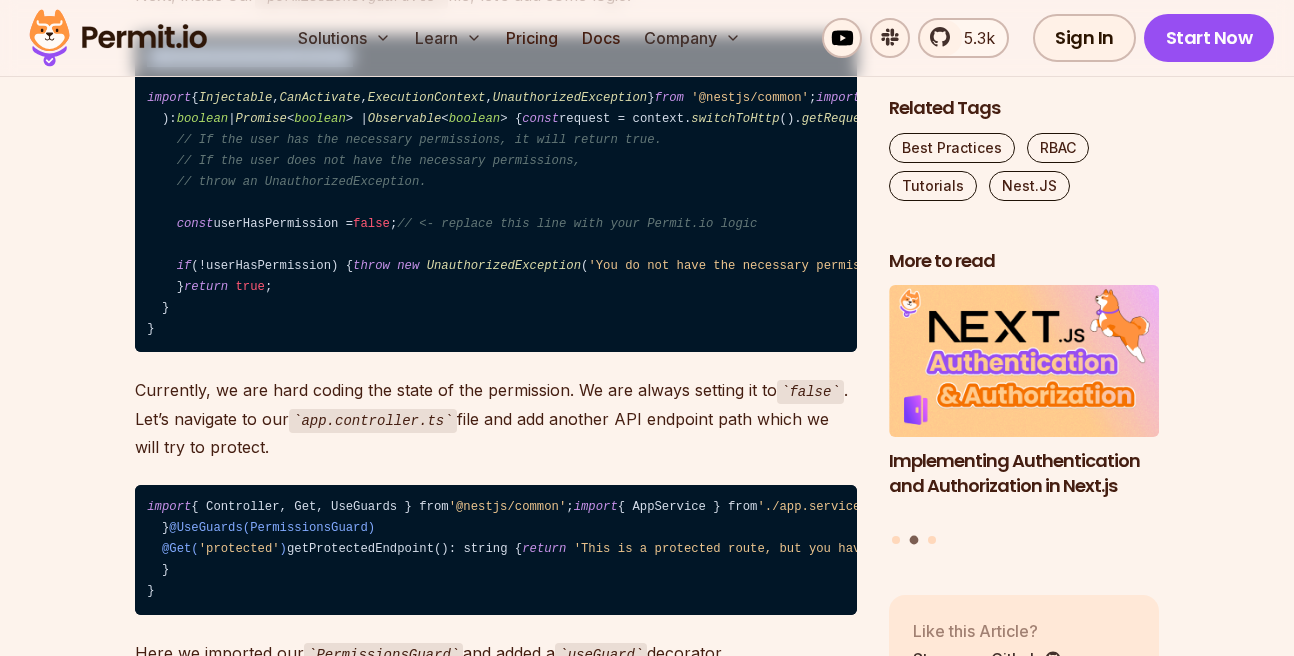 drag, startPoint x: 260, startPoint y: 169, endPoint x: 66, endPoint y: 142, distance: 195.86986 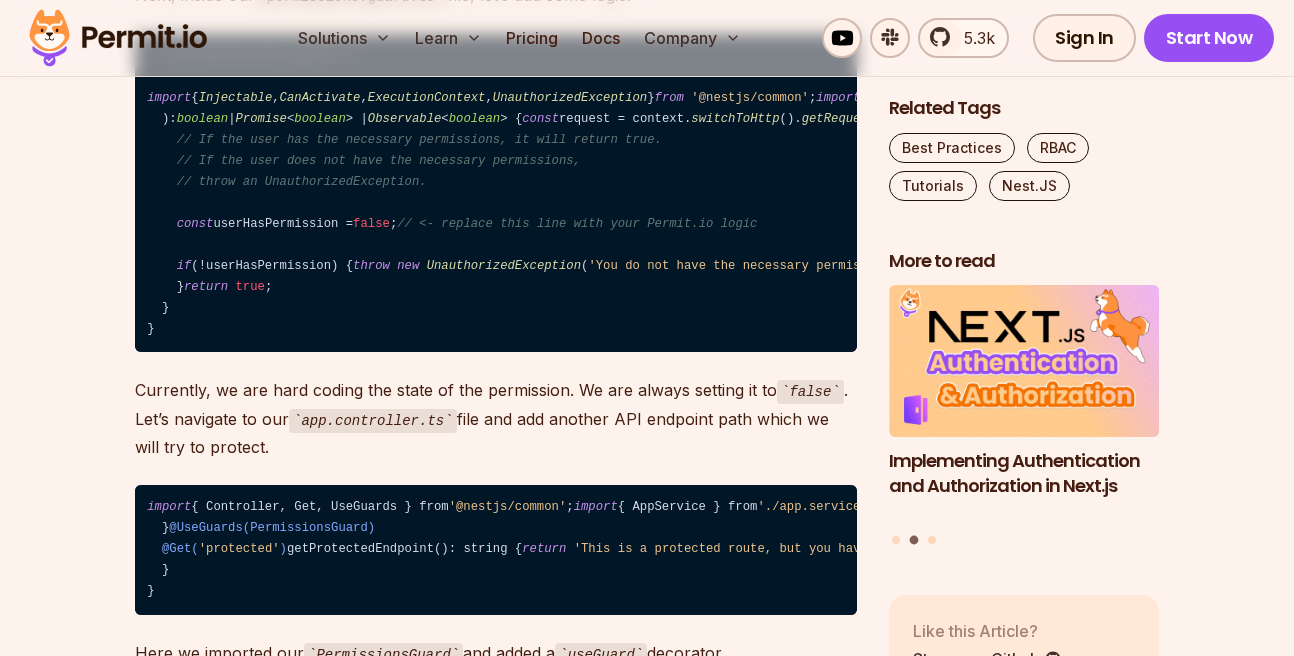 click on "implements" at bounding box center [1390, 98] 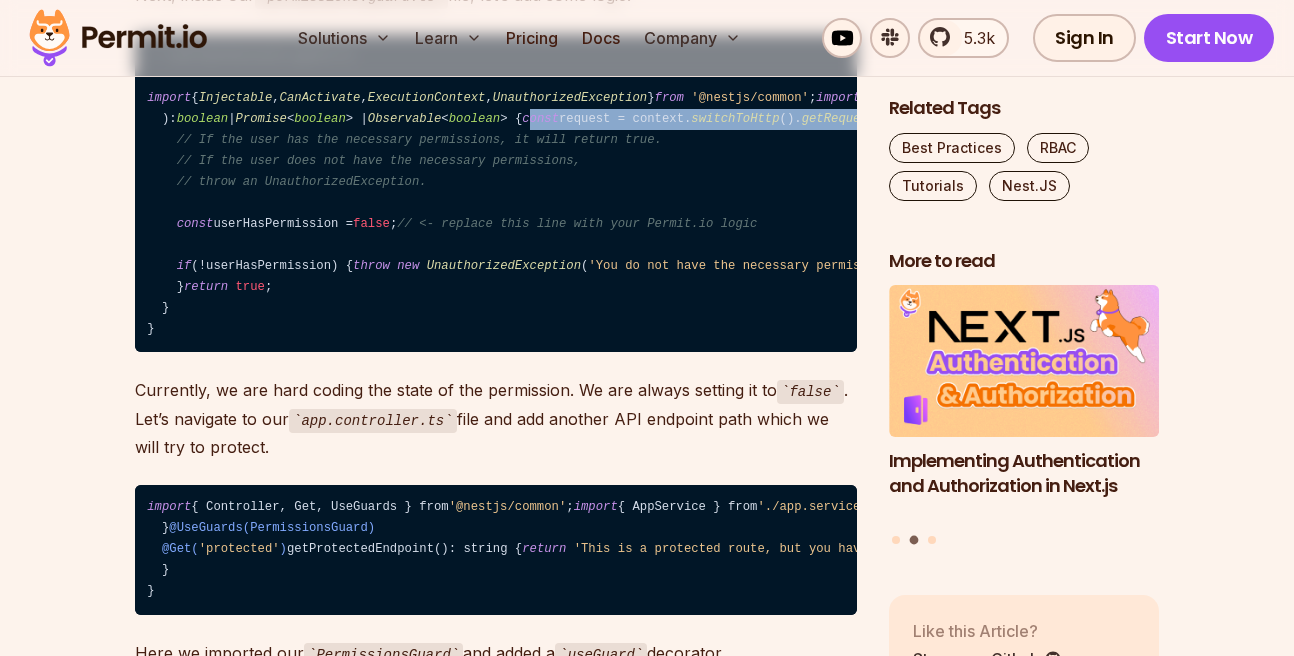 drag, startPoint x: 184, startPoint y: 259, endPoint x: 715, endPoint y: 264, distance: 531.02356 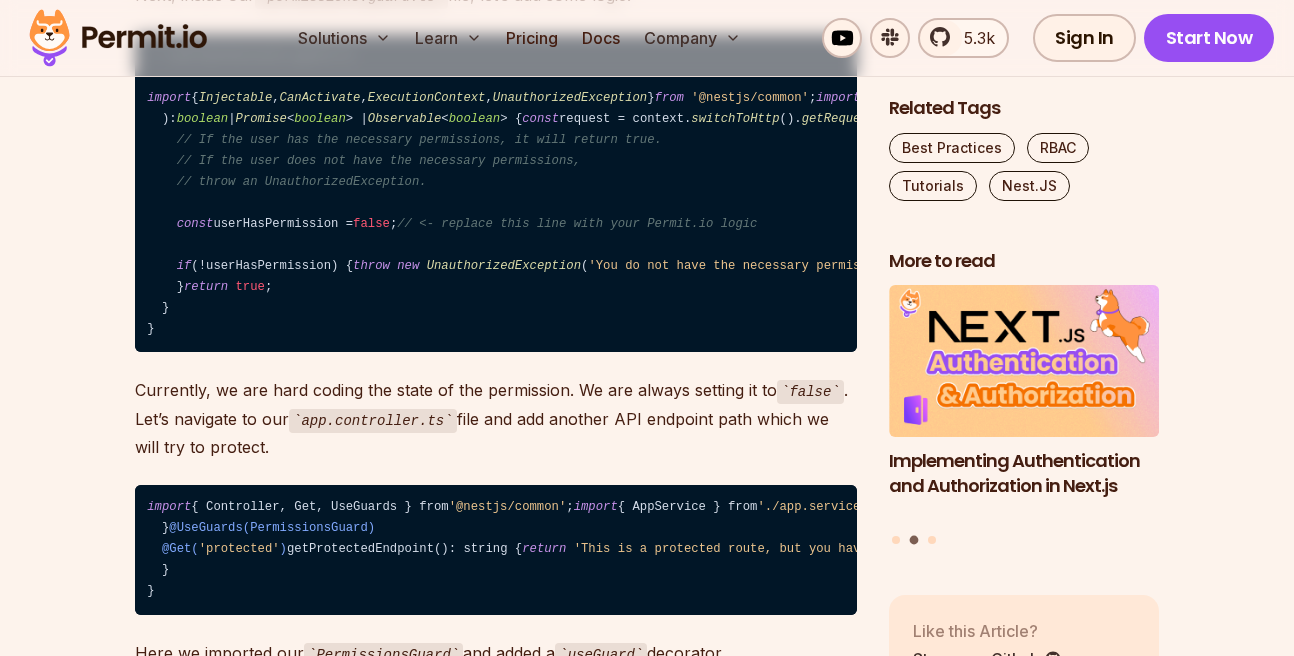 drag, startPoint x: 692, startPoint y: 268, endPoint x: 118, endPoint y: 258, distance: 574.0871 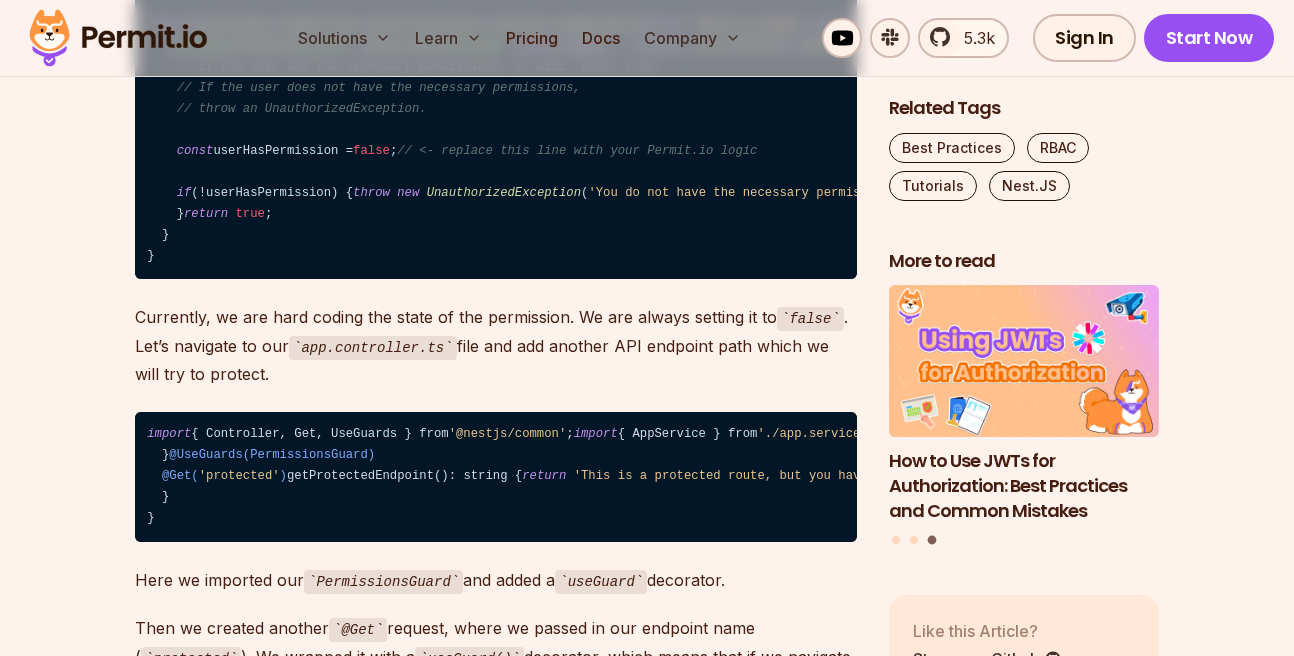 scroll, scrollTop: 4674, scrollLeft: 0, axis: vertical 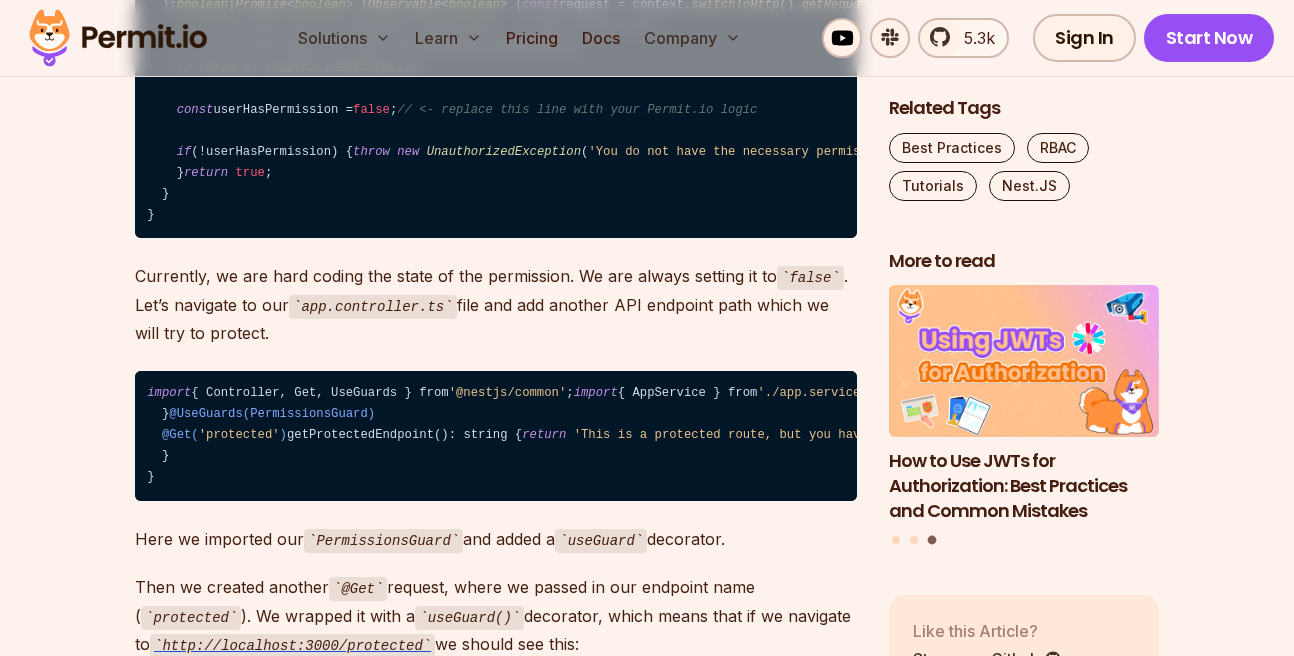 click on "// auth/permissions.guard.ts
import  {  Injectable ,  CanActivate ,  ExecutionContext ,  UnauthorizedException  }  from   '@nestjs/common' ;
import  {  Observable  }  from   'rxjs' ;
@Injectable ()
export   class   PermissionsGuard   implements   CanActivate  {
canActivate (
context :  ExecutionContext ,
):  boolean  |  Promise < boolean > |  Observable < boolean > {
const  request = context. switchToHttp (). getRequest ();
// Add the authorization logic here with Permit.io.
// If the user has the necessary permissions, it will return true.
// If the user does not have the necessary permissions,
// throw an UnauthorizedException.
const  userHasPermission =  false ;  // <- replace this line with your Permit.io logic
if  (!userHasPermission) {
throw   new   UnauthorizedException ( 'You do not have the necessary permissions.' );
}
return   true ;
}
}" at bounding box center [496, 79] 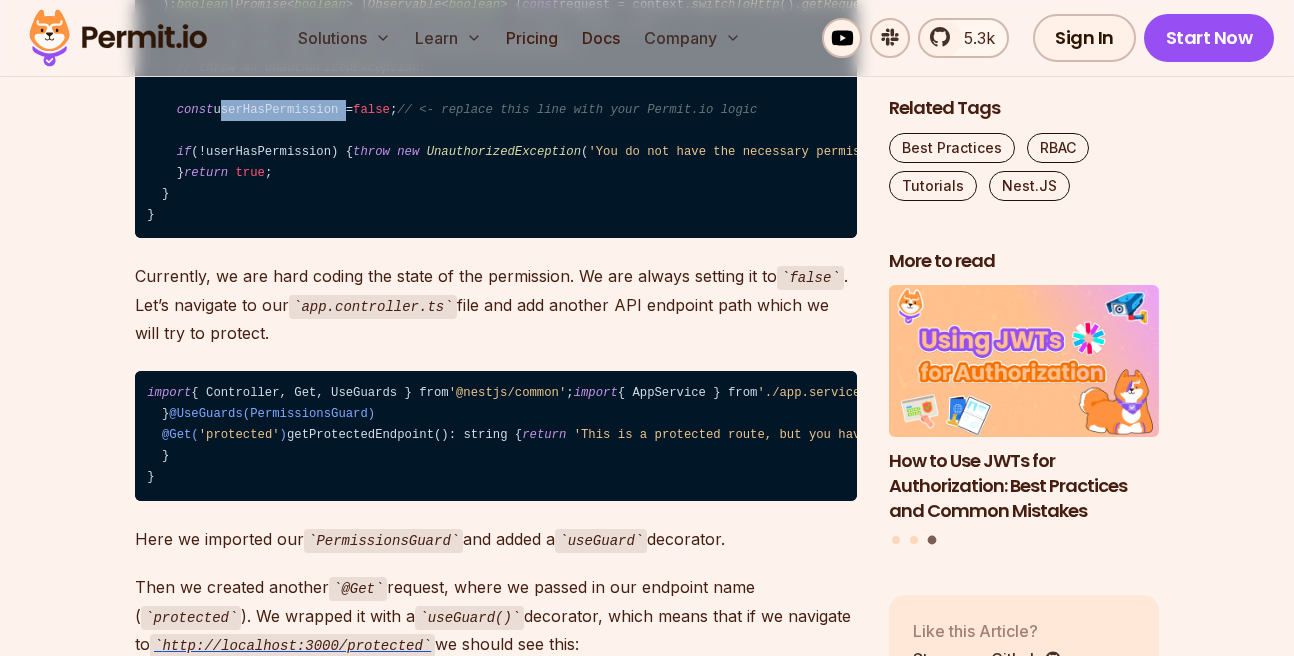 click on "// auth/permissions.guard.ts
import  {  Injectable ,  CanActivate ,  ExecutionContext ,  UnauthorizedException  }  from   '@nestjs/common' ;
import  {  Observable  }  from   'rxjs' ;
@Injectable ()
export   class   PermissionsGuard   implements   CanActivate  {
canActivate (
context :  ExecutionContext ,
):  boolean  |  Promise < boolean > |  Observable < boolean > {
const  request = context. switchToHttp (). getRequest ();
// Add the authorization logic here with Permit.io.
// If the user has the necessary permissions, it will return true.
// If the user does not have the necessary permissions,
// throw an UnauthorizedException.
const  userHasPermission =  false ;  // <- replace this line with your Permit.io logic
if  (!userHasPermission) {
throw   new   UnauthorizedException ( 'You do not have the necessary permissions.' );
}
return   true ;
}
}" at bounding box center (496, 79) 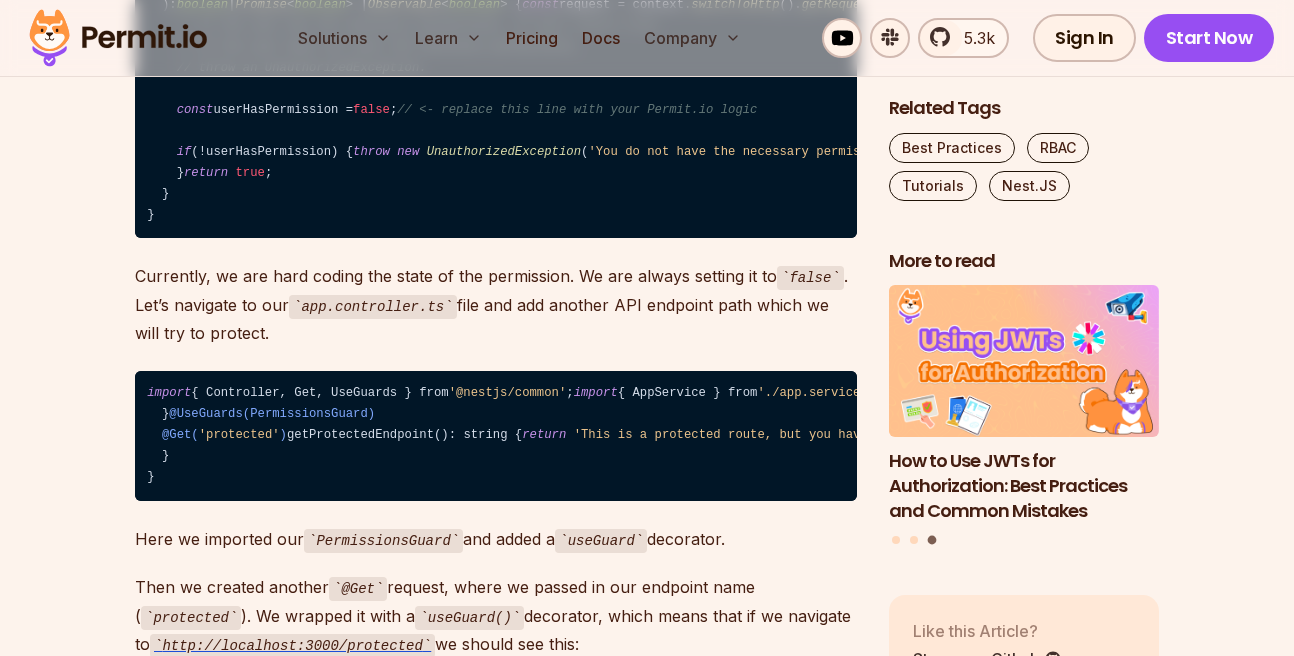click on "// auth/permissions.guard.ts
import  {  Injectable ,  CanActivate ,  ExecutionContext ,  UnauthorizedException  }  from   '@nestjs/common' ;
import  {  Observable  }  from   'rxjs' ;
@Injectable ()
export   class   PermissionsGuard   implements   CanActivate  {
canActivate (
context :  ExecutionContext ,
):  boolean  |  Promise < boolean > |  Observable < boolean > {
const  request = context. switchToHttp (). getRequest ();
// Add the authorization logic here with Permit.io.
// If the user has the necessary permissions, it will return true.
// If the user does not have the necessary permissions,
// throw an UnauthorizedException.
const  userHasPermission =  false ;  // <- replace this line with your Permit.io logic
if  (!userHasPermission) {
throw   new   UnauthorizedException ( 'You do not have the necessary permissions.' );
}
return   true ;
}
}" at bounding box center [496, 79] 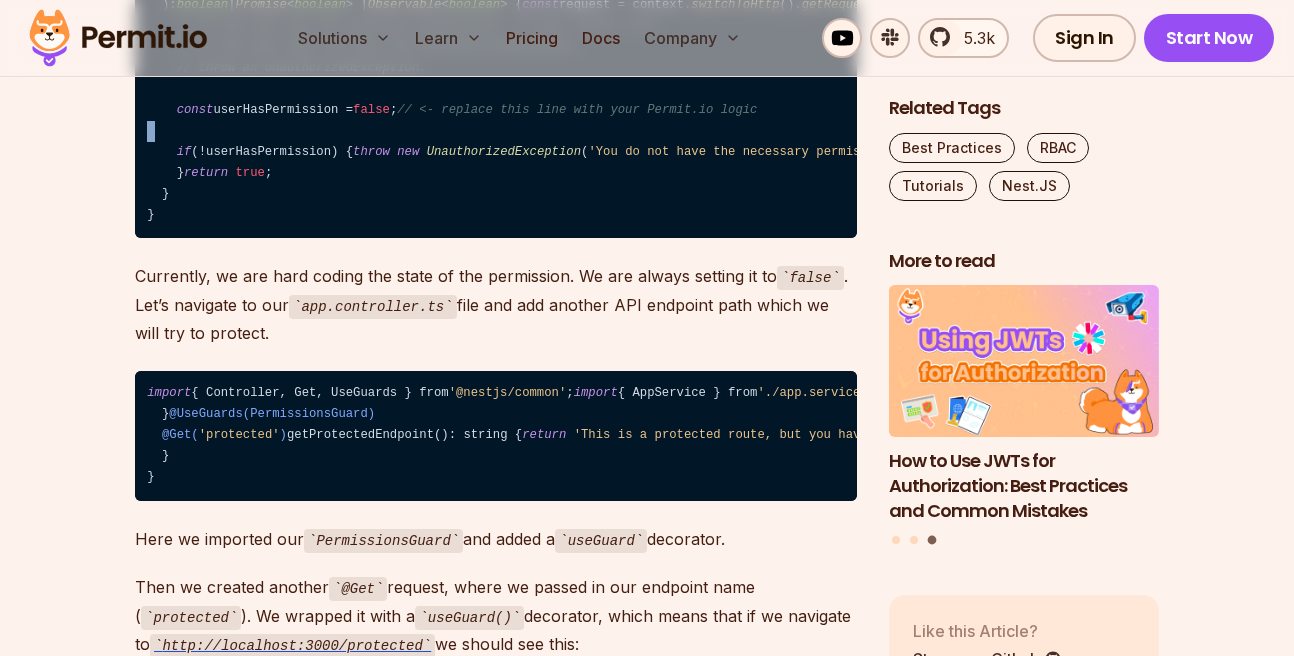 click on "// auth/permissions.guard.ts
import  {  Injectable ,  CanActivate ,  ExecutionContext ,  UnauthorizedException  }  from   '@nestjs/common' ;
import  {  Observable  }  from   'rxjs' ;
@Injectable ()
export   class   PermissionsGuard   implements   CanActivate  {
canActivate (
context :  ExecutionContext ,
):  boolean  |  Promise < boolean > |  Observable < boolean > {
const  request = context. switchToHttp (). getRequest ();
// Add the authorization logic here with Permit.io.
// If the user has the necessary permissions, it will return true.
// If the user does not have the necessary permissions,
// throw an UnauthorizedException.
const  userHasPermission =  false ;  // <- replace this line with your Permit.io logic
if  (!userHasPermission) {
throw   new   UnauthorizedException ( 'You do not have the necessary permissions.' );
}
return   true ;
}
}" at bounding box center [496, 79] 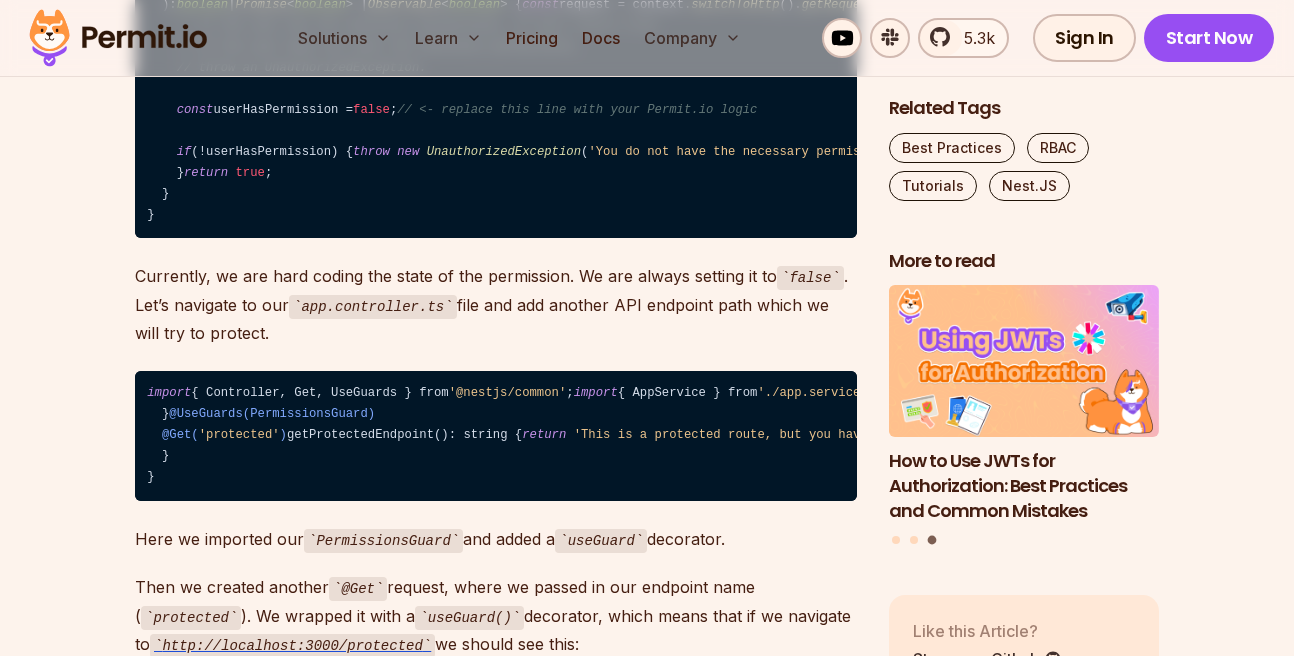 click on "// auth/permissions.guard.ts
import  {  Injectable ,  CanActivate ,  ExecutionContext ,  UnauthorizedException  }  from   '@nestjs/common' ;
import  {  Observable  }  from   'rxjs' ;
@Injectable ()
export   class   PermissionsGuard   implements   CanActivate  {
canActivate (
context :  ExecutionContext ,
):  boolean  |  Promise < boolean > |  Observable < boolean > {
const  request = context. switchToHttp (). getRequest ();
// Add the authorization logic here with Permit.io.
// If the user has the necessary permissions, it will return true.
// If the user does not have the necessary permissions,
// throw an UnauthorizedException.
const  userHasPermission =  false ;  // <- replace this line with your Permit.io logic
if  (!userHasPermission) {
throw   new   UnauthorizedException ( 'You do not have the necessary permissions.' );
}
return   true ;
}
}" at bounding box center (496, 79) 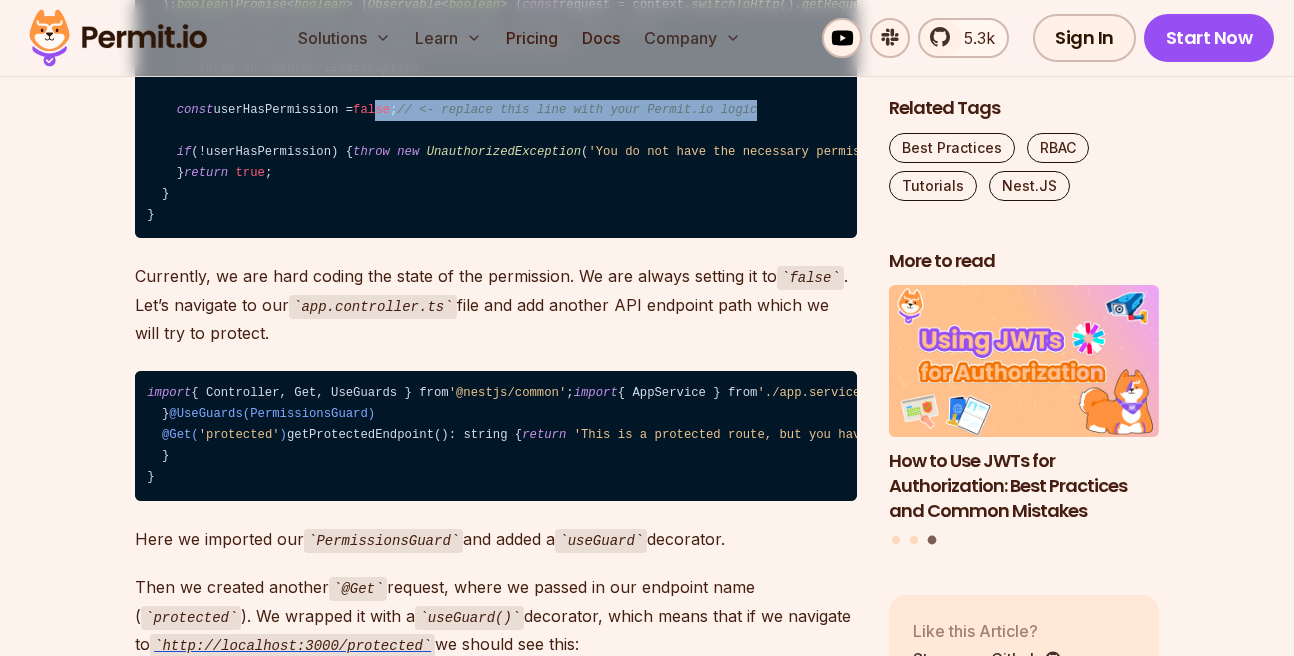 drag, startPoint x: 387, startPoint y: 308, endPoint x: 780, endPoint y: 306, distance: 393.0051 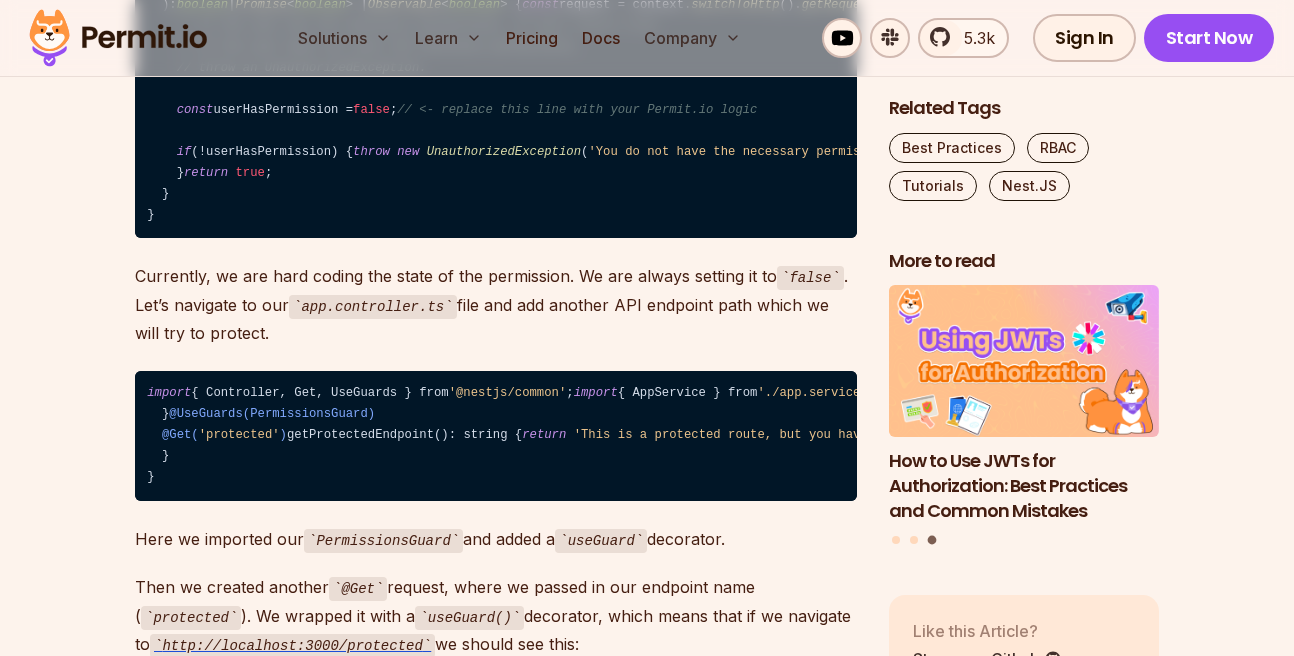click on "// auth/permissions.guard.ts
import  {  Injectable ,  CanActivate ,  ExecutionContext ,  UnauthorizedException  }  from   '@nestjs/common' ;
import  {  Observable  }  from   'rxjs' ;
@Injectable ()
export   class   PermissionsGuard   implements   CanActivate  {
canActivate (
context :  ExecutionContext ,
):  boolean  |  Promise < boolean > |  Observable < boolean > {
const  request = context. switchToHttp (). getRequest ();
// Add the authorization logic here with Permit.io.
// If the user has the necessary permissions, it will return true.
// If the user does not have the necessary permissions,
// throw an UnauthorizedException.
const  userHasPermission =  false ;  // <- replace this line with your Permit.io logic
if  (!userHasPermission) {
throw   new   UnauthorizedException ( 'You do not have the necessary permissions.' );
}
return   true ;
}
}" at bounding box center [496, 79] 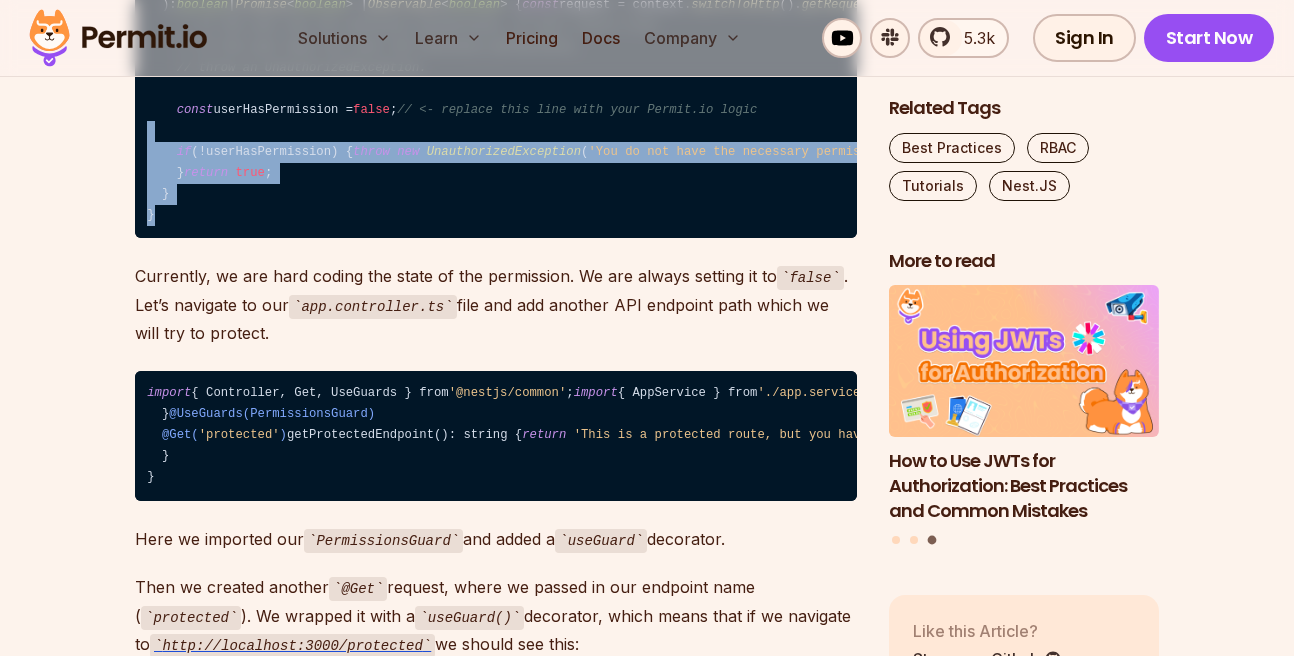 drag, startPoint x: 158, startPoint y: 330, endPoint x: 294, endPoint y: 439, distance: 174.29 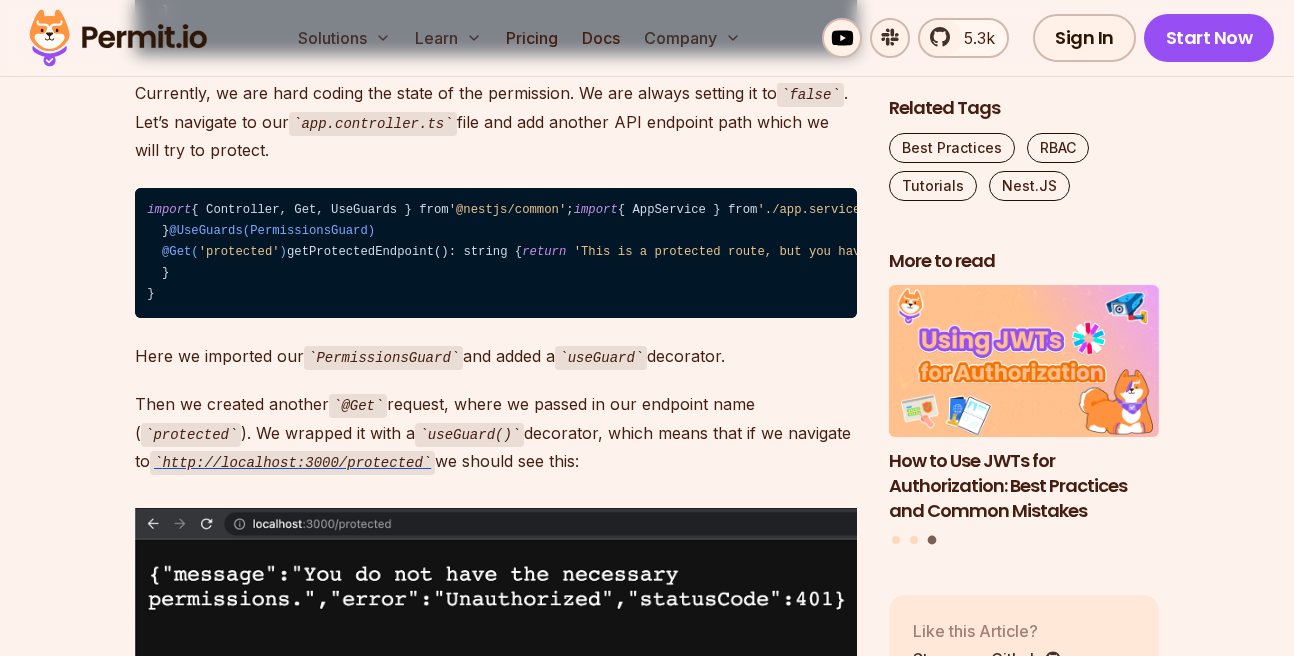 scroll, scrollTop: 4902, scrollLeft: 0, axis: vertical 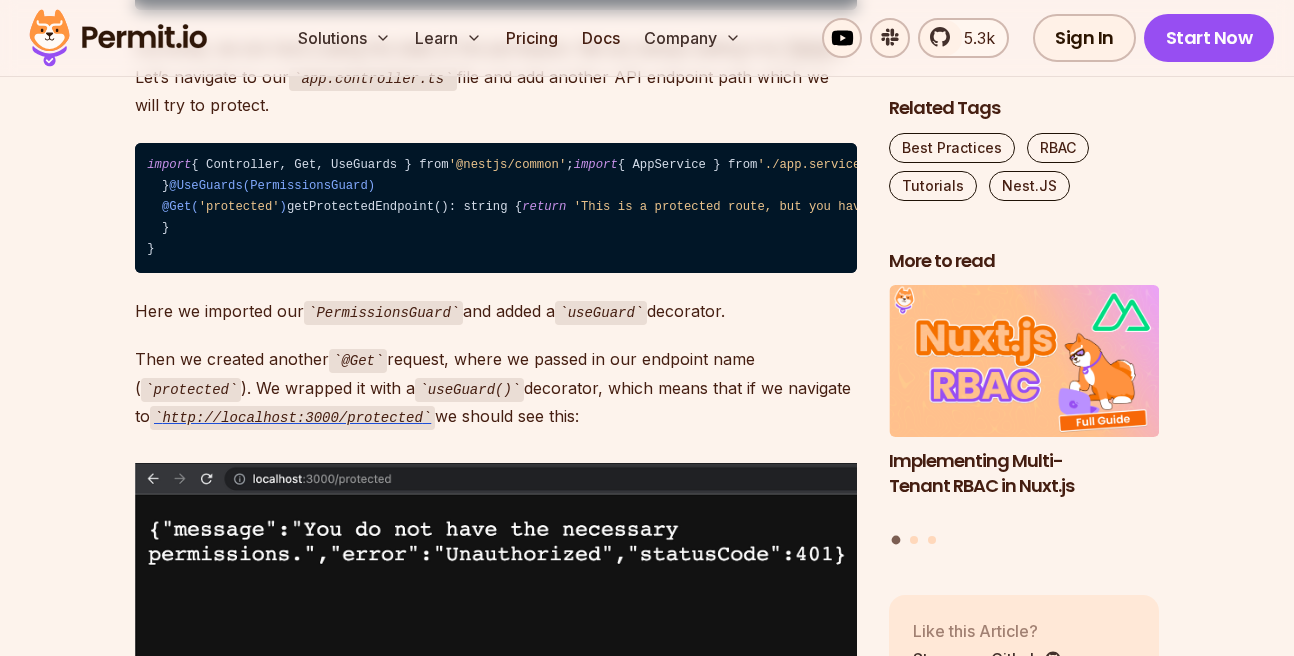 drag, startPoint x: 97, startPoint y: 269, endPoint x: 272, endPoint y: 359, distance: 196.78668 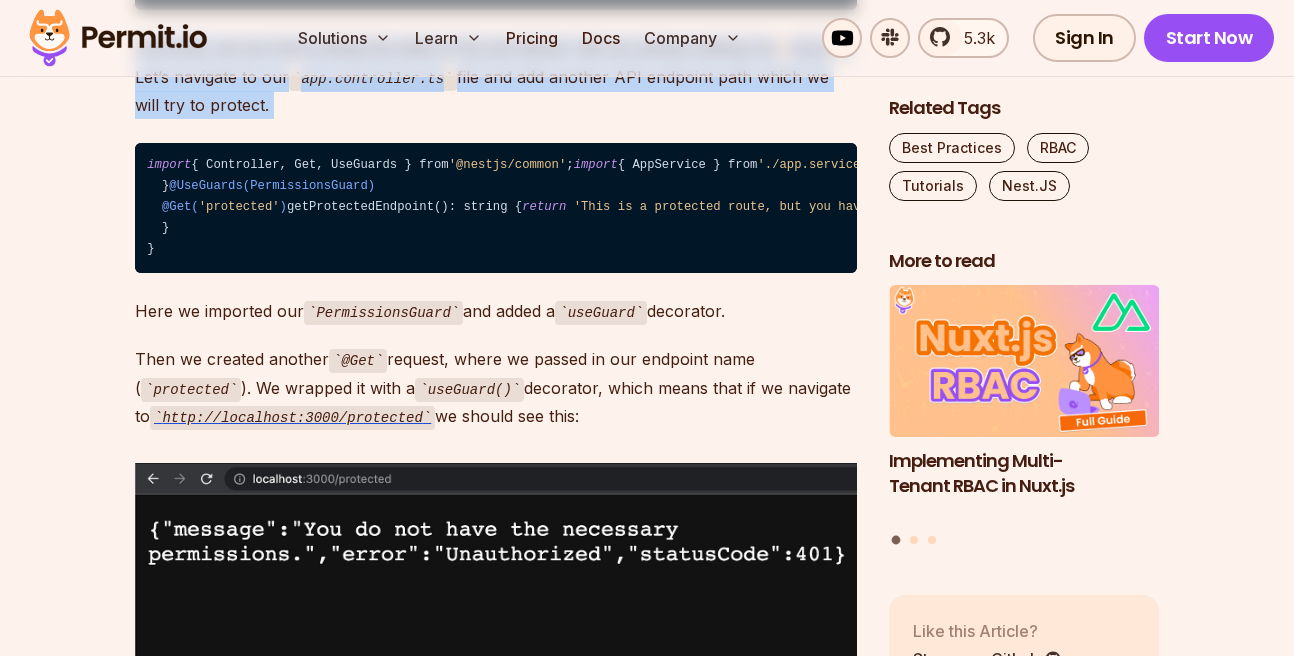 drag, startPoint x: 127, startPoint y: 276, endPoint x: 326, endPoint y: 383, distance: 225.94247 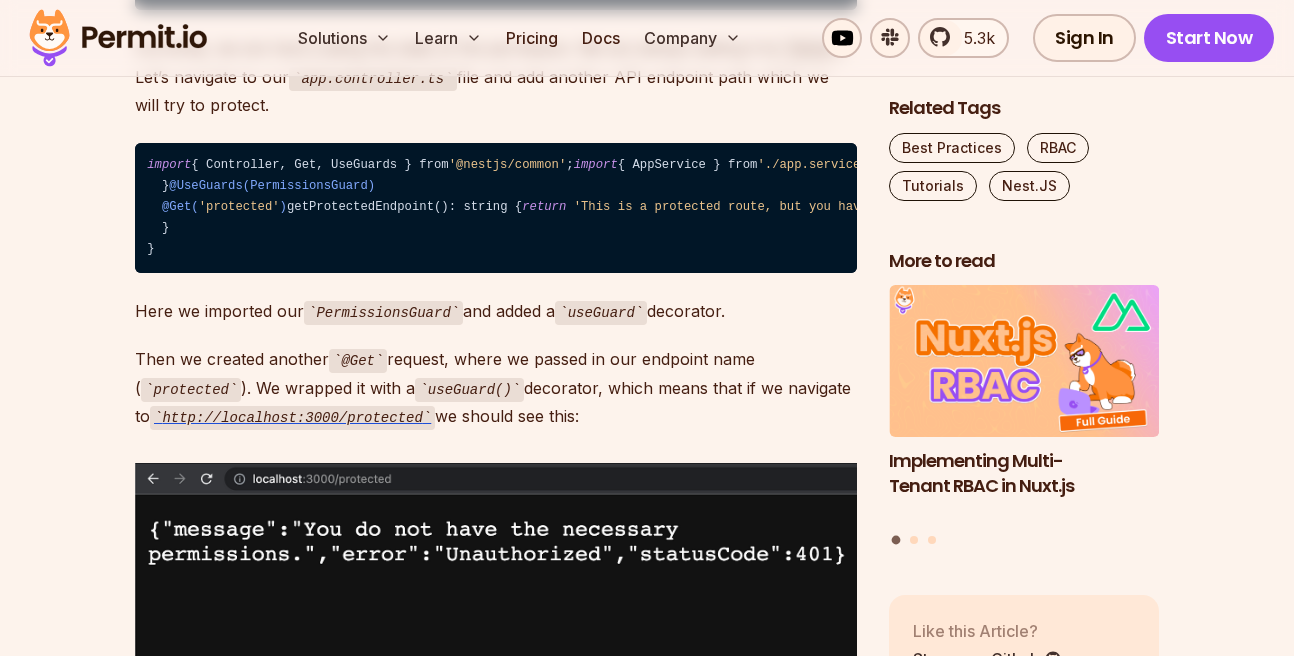 click on "import  { Controller, Get, UseGuards } from  '@nestjs/common' ;
import  { AppService } from  './app.service' ;
import  { PermissionsGuard } from  './auth/permissions.guard' ;
@Controller()
export  class   AppController  {
constructor ( private  readonly appService: AppService) {}
@Get()
getHello(): string {
return   this .appService.getHello();
}
@UseGuards(PermissionsGuard)
@Get( 'protected' )
getProtectedEndpoint(): string {
return   'This is a protected route, but you have access.' ;
}
}" at bounding box center (496, 208) 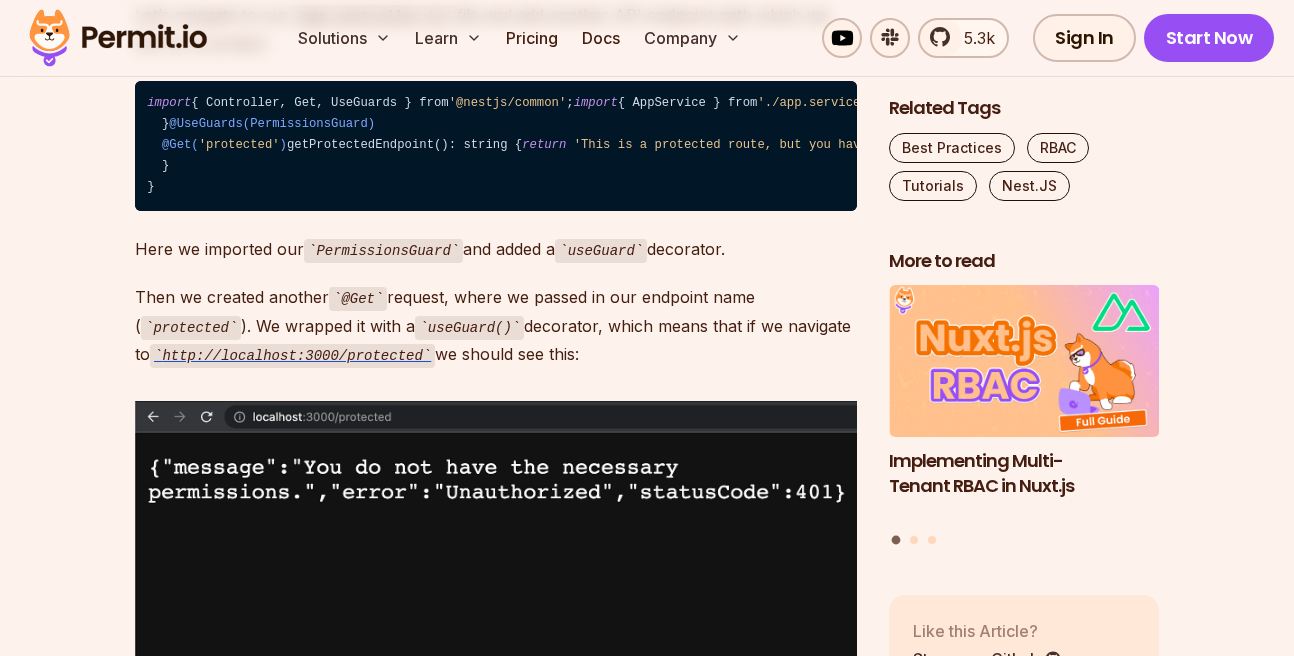 scroll, scrollTop: 5016, scrollLeft: 0, axis: vertical 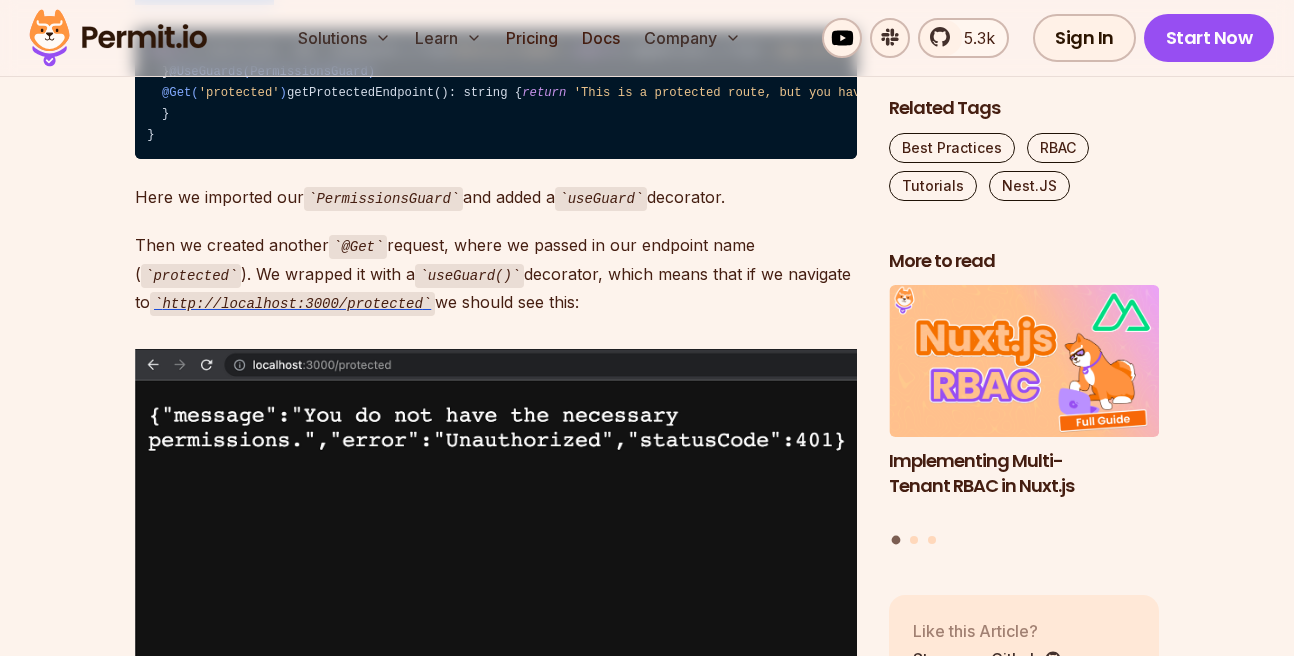 drag, startPoint x: 133, startPoint y: 160, endPoint x: 283, endPoint y: 268, distance: 184.83507 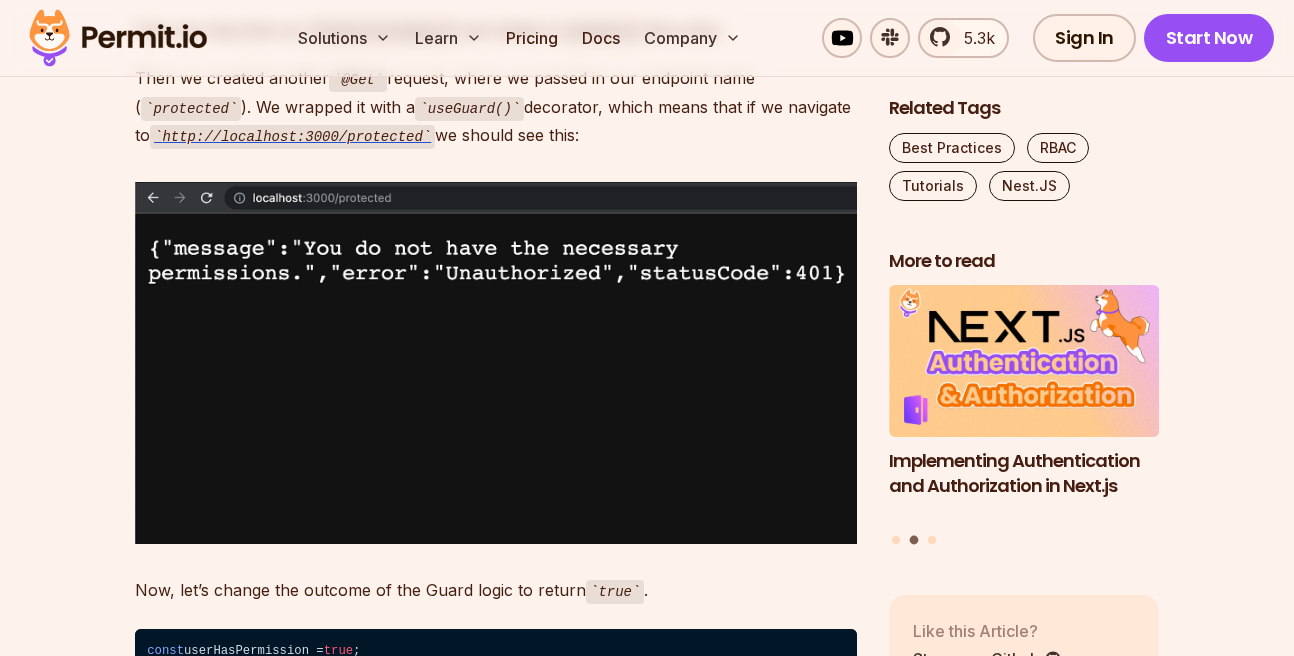 scroll, scrollTop: 5130, scrollLeft: 0, axis: vertical 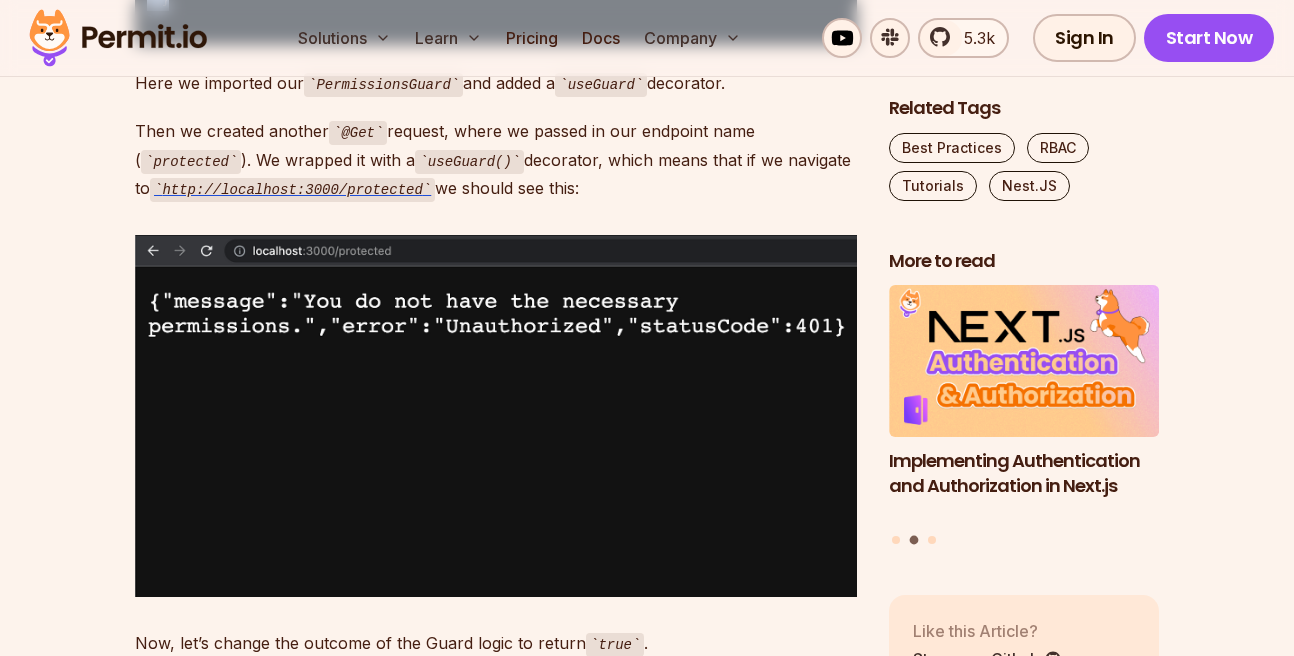 drag, startPoint x: 143, startPoint y: 171, endPoint x: 238, endPoint y: 543, distance: 383.9388 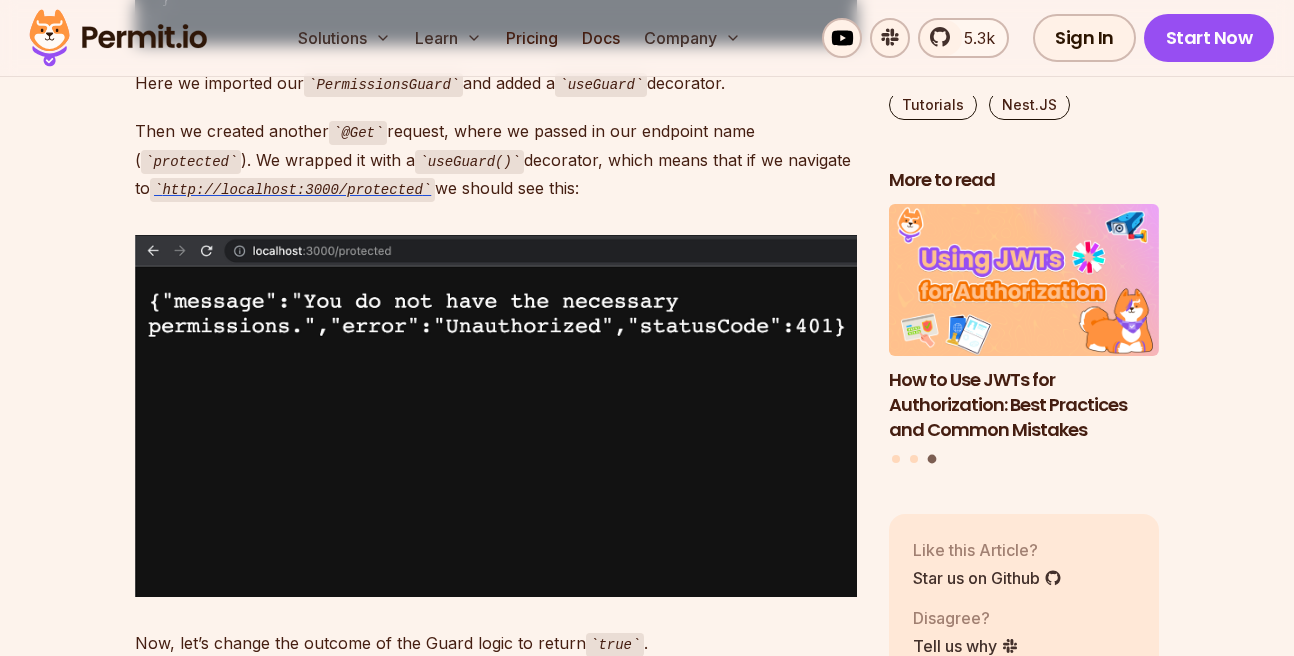 scroll, scrollTop: 120, scrollLeft: 0, axis: vertical 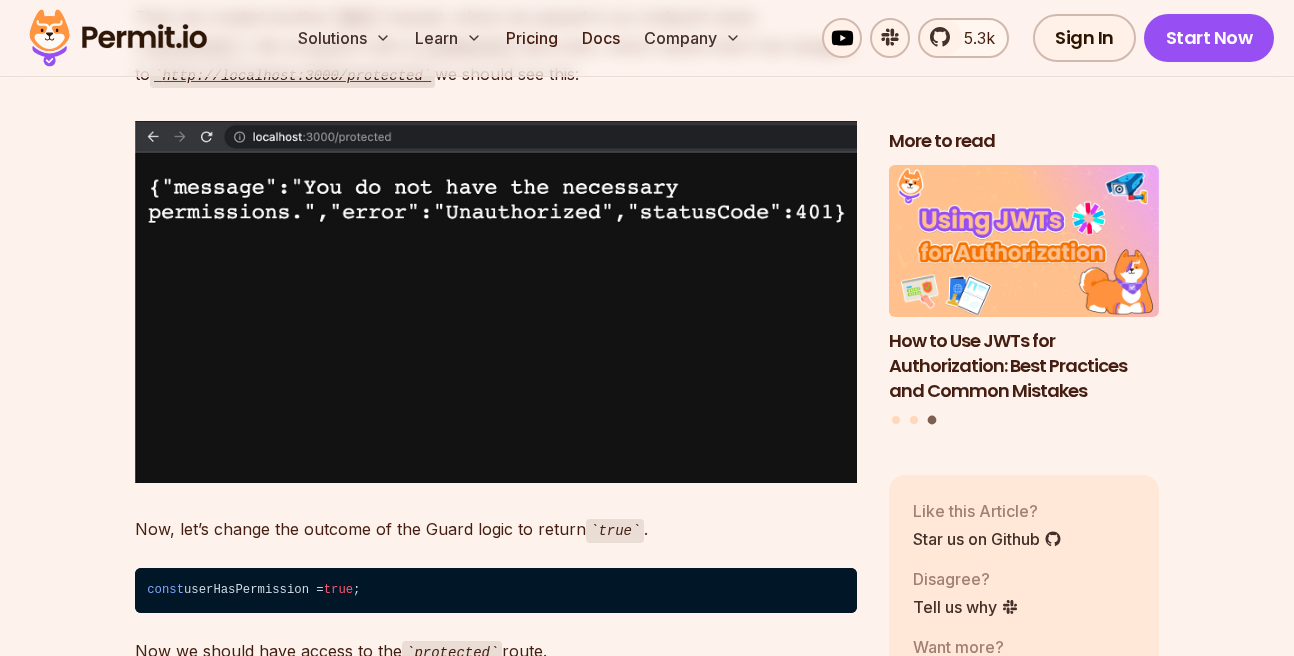 click on "import  { Controller, Get, UseGuards } from  '@nestjs/common' ;
import  { AppService } from  './app.service' ;
import  { PermissionsGuard } from  './auth/permissions.guard' ;
@Controller()
export  class   AppController  {
constructor ( private  readonly appService: AppService) {}
@Get()
getHello(): string {
return   this .appService.getHello();
}
@UseGuards(PermissionsGuard)
@Get( 'protected' )
getProtectedEndpoint(): string {
return   'This is a protected route, but you have access.' ;
}
}" at bounding box center [496, -134] 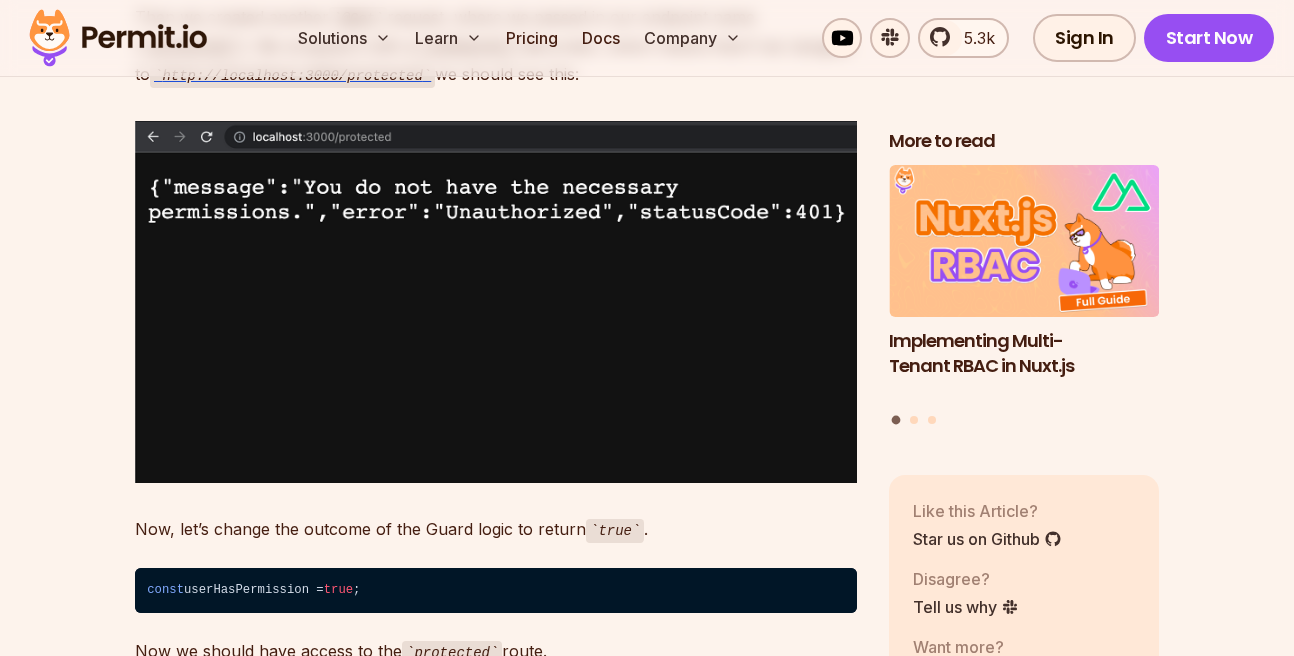 drag, startPoint x: 135, startPoint y: 347, endPoint x: 164, endPoint y: 430, distance: 87.92042 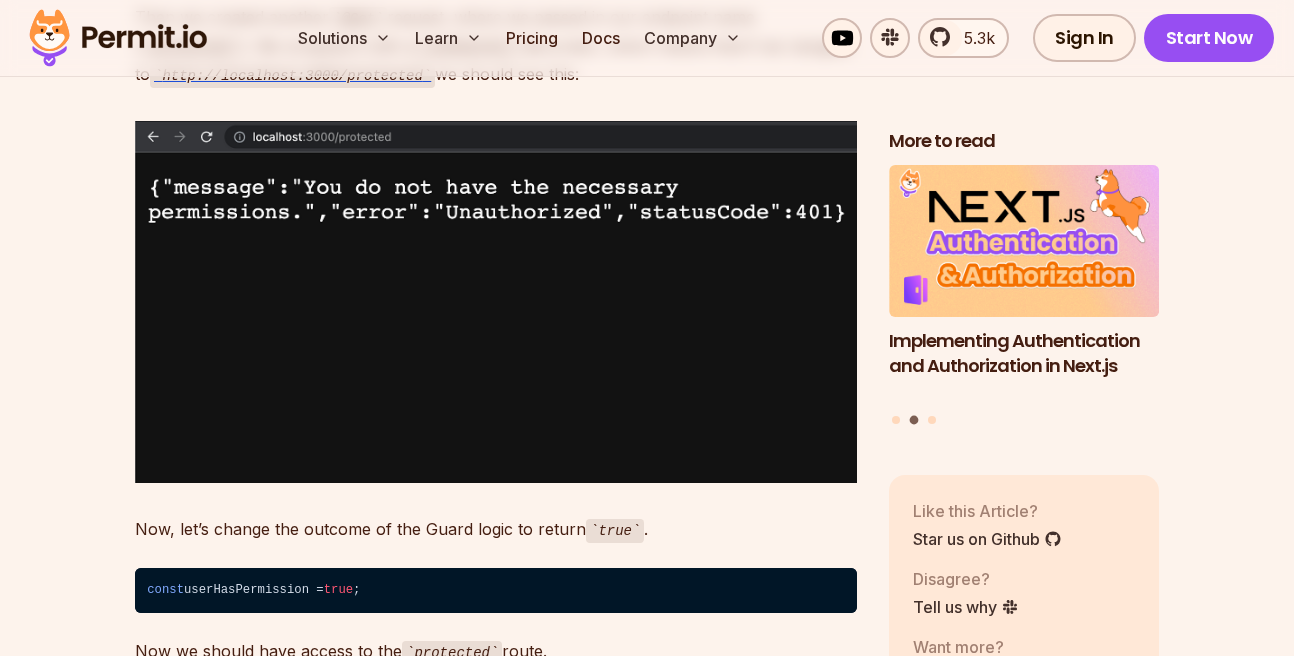 drag, startPoint x: 178, startPoint y: 431, endPoint x: 147, endPoint y: 354, distance: 83.00603 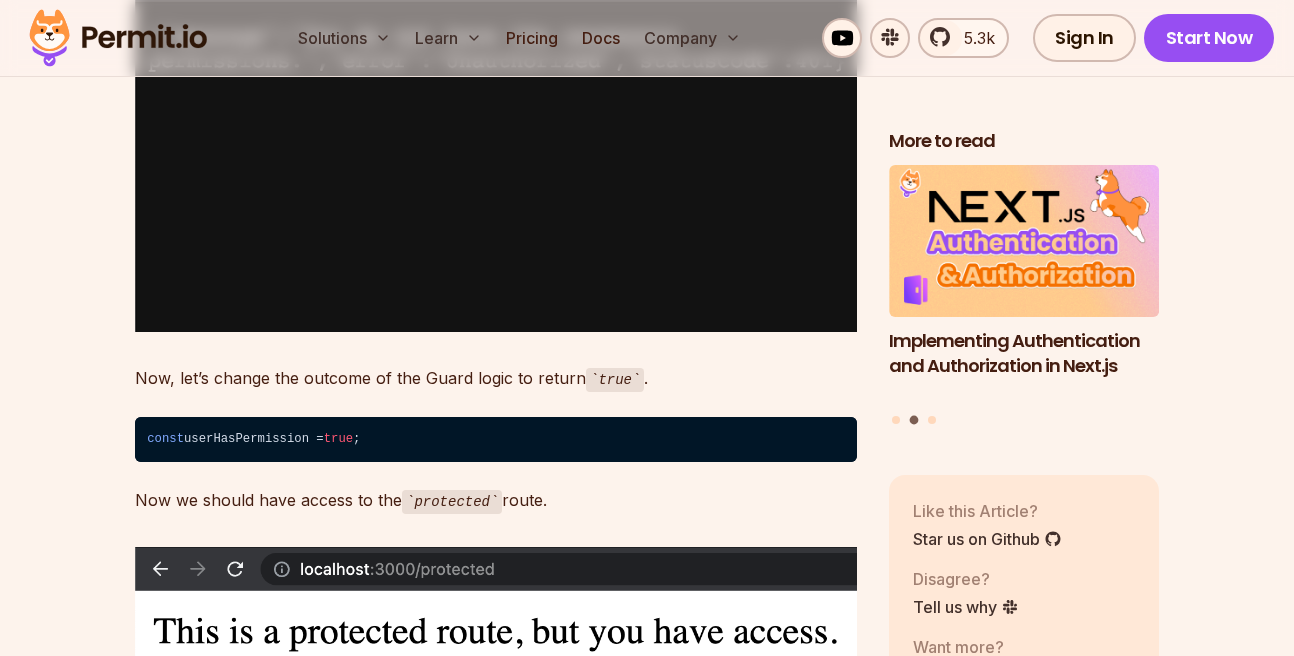 scroll, scrollTop: 5472, scrollLeft: 0, axis: vertical 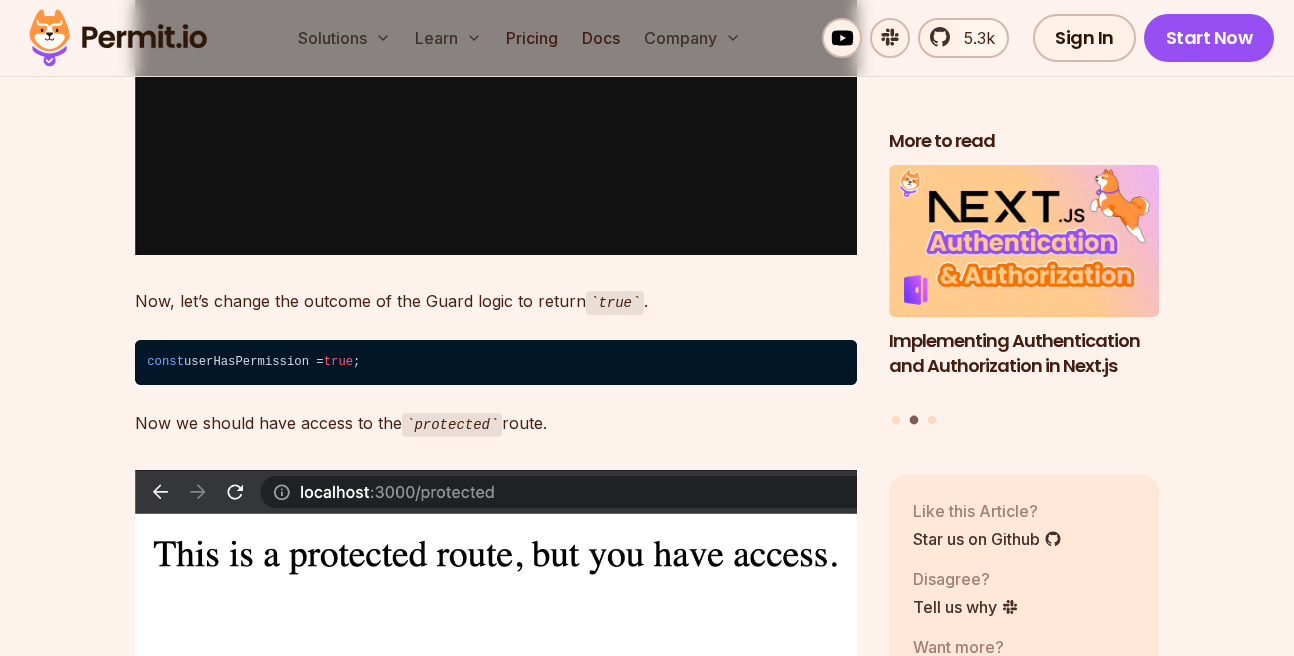 drag, startPoint x: 136, startPoint y: 108, endPoint x: 190, endPoint y: 201, distance: 107.54069 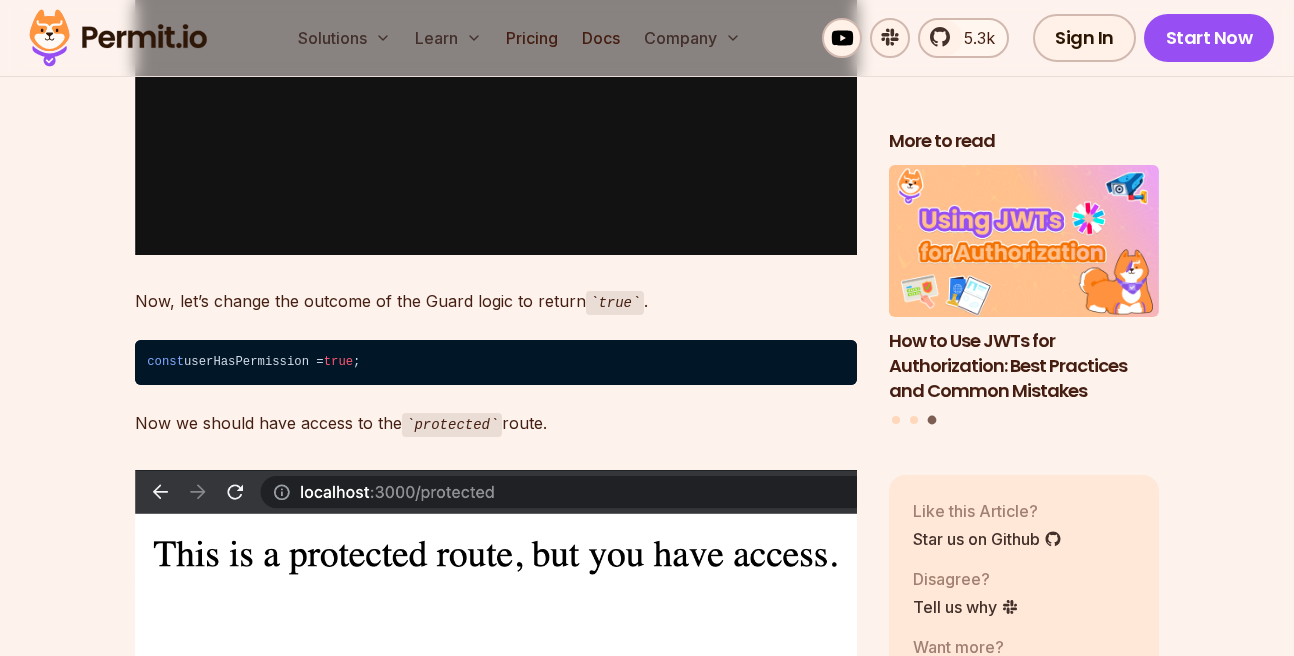 drag, startPoint x: 190, startPoint y: 201, endPoint x: 140, endPoint y: 111, distance: 102.9563 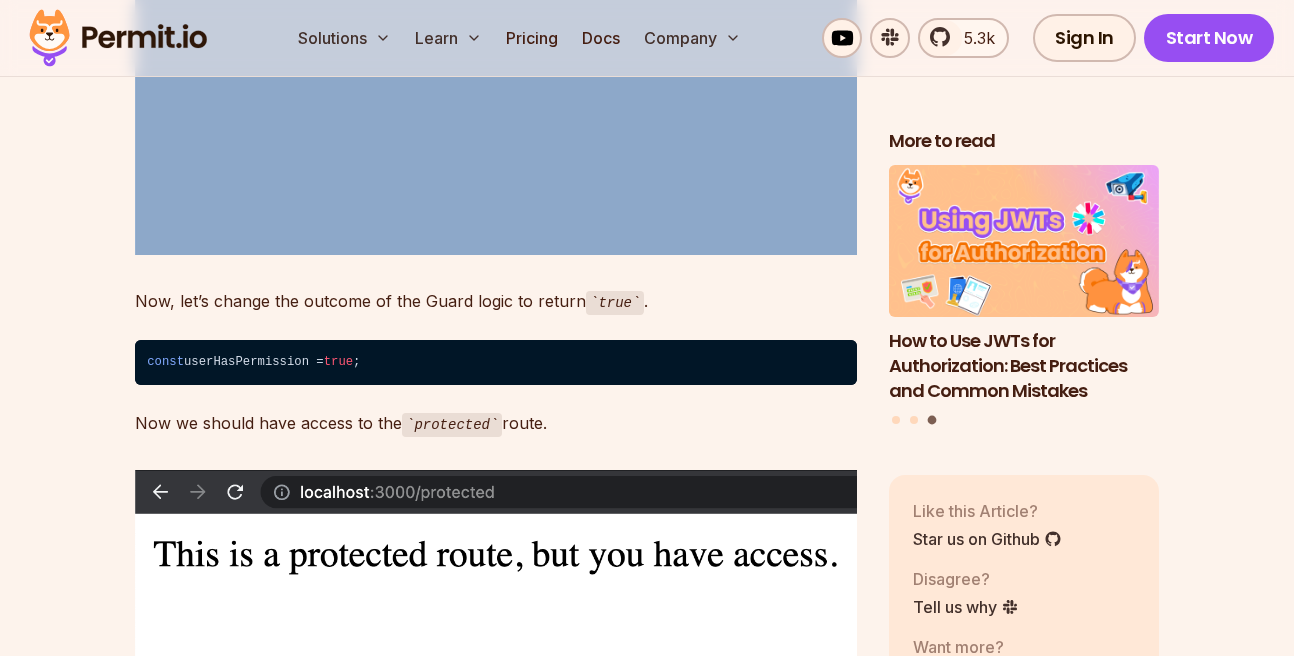 drag 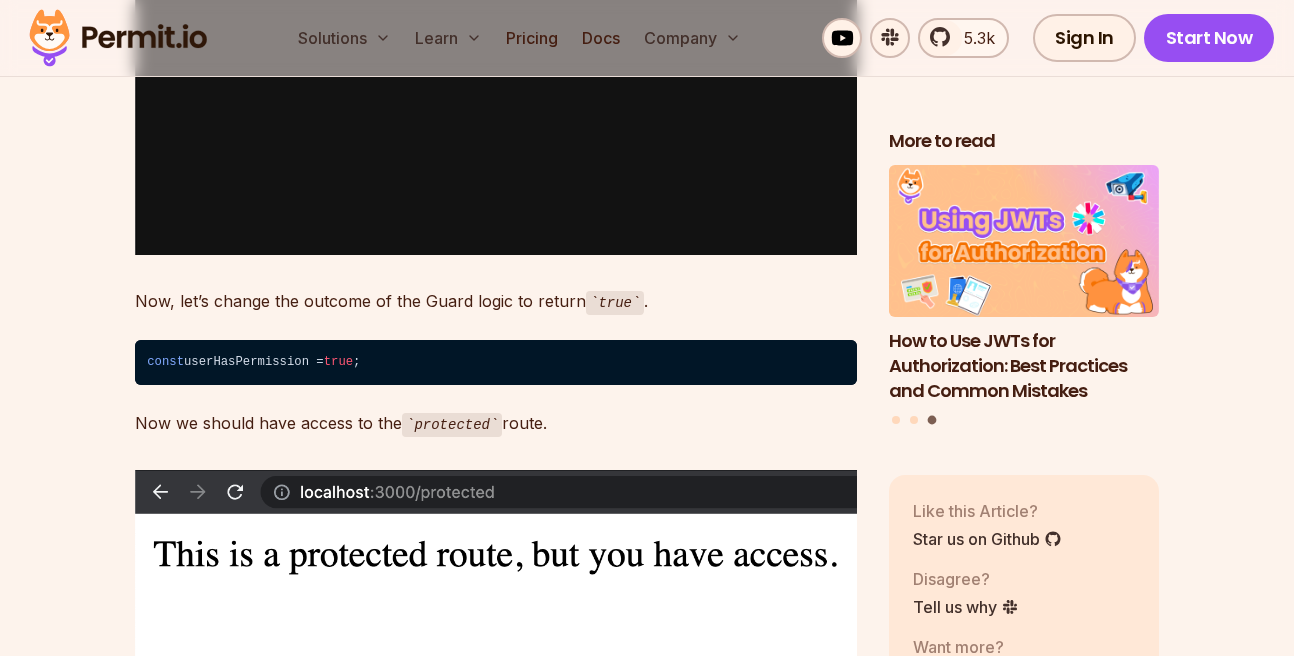 click on "Building secure and reliable API endpoints is crucial when developing applications with Nest.js. In this blog post, we will explore how you can do that with  Role Based Access Control (RBAC)  using Permit.io — an auhtorization-as-a-service provider. Integrating RBAC into your Nest.js project can help you ensure that only authorized users can access your API endpoints, protecting sensitive data and preventing unauthorized actions. What we will cover: Setting up a Nest.js Project Working with Nest.js Passport library Writing a decorator guard Setting up our first policy with Permit.io Installing and Initializing Permit Writing the enforcement code What you’ll need:  ⁠The latest Node.js version installed Basic understanding of Express Familiarity with Typescript Setting up a Nest.js Project To start, we need to install the Nest.js CLI globally. Open your terminal or command prompt and run the following command: npm install -g @nestjs/cli nestjs-authz-guard nest  new  nestjs-authz-guard cd npm run  )" at bounding box center (496, 3952) 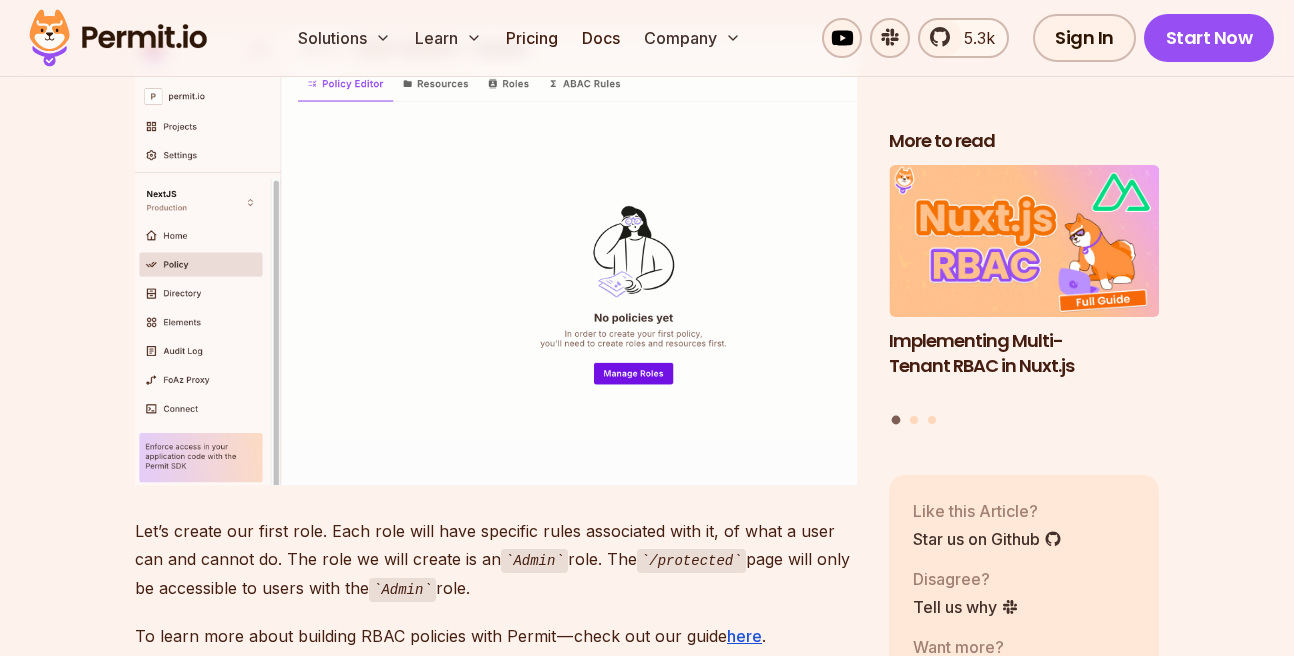 scroll, scrollTop: 6726, scrollLeft: 0, axis: vertical 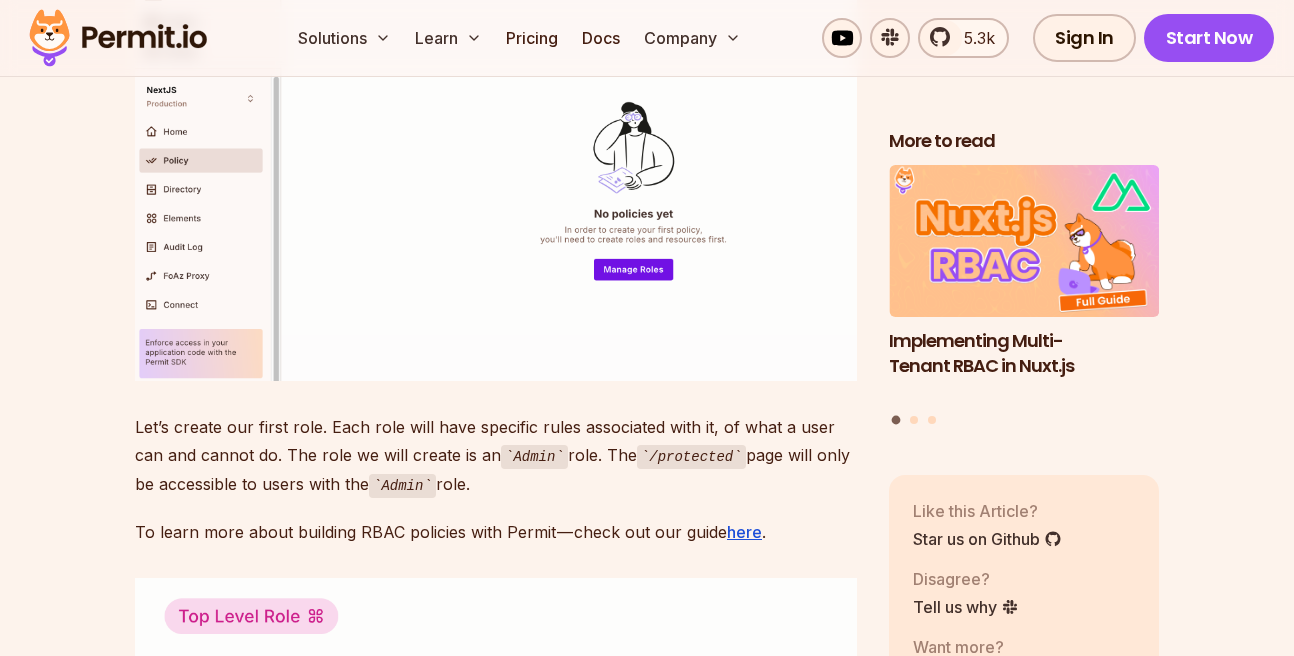 click on "Setting up our first policy with Permit" at bounding box center [496, -292] 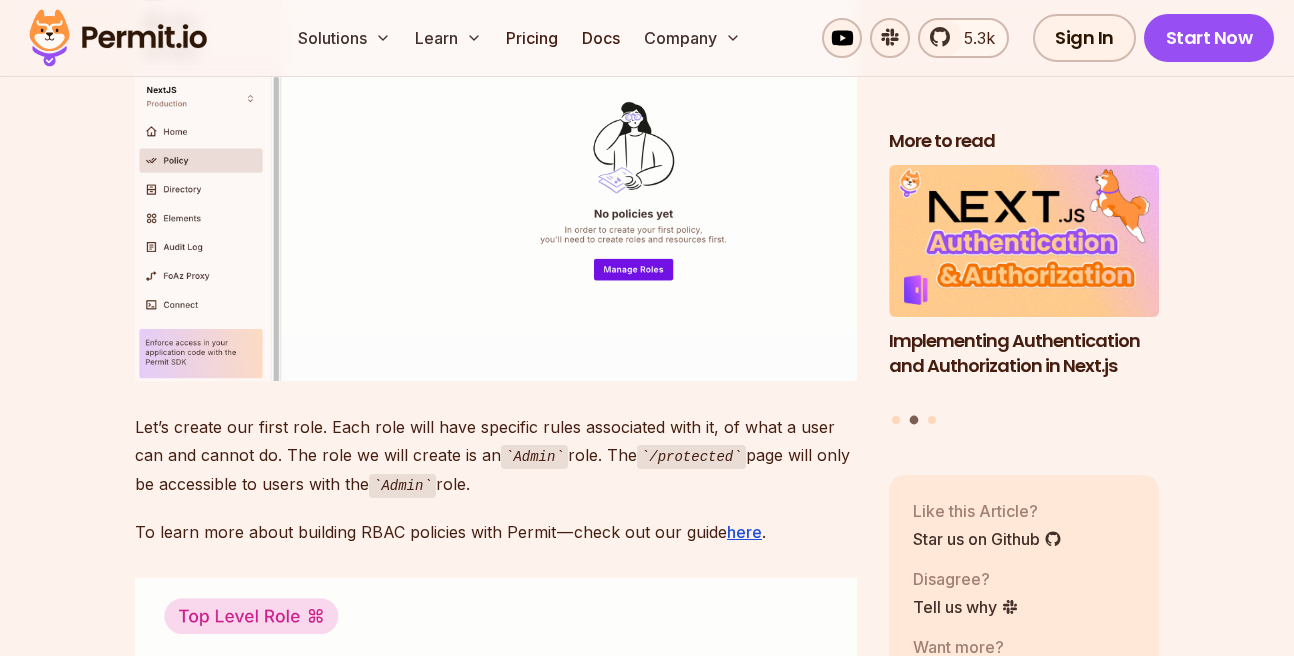 click on "Table of Contents Building secure and reliable API endpoints is crucial when developing applications with Nest.js. In this blog post, we will explore how you can do that with  Role Based Access Control (RBAC)  using Permit.io — an auhtorization-as-a-service provider. Integrating RBAC into your Nest.js project can help you ensure that only authorized users can access your API endpoints, protecting sensitive data and preventing unauthorized actions. What we will cover: Setting up a Nest.js Project Working with Nest.js Passport library Writing a decorator guard Setting up our first policy with Permit.io Installing and Initializing Permit Writing the enforcement code What you’ll need:  ⁠The latest Node.js version installed Basic understanding of Express Familiarity with Typescript Setting up a Nest.js Project To start, we need to install the Nest.js CLI globally. Open your terminal or command prompt and run the following command: npm install -g @nestjs/cli nestjs-authz-guard nest  new cd npm run  :dev" at bounding box center [647, 2852] 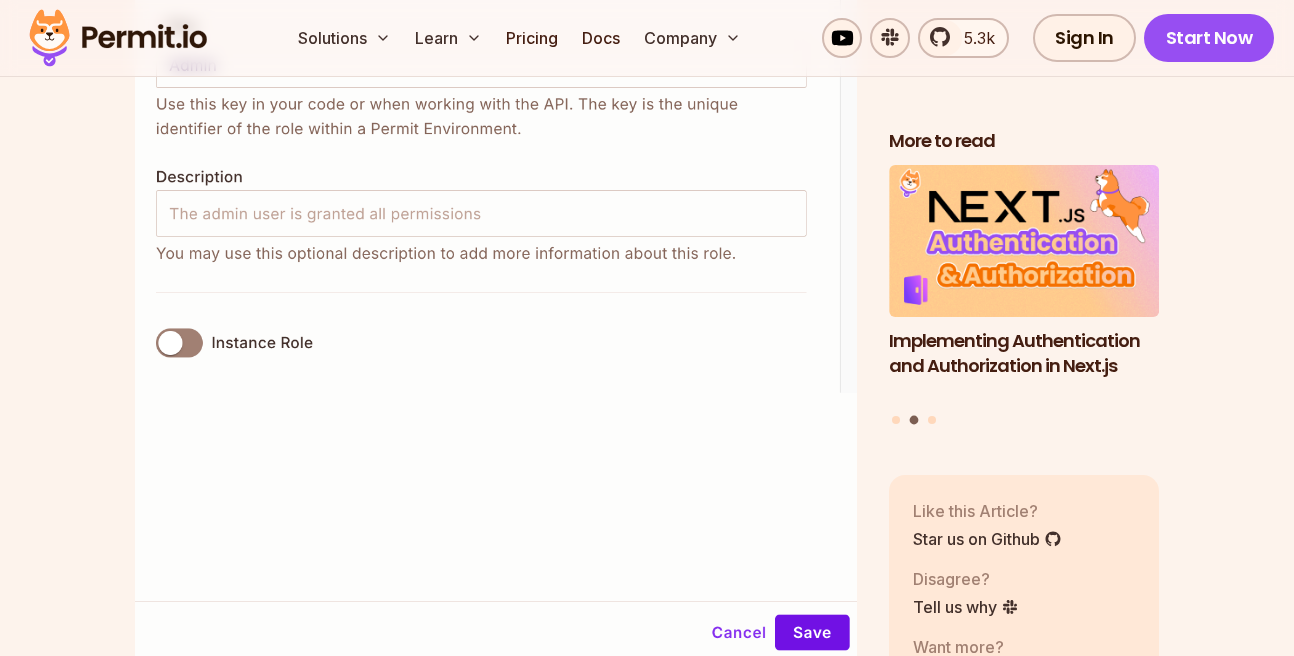 scroll, scrollTop: 7524, scrollLeft: 0, axis: vertical 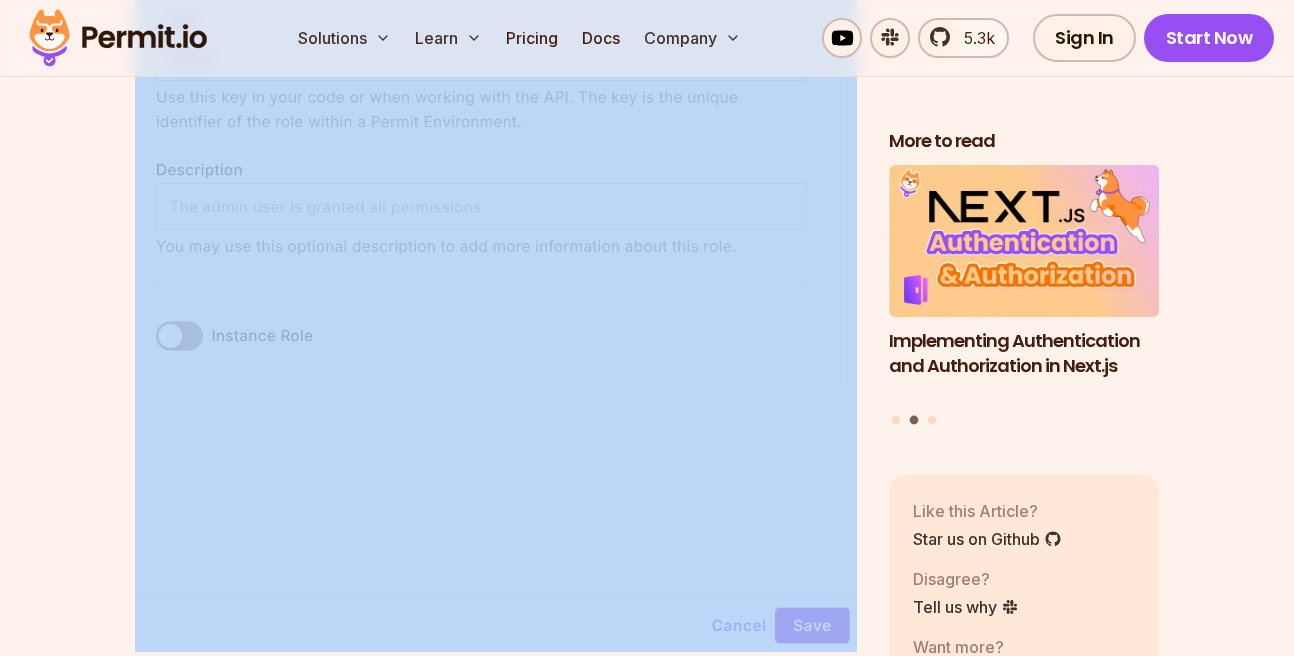 click on "Table of Contents Building secure and reliable API endpoints is crucial when developing applications with Nest.js. In this blog post, we will explore how you can do that with  Role Based Access Control (RBAC)  using Permit.io — an auhtorization-as-a-service provider. Integrating RBAC into your Nest.js project can help you ensure that only authorized users can access your API endpoints, protecting sensitive data and preventing unauthorized actions. What we will cover: Setting up a Nest.js Project Working with Nest.js Passport library Writing a decorator guard Setting up our first policy with Permit.io Installing and Initializing Permit Writing the enforcement code What you’ll need:  ⁠The latest Node.js version installed Basic understanding of Express Familiarity with Typescript Setting up a Nest.js Project To start, we need to install the Nest.js CLI globally. Open your terminal or command prompt and run the following command: npm install -g @nestjs/cli nestjs-authz-guard nest  new cd npm run  :dev" at bounding box center (647, 2054) 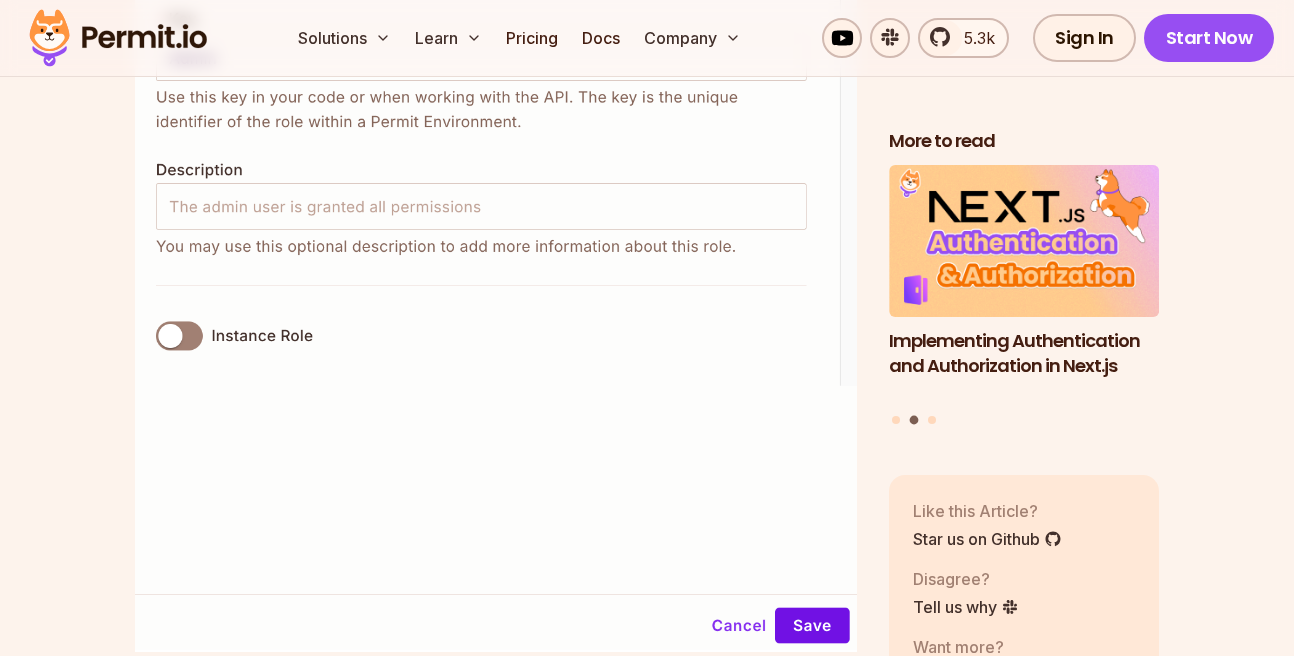 click on "Building secure and reliable API endpoints is crucial when developing applications with Nest.js. In this blog post, we will explore how you can do that with  Role Based Access Control (RBAC)  using Permit.io — an auhtorization-as-a-service provider. Integrating RBAC into your Nest.js project can help you ensure that only authorized users can access your API endpoints, protecting sensitive data and preventing unauthorized actions. What we will cover: Setting up a Nest.js Project Working with Nest.js Passport library Writing a decorator guard Setting up our first policy with Permit.io Installing and Initializing Permit Writing the enforcement code What you’ll need:  ⁠The latest Node.js version installed Basic understanding of Express Familiarity with Typescript Setting up a Nest.js Project To start, we need to install the Nest.js CLI globally. Open your terminal or command prompt and run the following command: npm install -g @nestjs/cli nestjs-authz-guard nest  new  nestjs-authz-guard cd npm run  )" at bounding box center [496, 1900] 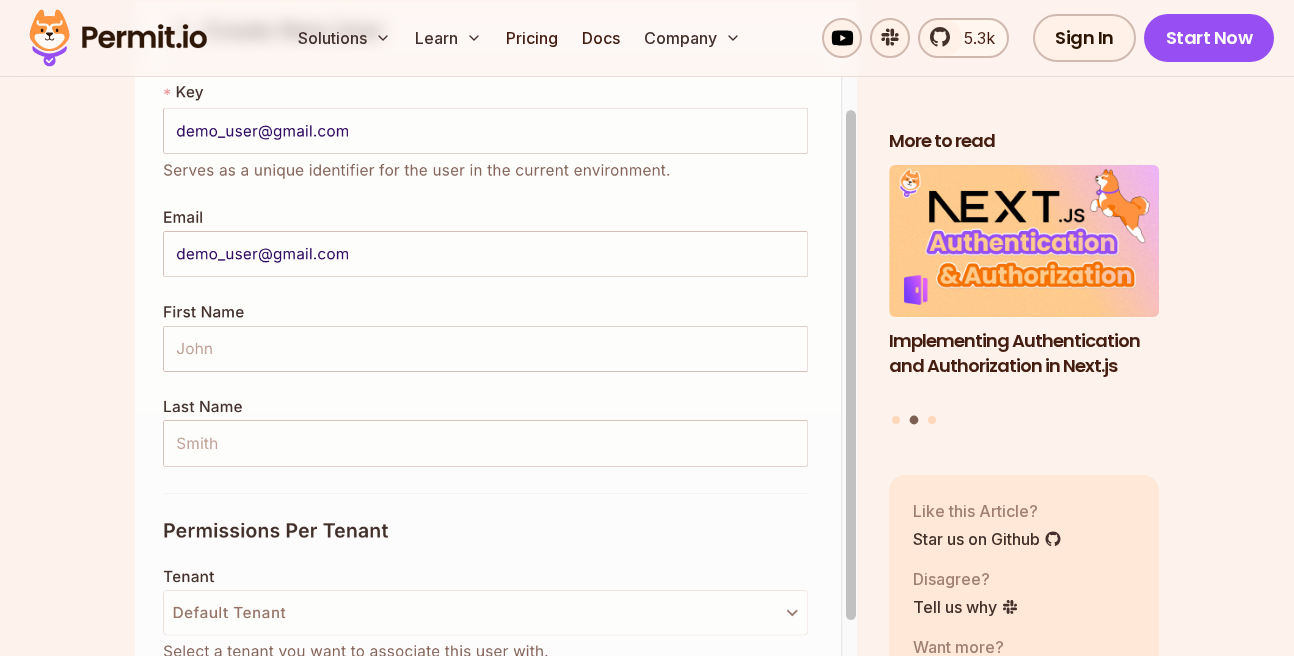 scroll, scrollTop: 8778, scrollLeft: 0, axis: vertical 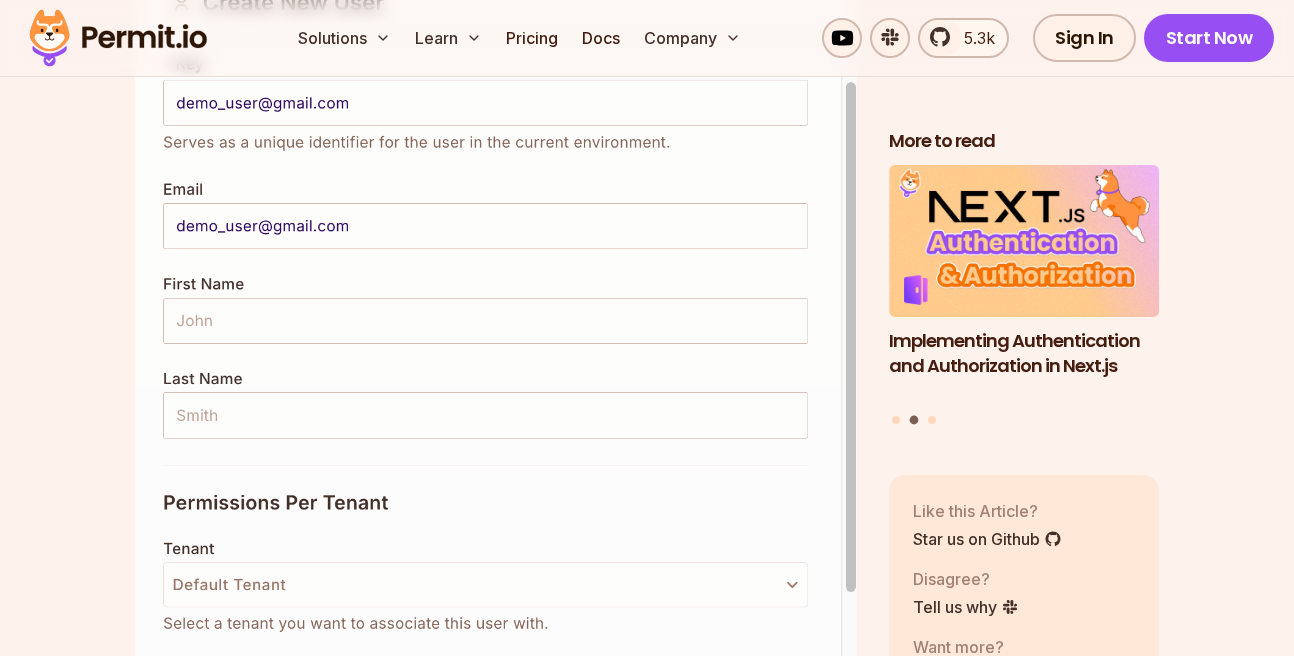 click on "Table of Contents Building secure and reliable API endpoints is crucial when developing applications with Nest.js. In this blog post, we will explore how you can do that with  Role Based Access Control (RBAC)  using Permit.io — an auhtorization-as-a-service provider. Integrating RBAC into your Nest.js project can help you ensure that only authorized users can access your API endpoints, protecting sensitive data and preventing unauthorized actions. What we will cover: Setting up a Nest.js Project Working with Nest.js Passport library Writing a decorator guard Setting up our first policy with Permit.io Installing and Initializing Permit Writing the enforcement code What you’ll need:  ⁠The latest Node.js version installed Basic understanding of Express Familiarity with Typescript Setting up a Nest.js Project To start, we need to install the Nest.js CLI globally. Open your terminal or command prompt and run the following command: npm install -g @nestjs/cli nestjs-authz-guard nest  new cd npm run  :dev" at bounding box center (647, 800) 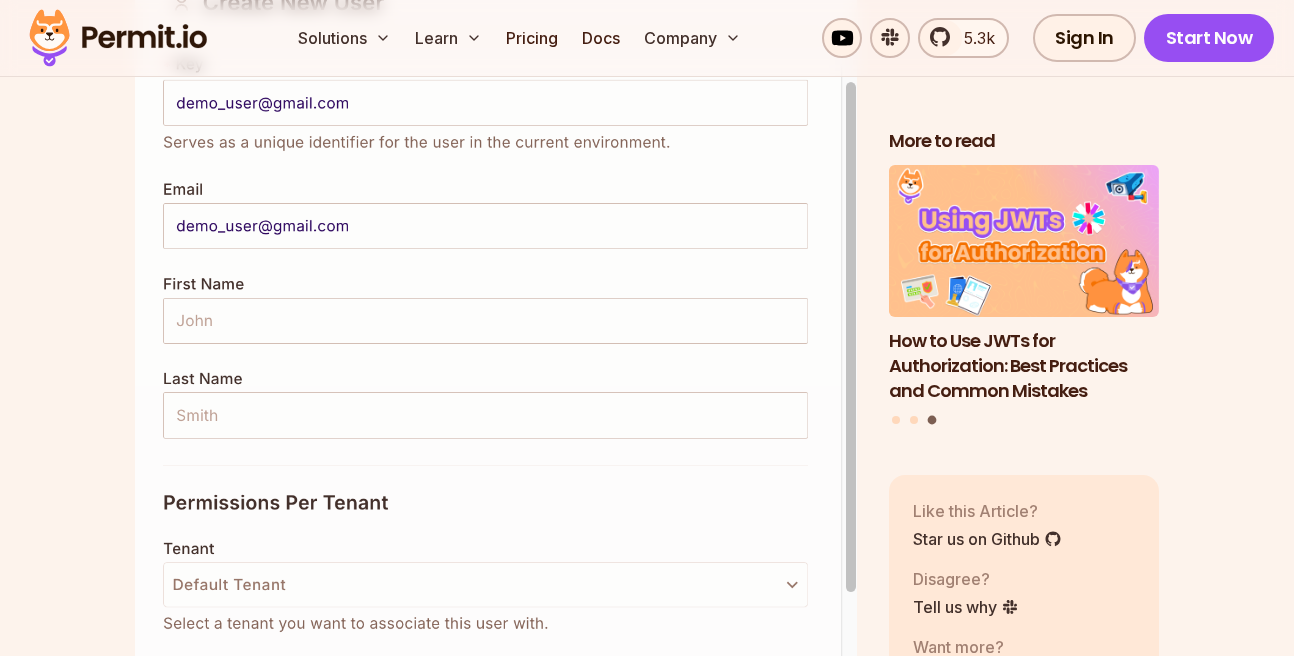 click on "Building secure and reliable API endpoints is crucial when developing applications with Nest.js. In this blog post, we will explore how you can do that with  Role Based Access Control (RBAC)  using Permit.io — an auhtorization-as-a-service provider. Integrating RBAC into your Nest.js project can help you ensure that only authorized users can access your API endpoints, protecting sensitive data and preventing unauthorized actions. What we will cover: Setting up a Nest.js Project Working with Nest.js Passport library Writing a decorator guard Setting up our first policy with Permit.io Installing and Initializing Permit Writing the enforcement code What you’ll need:  ⁠The latest Node.js version installed Basic understanding of Express Familiarity with Typescript Setting up a Nest.js Project To start, we need to install the Nest.js CLI globally. Open your terminal or command prompt and run the following command: npm install -g @nestjs/cli nestjs-authz-guard nest  new  nestjs-authz-guard cd npm run  )" at bounding box center (496, 646) 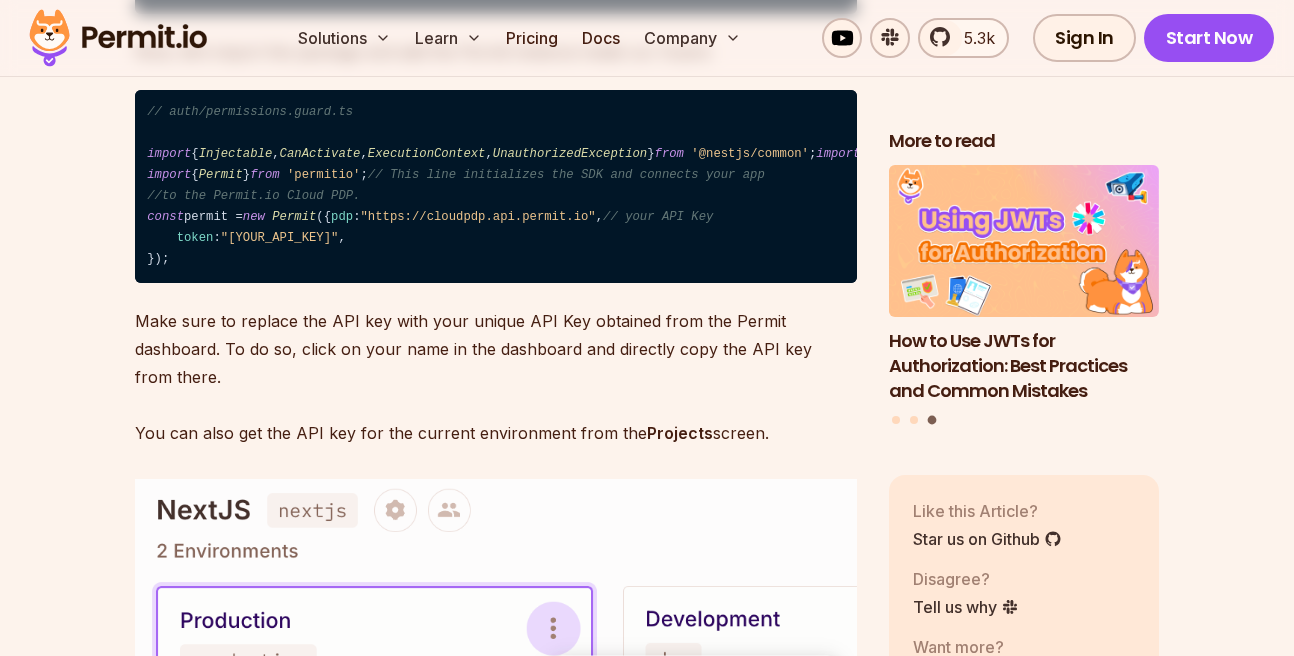 scroll, scrollTop: 14250, scrollLeft: 0, axis: vertical 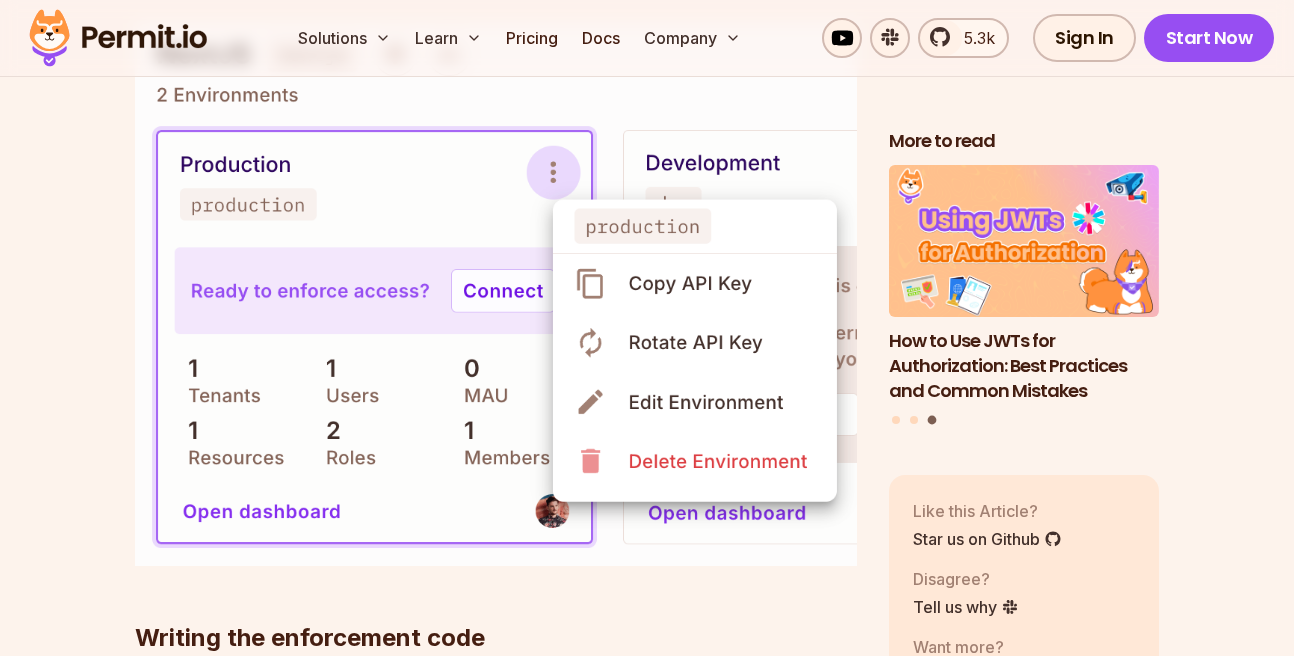 click on "// auth/permissions.guard.ts" at bounding box center [250, -344] 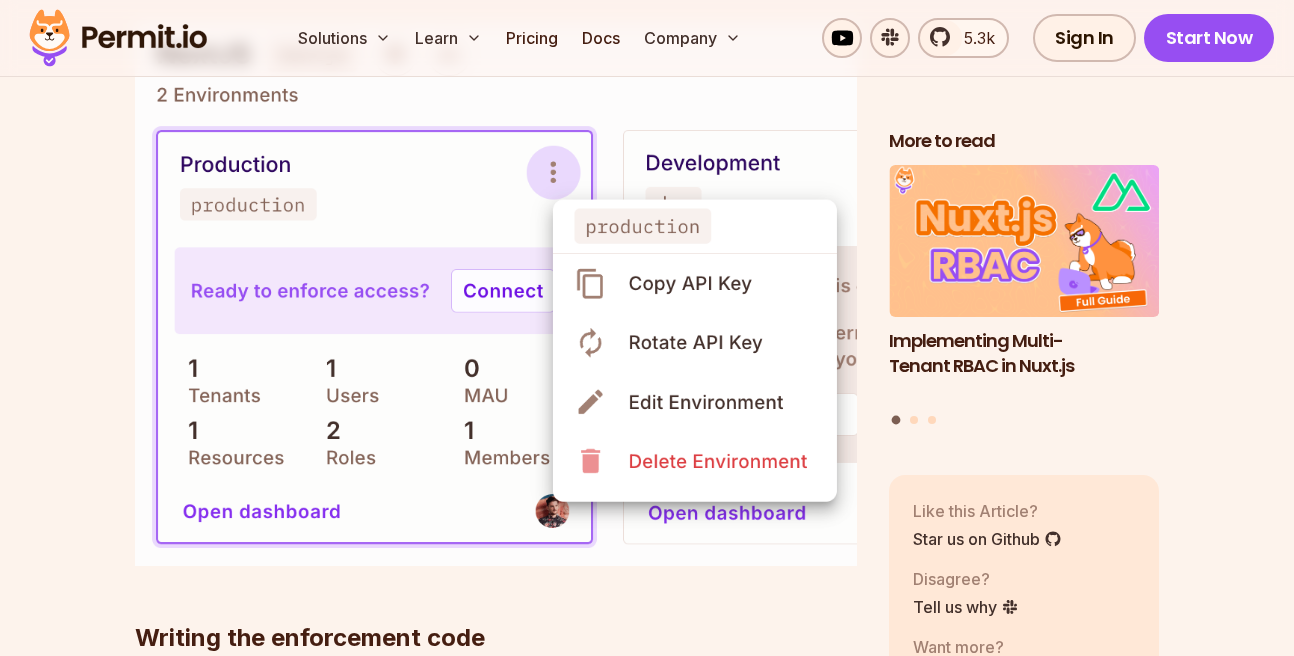 click on "// auth/permissions.guard.ts" at bounding box center (250, -344) 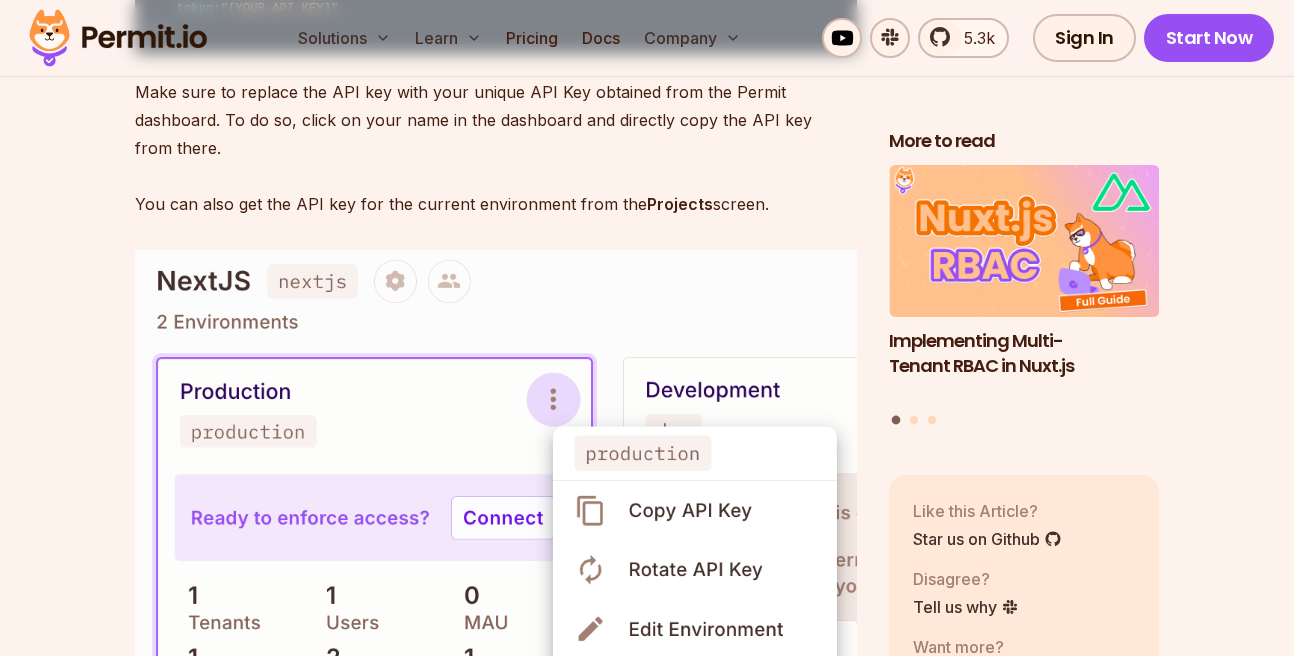 scroll, scrollTop: 14022, scrollLeft: 0, axis: vertical 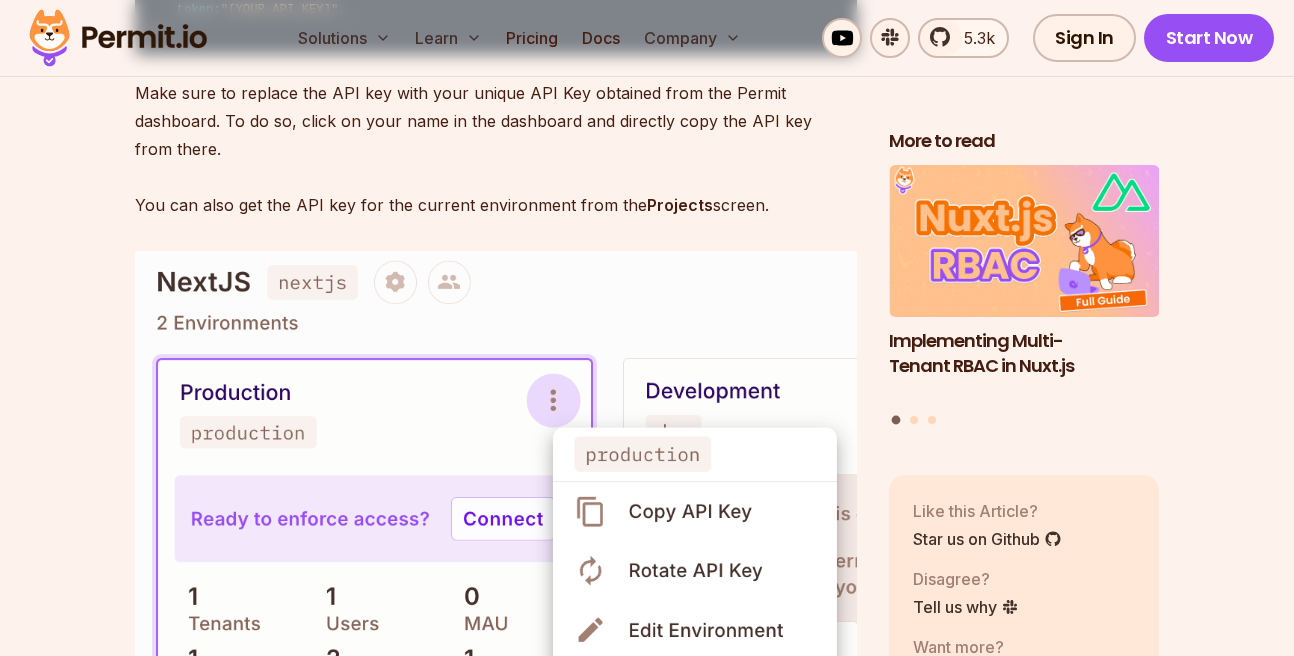 click on "Now, let’s import the package and add the Permit instance inside our Guard." at bounding box center (496, -176) 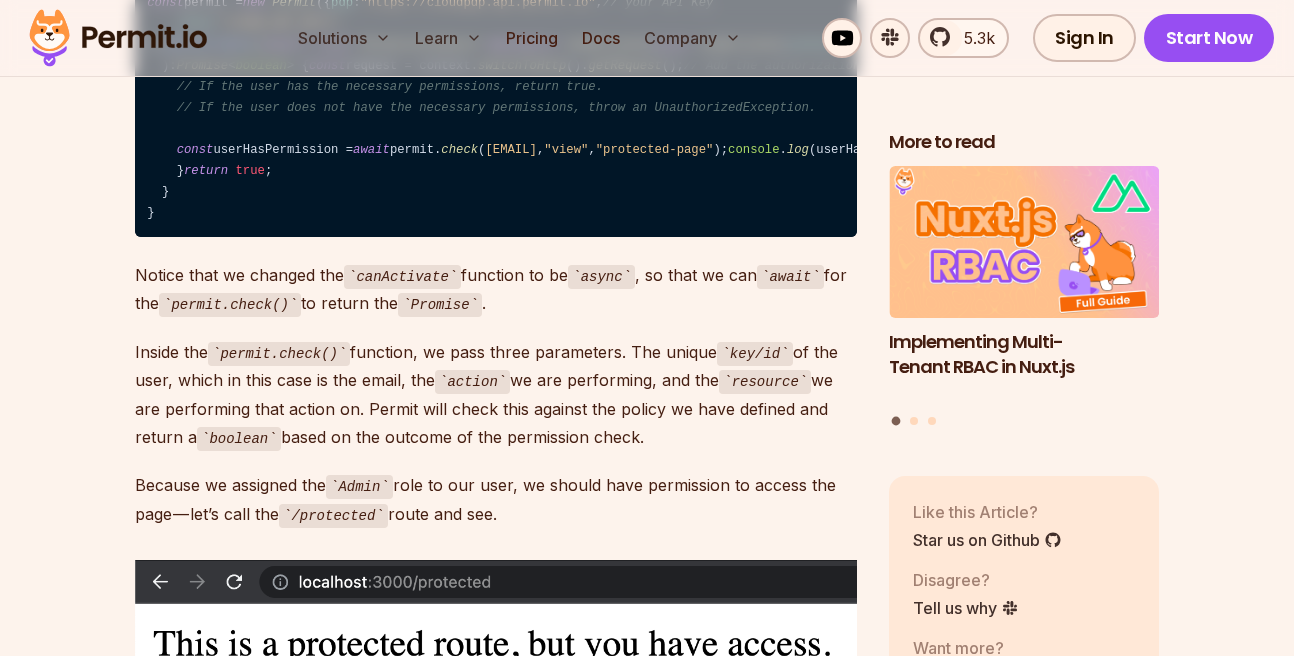 scroll, scrollTop: 15504, scrollLeft: 0, axis: vertical 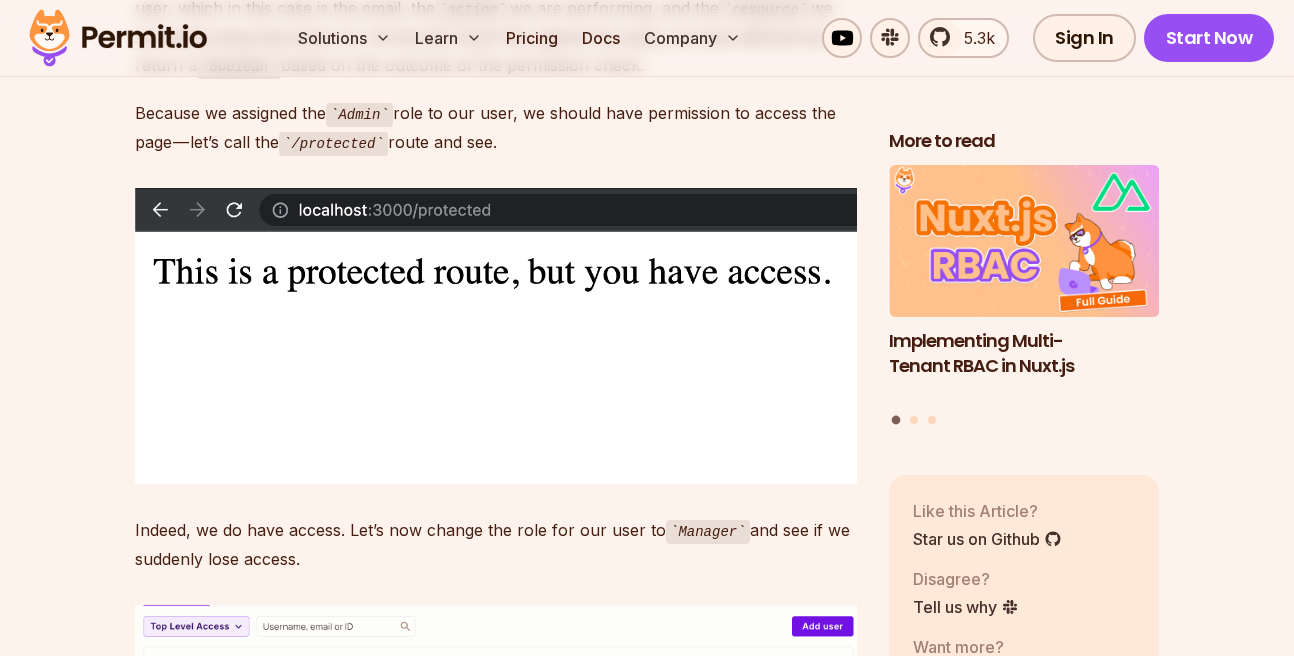 click on "// auth/permissions.guard.ts
import  {  Injectable ,  CanActivate ,  ExecutionContext ,  UnauthorizedException  }  from   '@nestjs/common' ;
import  {  Observable  }  from   'rxjs' ;
import  {  Permit  }  from   'permitio' ;
// This line initializes the SDK and connects your app
// to the Permit.io Cloud PDP.
const  permit =  new   Permit ({
pdp :  "https://cloudpdp.api.permit.io" ,
// your API Key
token :  "[YOUR_API_KEY]" ,
});
@Injectable ()
export   class   PermissionsGuard   implements   CanActivate  {
async   canActivate (
context :  ExecutionContext ,
):  Promise < boolean > {
const  request = context. switchToHttp (). getRequest ();
// Add the authorization logic here with Permit.io.
// If the user has the necessary permissions, return true.
// If the user does not have the necessary permissions, throw an UnauthorizedException.
const  userHasPermission =  await  permit. check ( "[EMAIL]" ,  "view" ,  "protected-page" ." at bounding box center (496, -316) 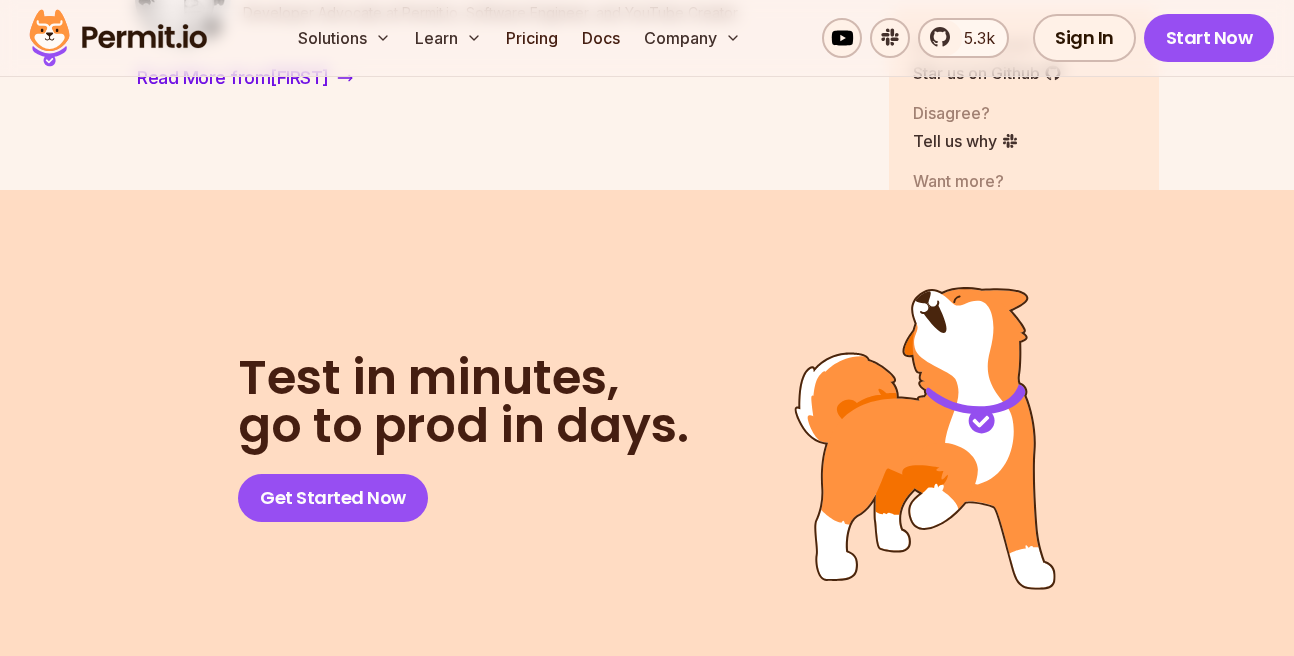 scroll, scrollTop: 17328, scrollLeft: 0, axis: vertical 